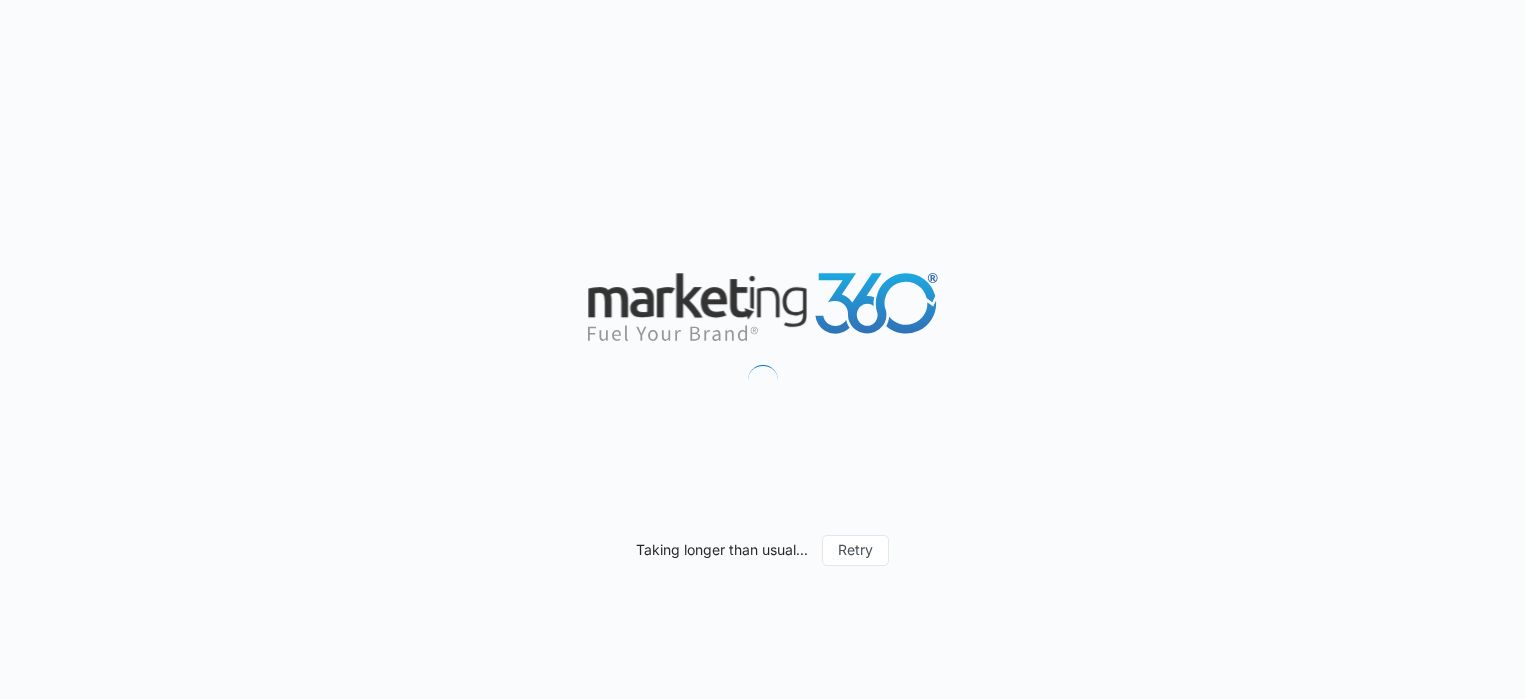 scroll, scrollTop: 0, scrollLeft: 0, axis: both 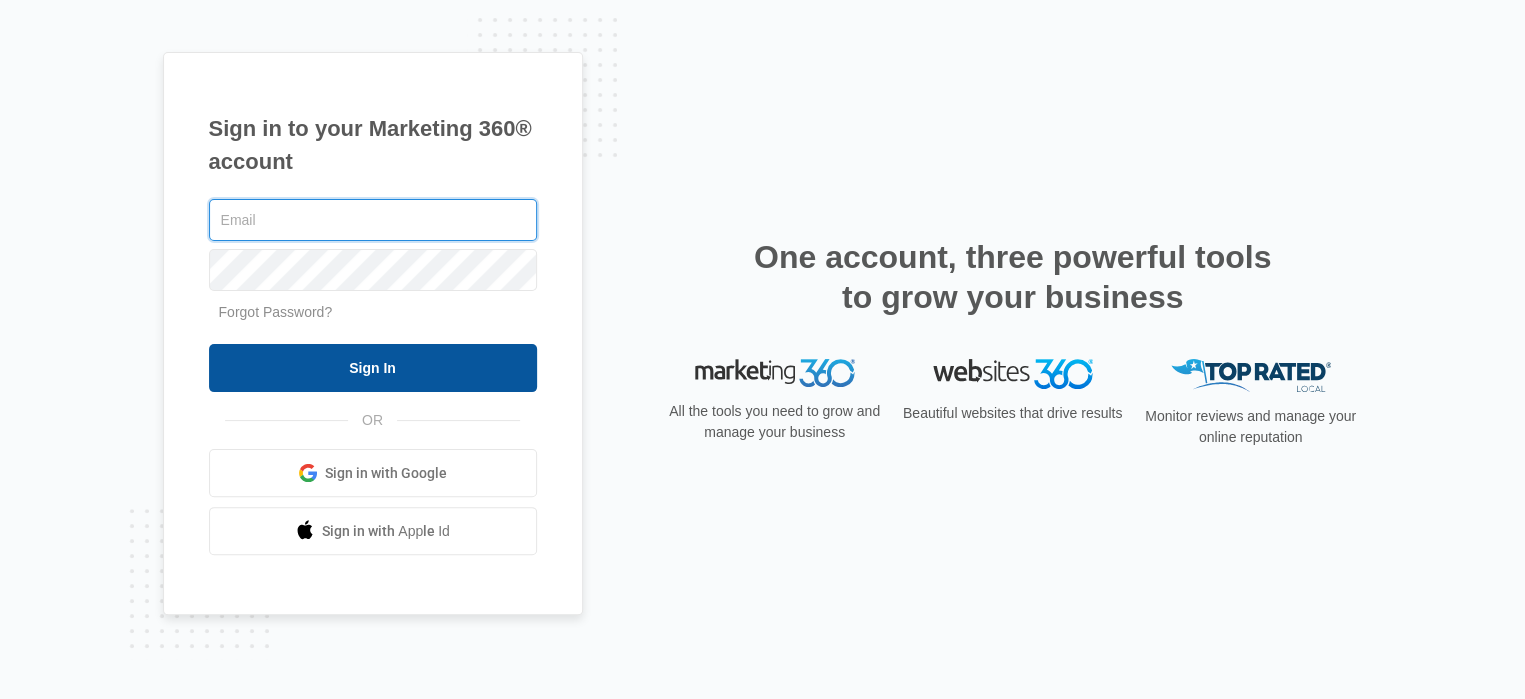 type on "[EMAIL]" 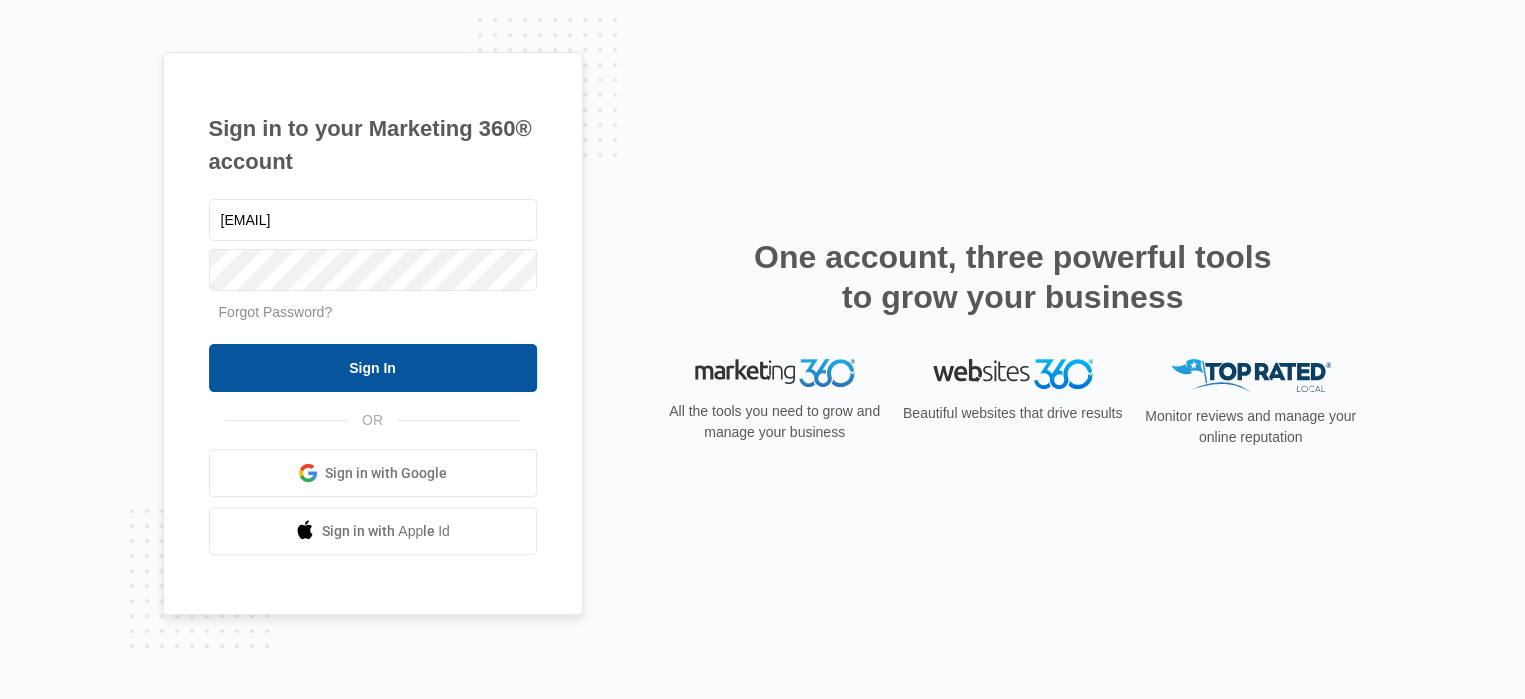 click on "Sign In" at bounding box center [373, 368] 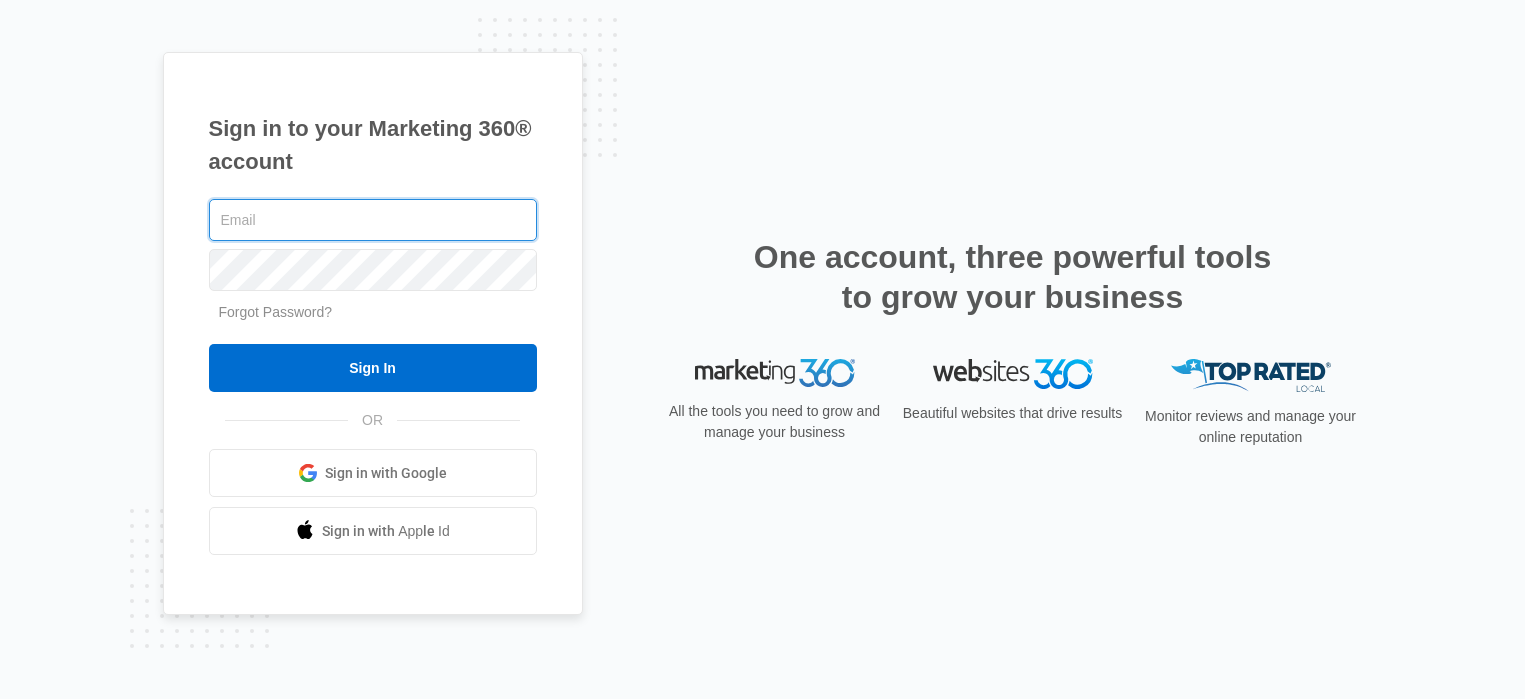 scroll, scrollTop: 0, scrollLeft: 0, axis: both 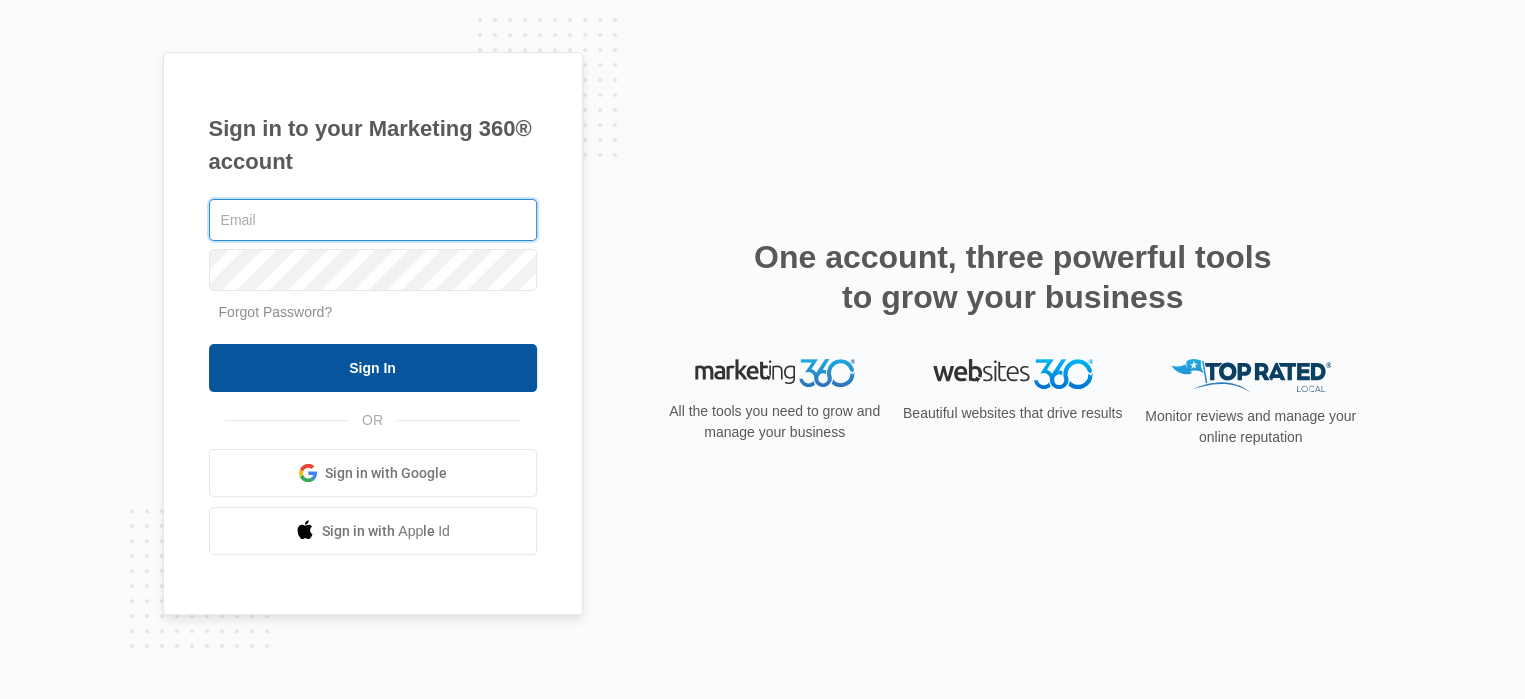 type on "[EMAIL]" 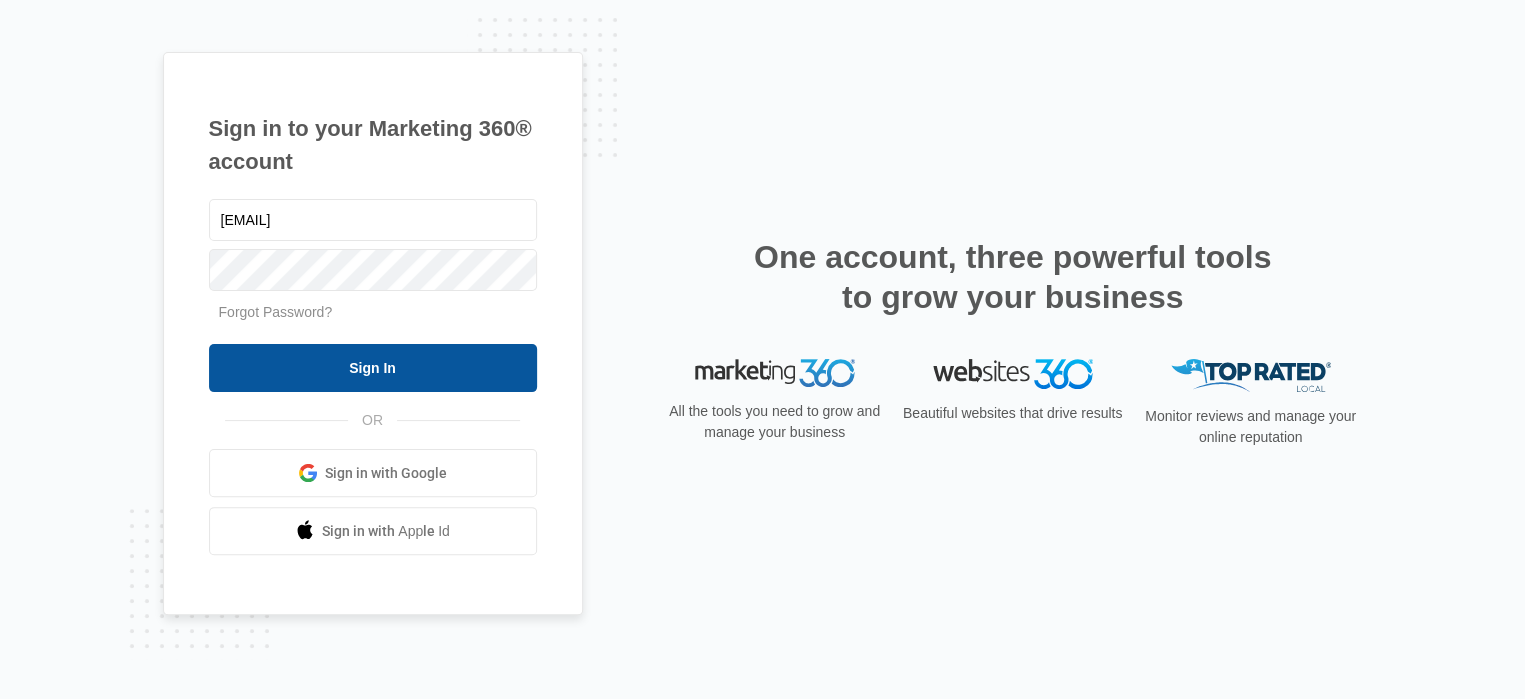 click on "Sign In" at bounding box center (373, 368) 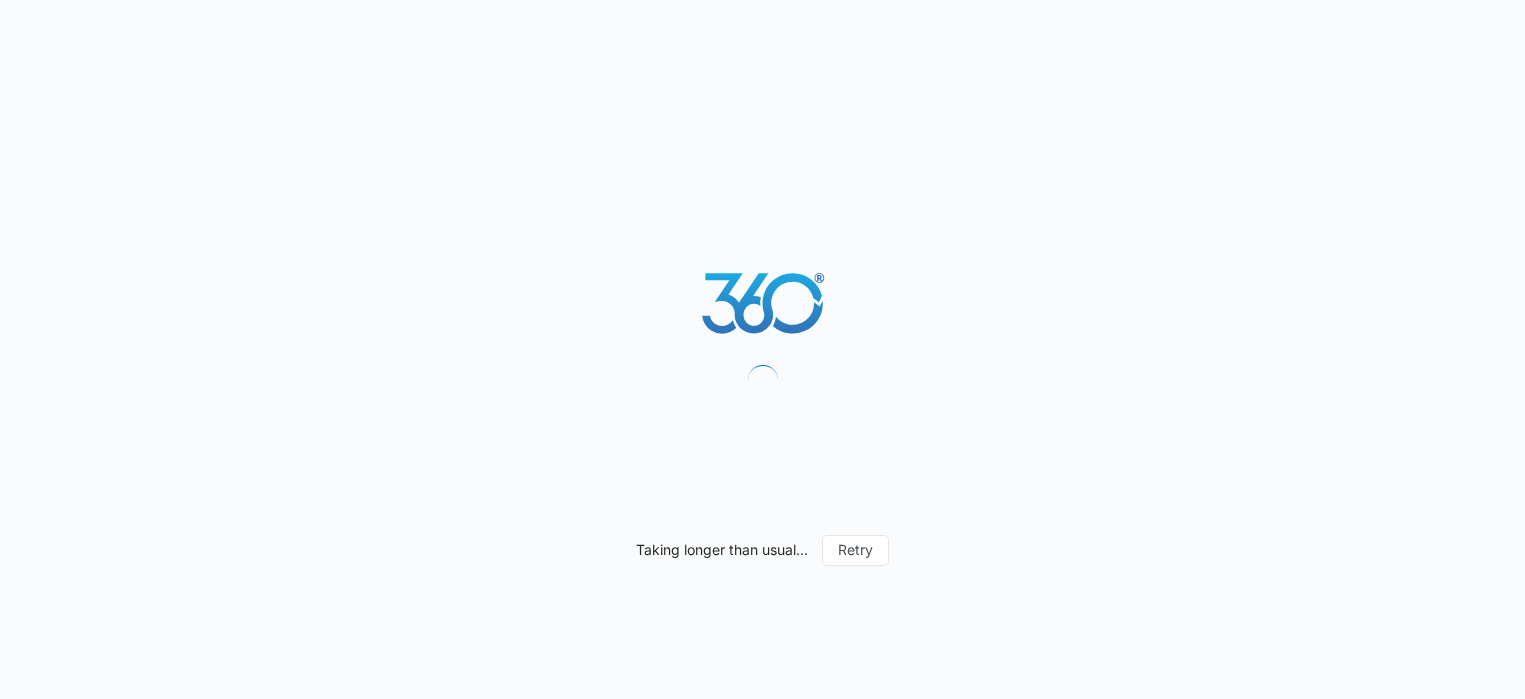 scroll, scrollTop: 0, scrollLeft: 0, axis: both 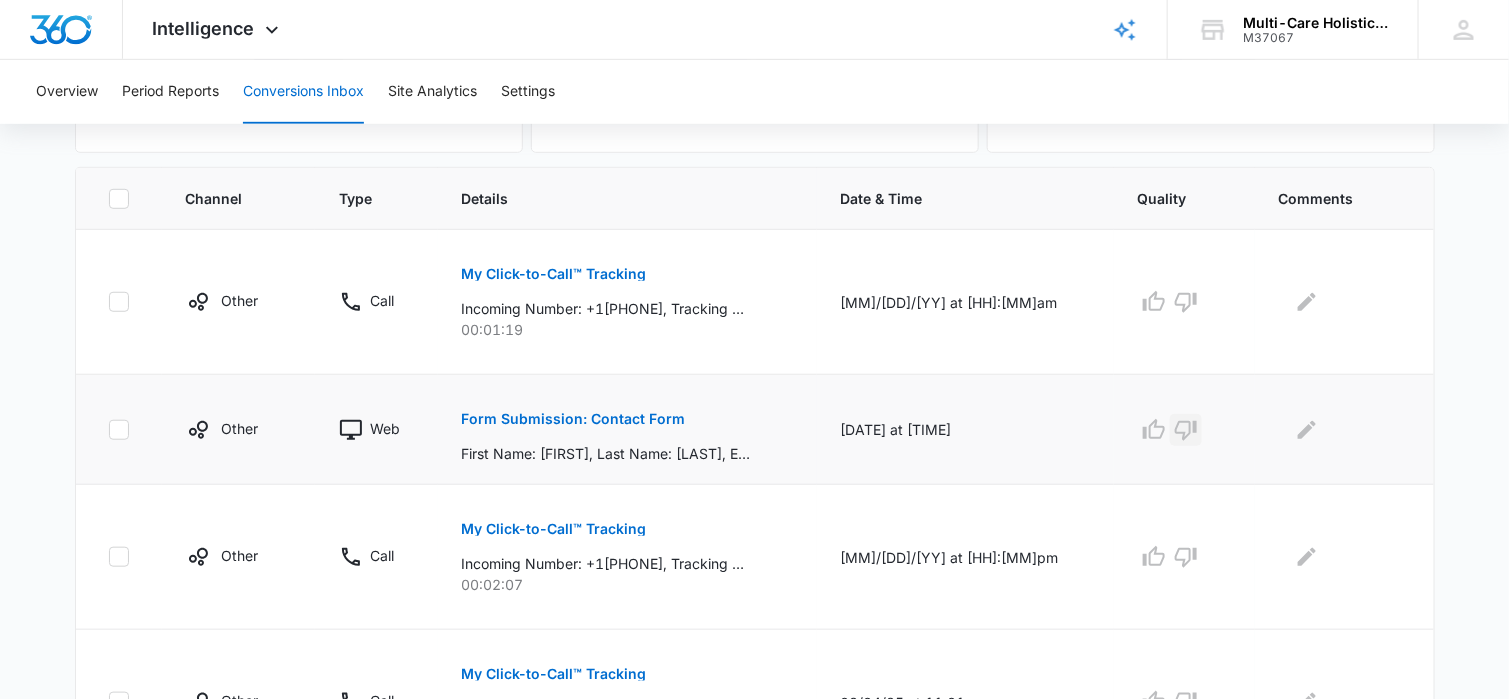 click 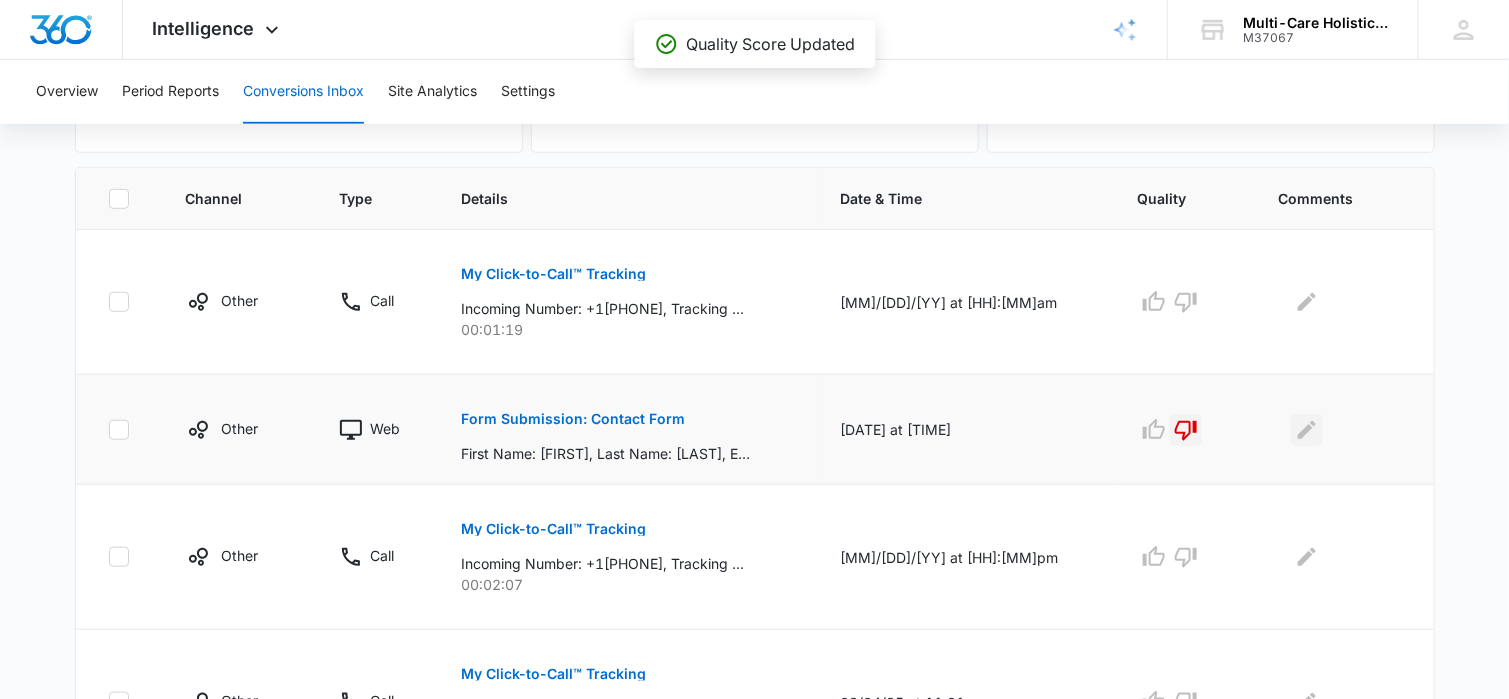 click 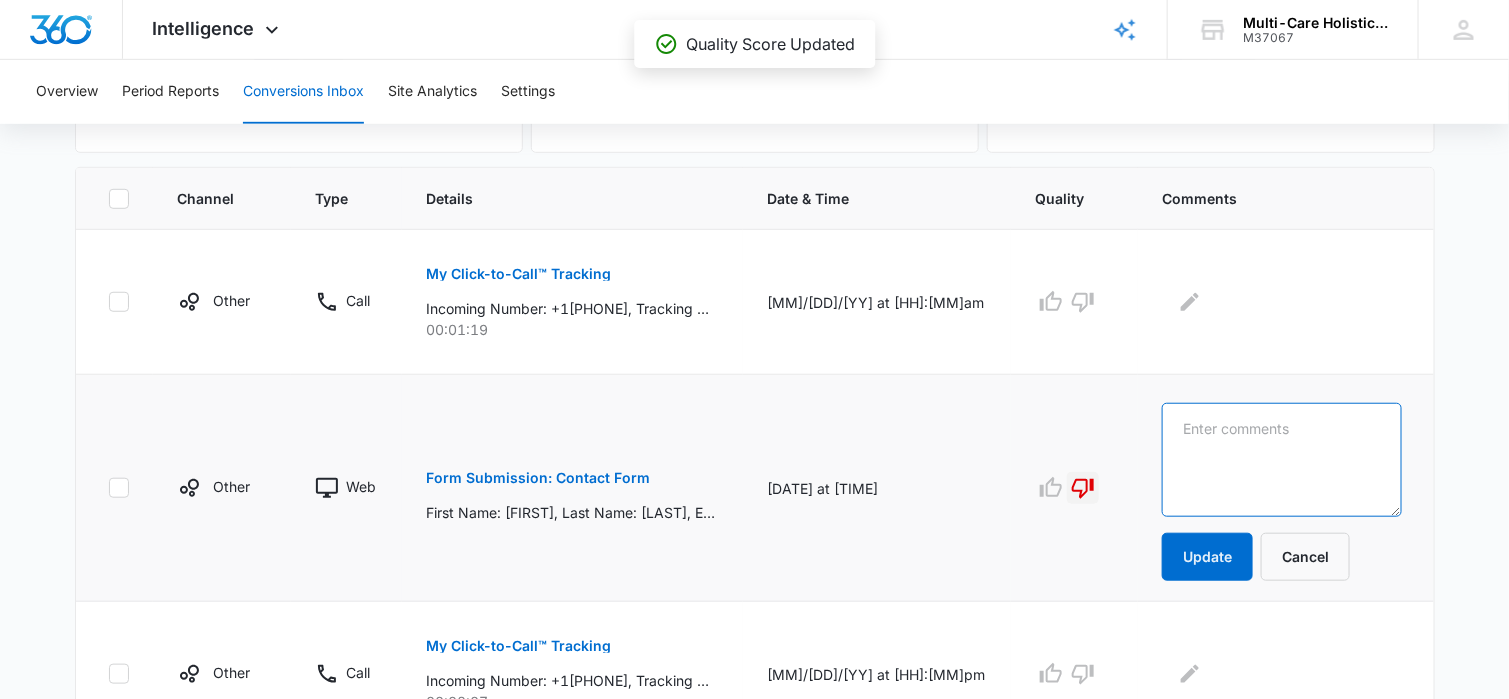 click at bounding box center [1281, 460] 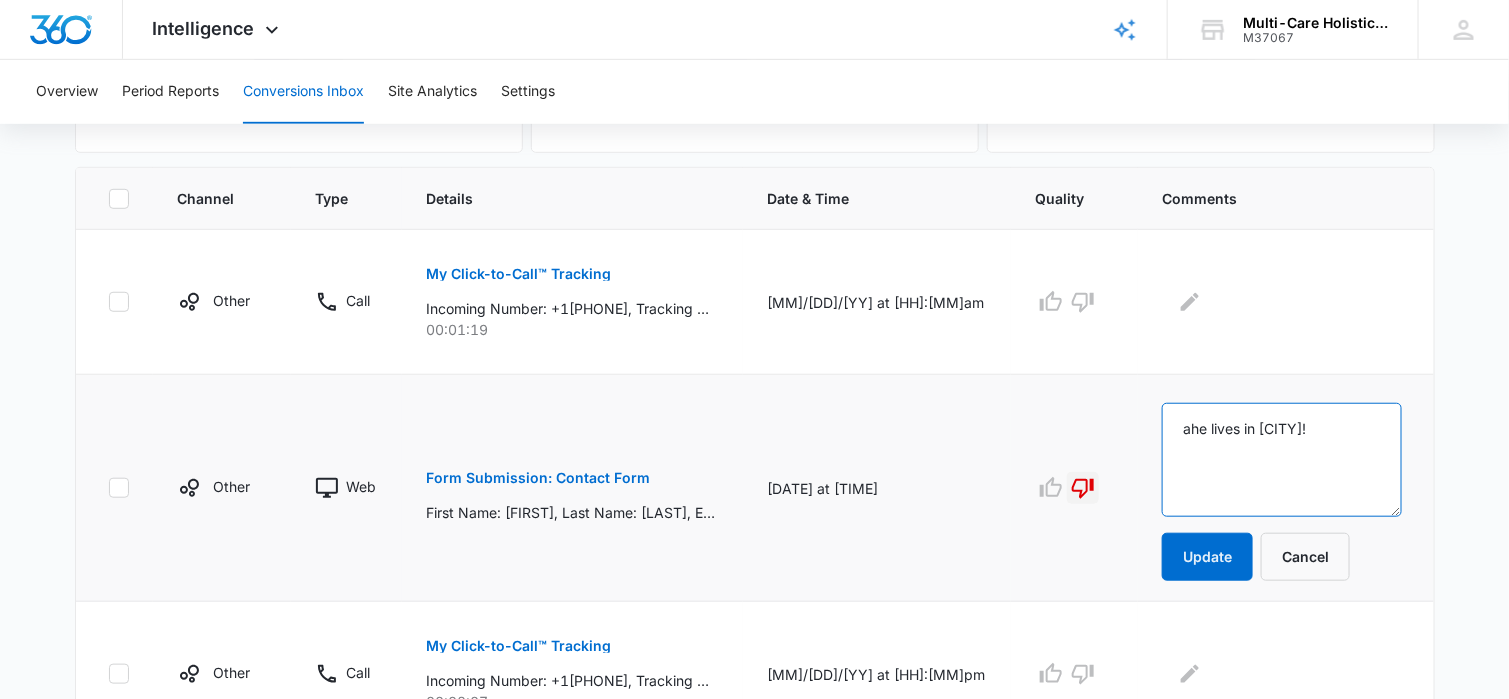 click on "ahe lives in [CITY]!" at bounding box center [1281, 460] 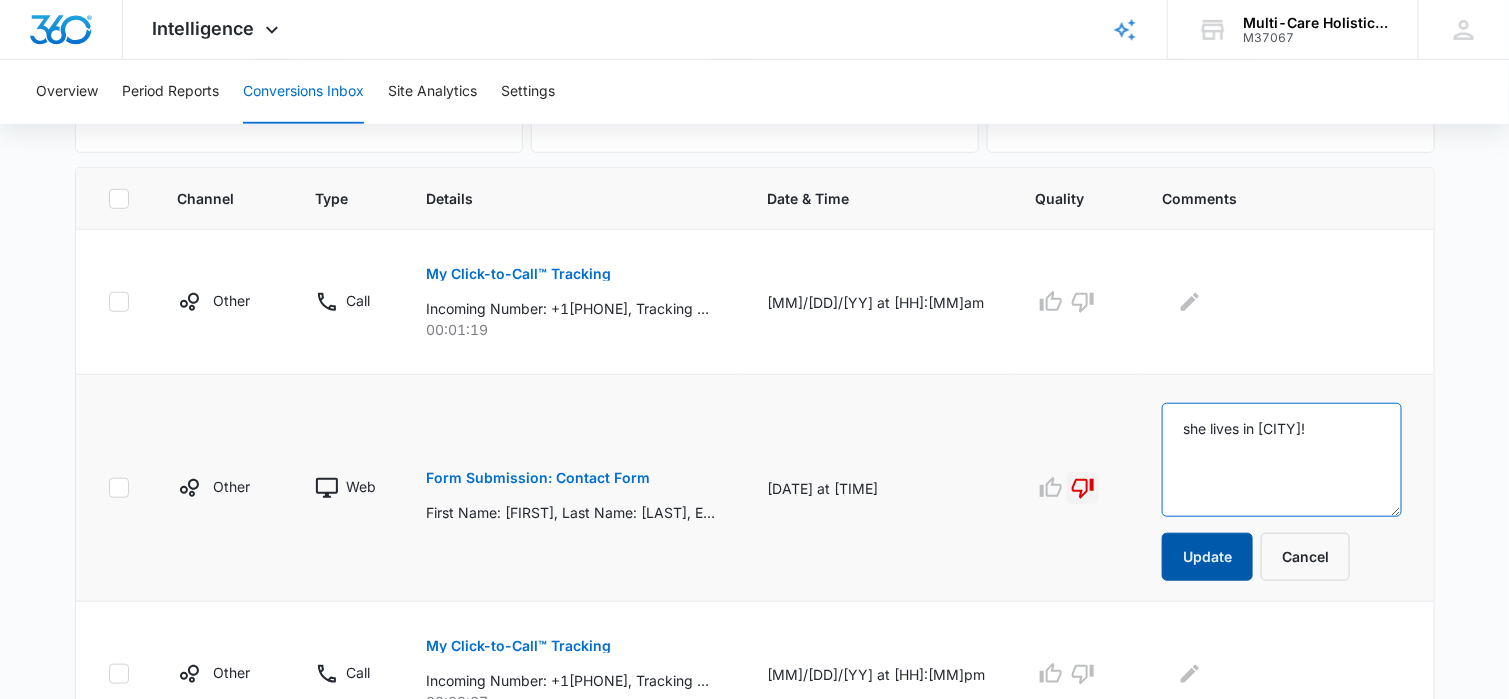 type on "she lives in [CITY]!" 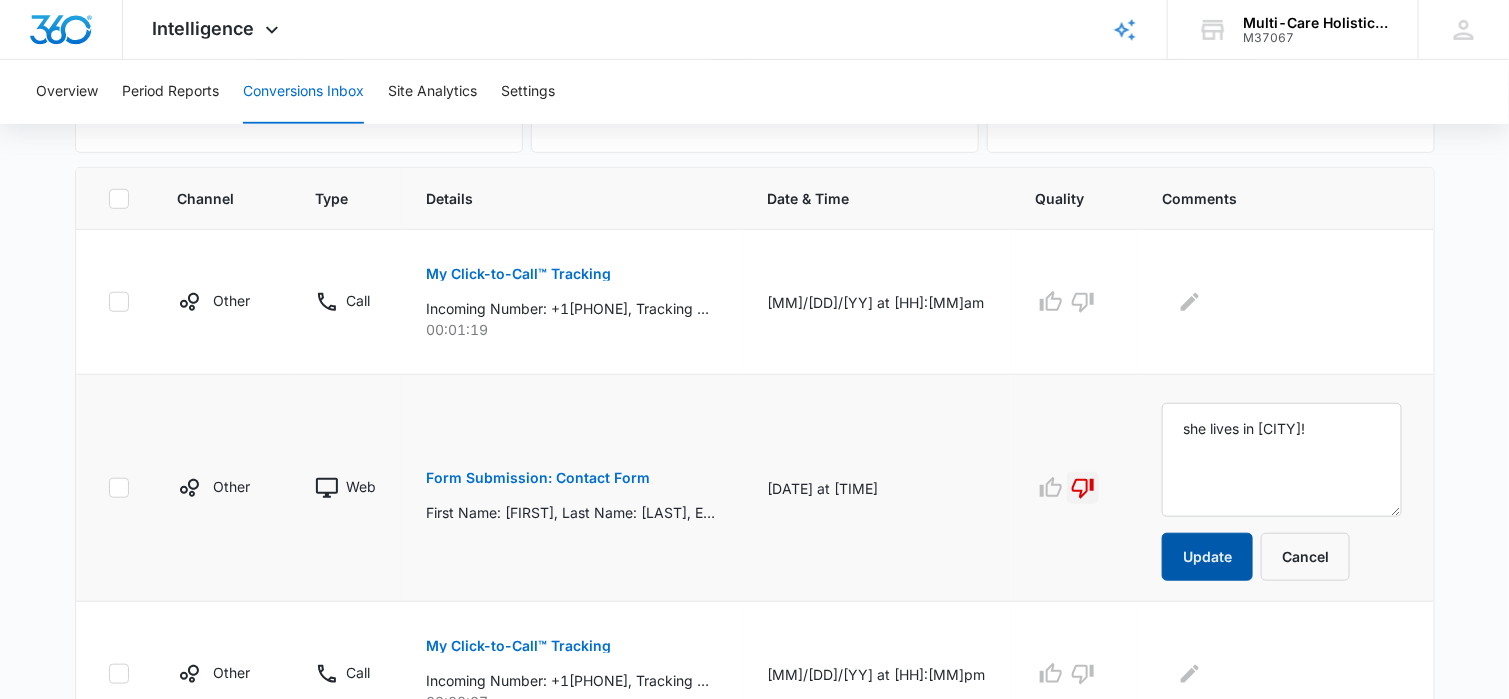 click on "Update" at bounding box center (1207, 557) 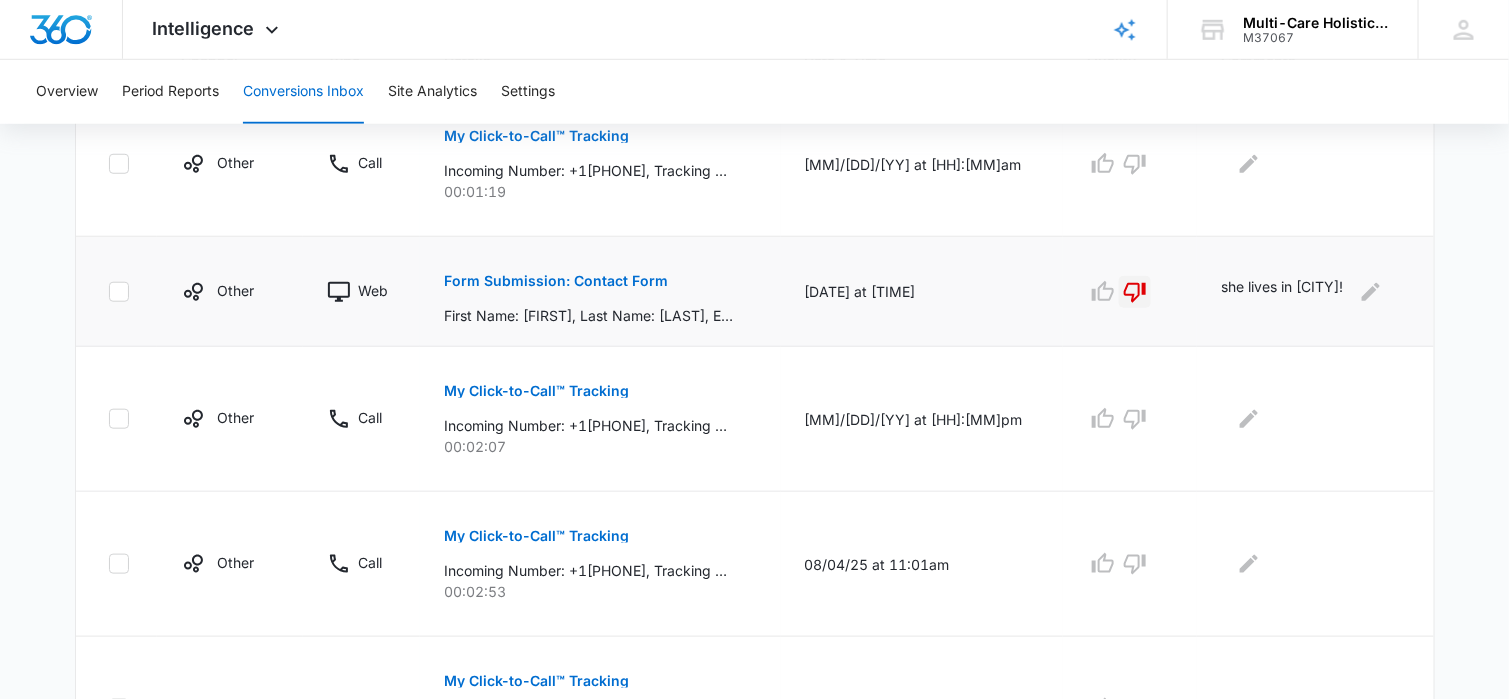 scroll, scrollTop: 400, scrollLeft: 0, axis: vertical 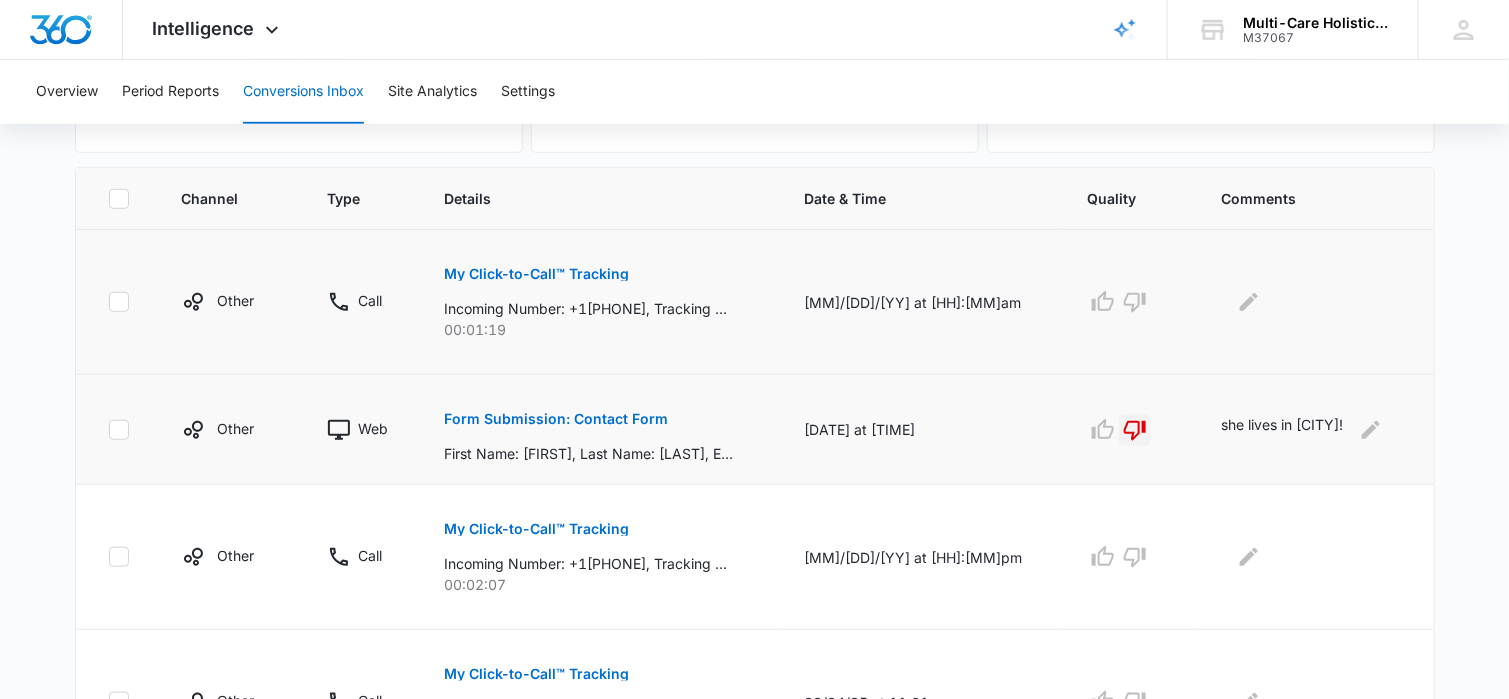 click on "My Click-to-Call™ Tracking" at bounding box center (536, 274) 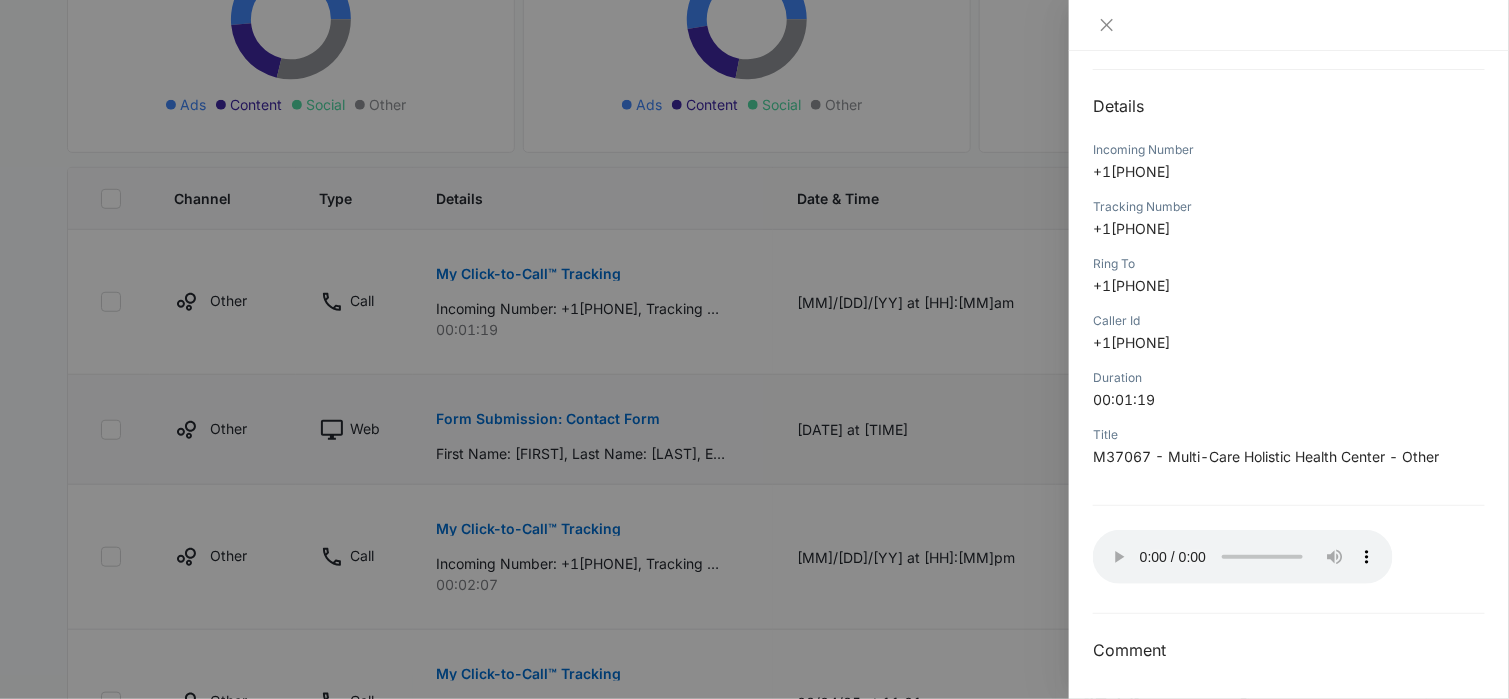 scroll, scrollTop: 188, scrollLeft: 0, axis: vertical 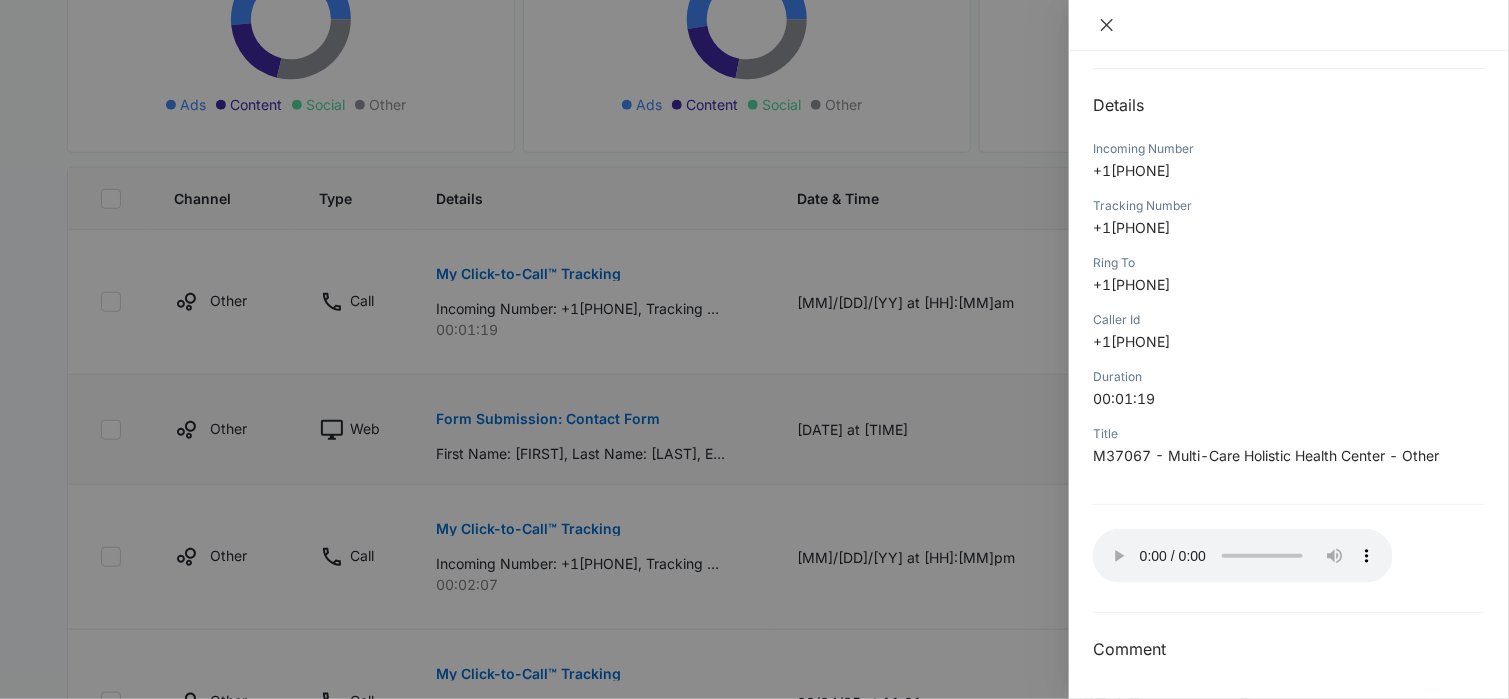 click 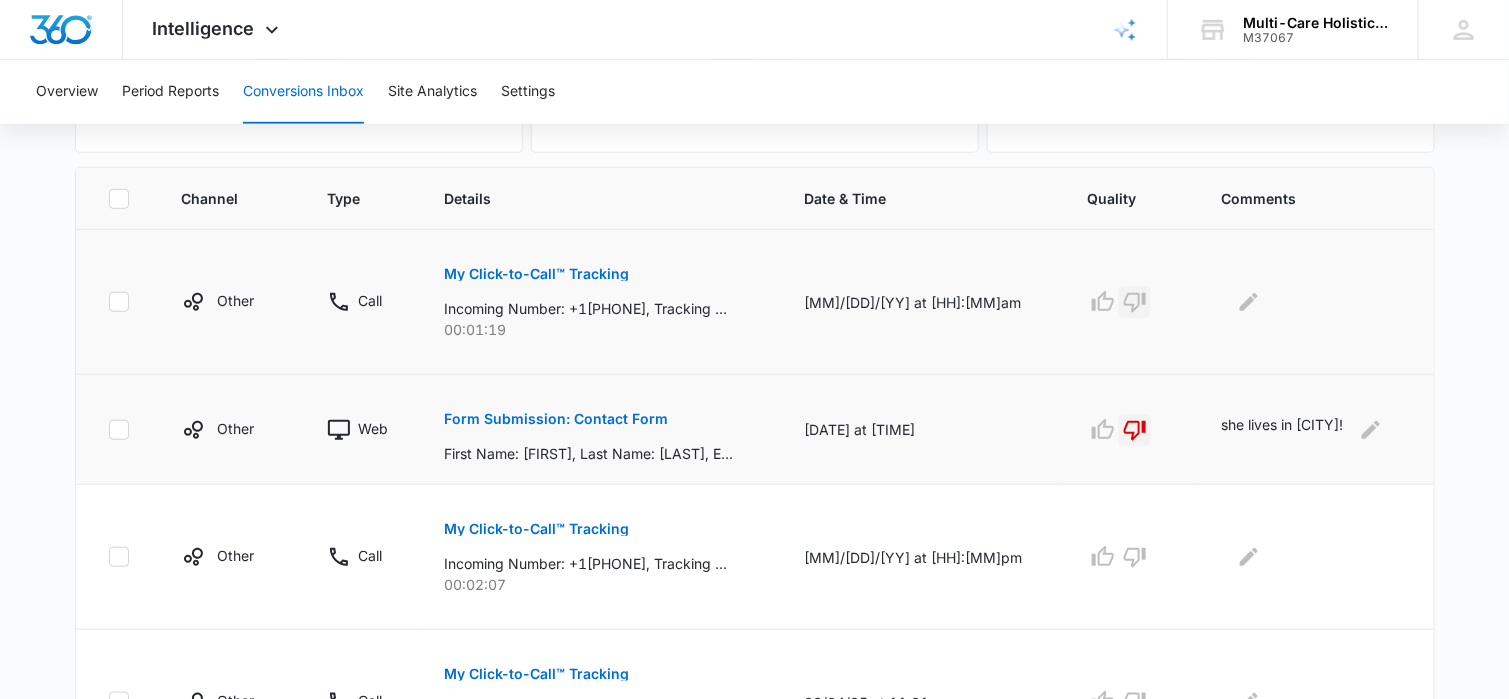 click 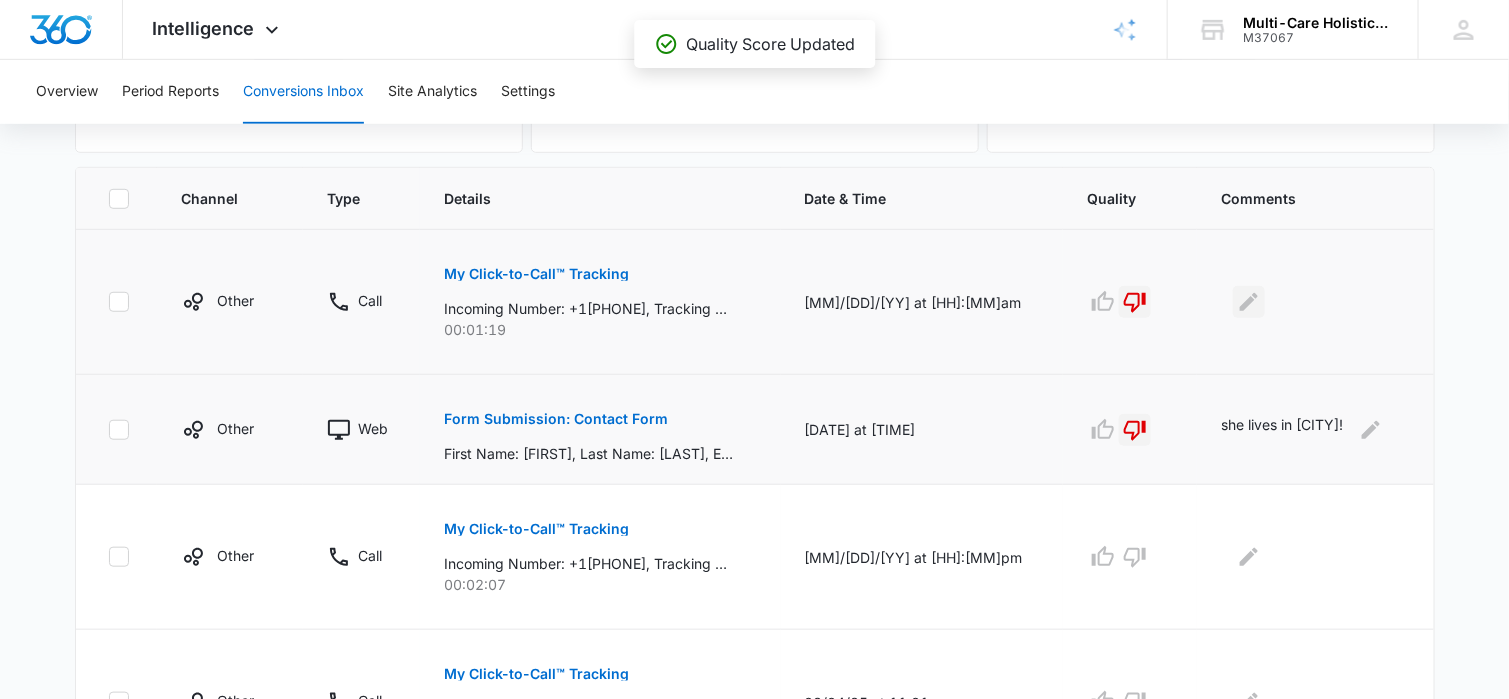 click 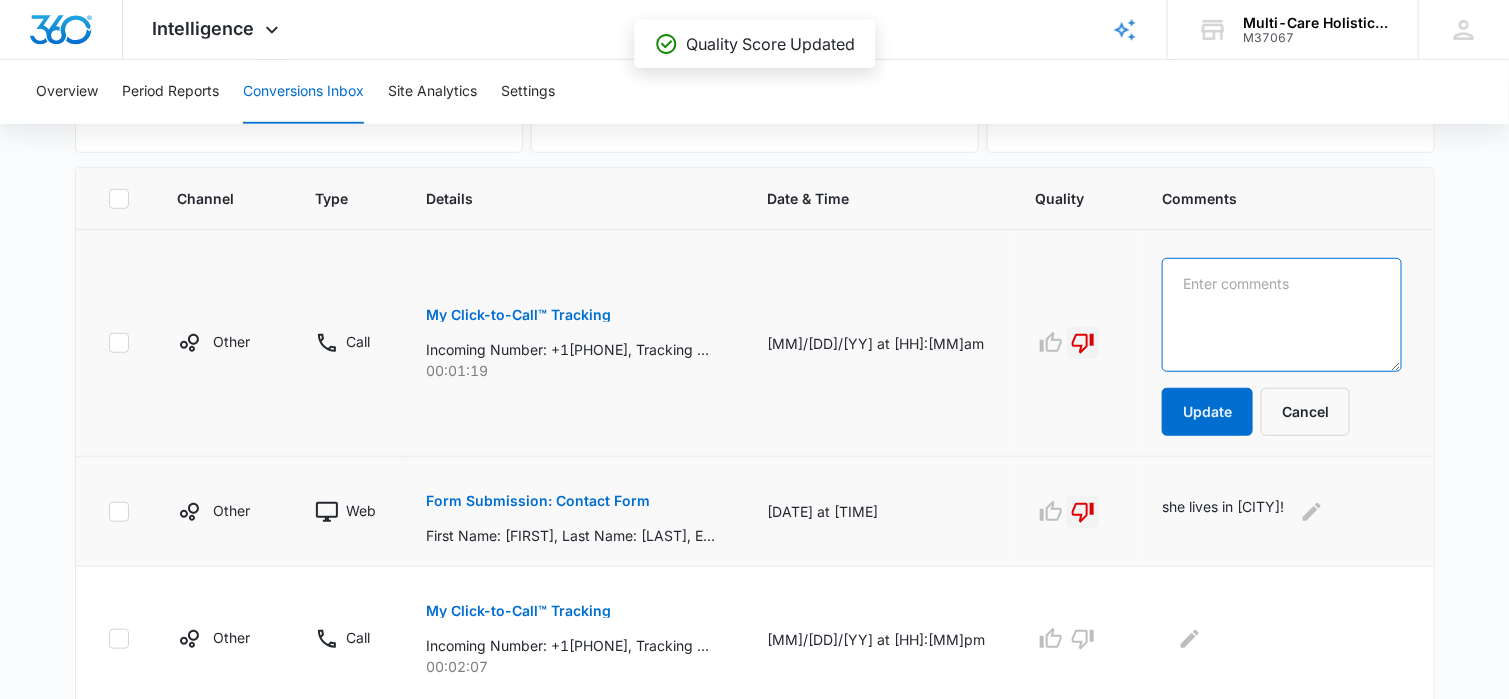 click at bounding box center (1281, 315) 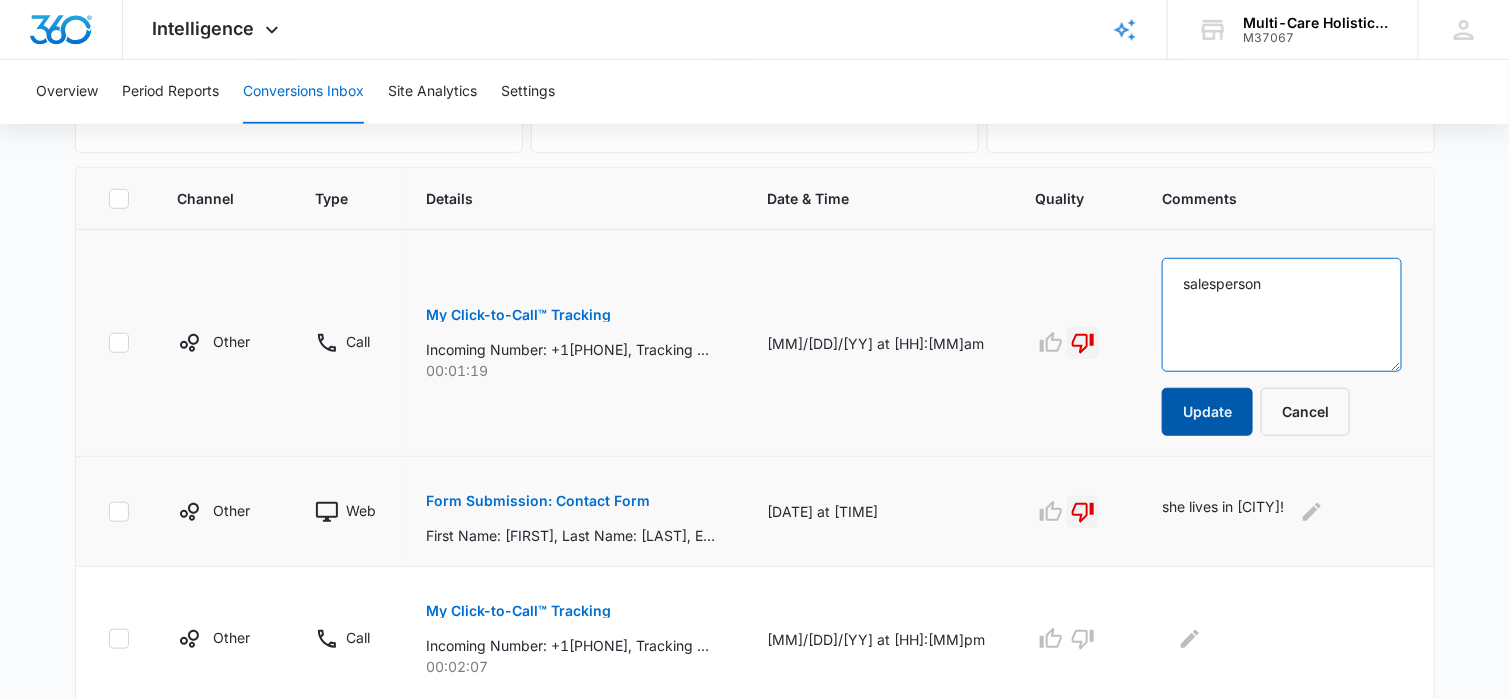 type on "salesperson" 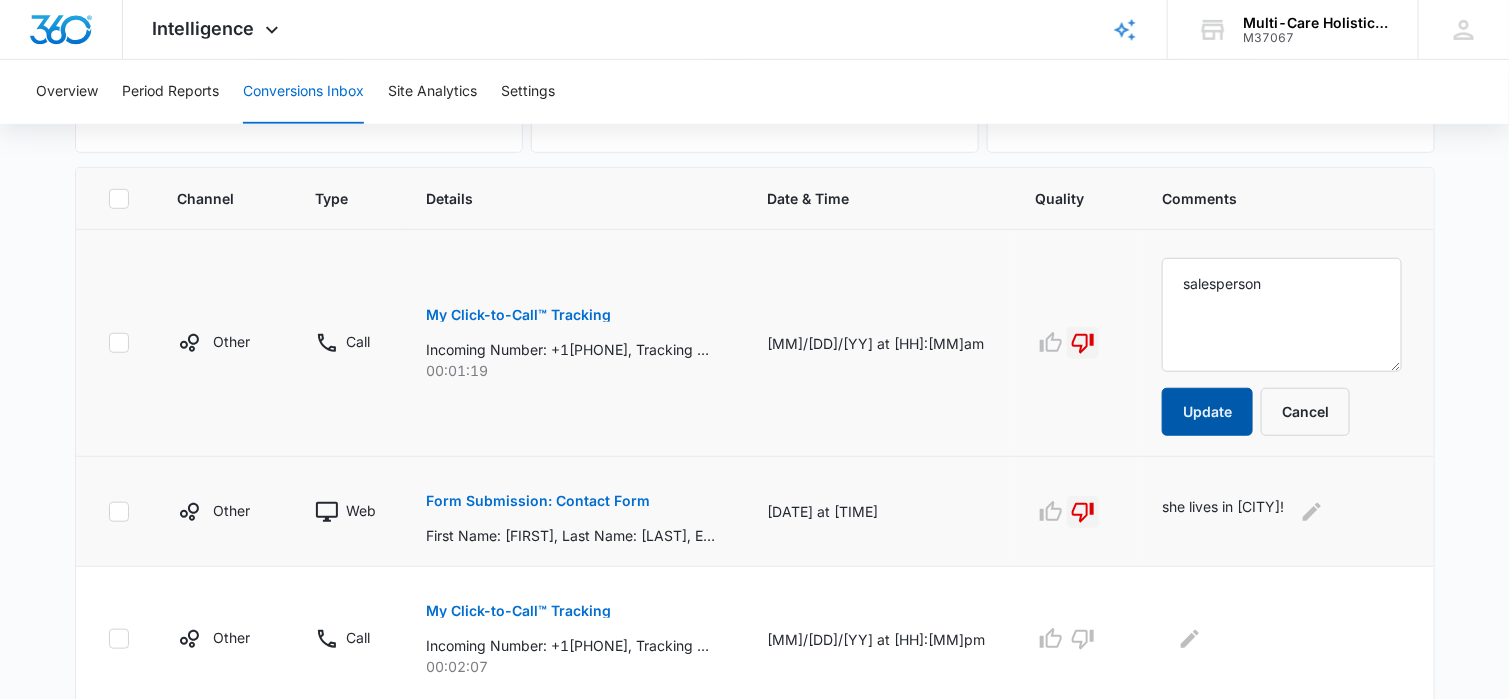 click on "Update" at bounding box center (1207, 412) 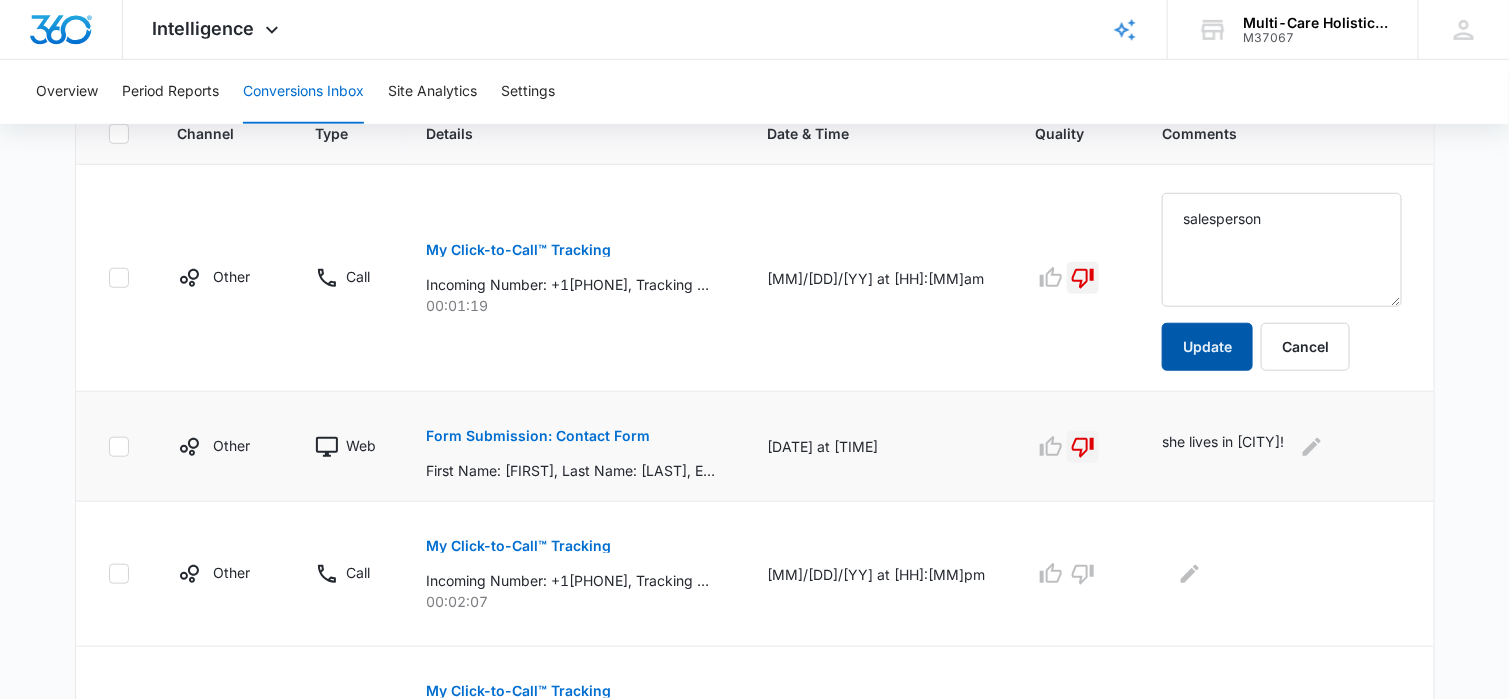 scroll, scrollTop: 500, scrollLeft: 0, axis: vertical 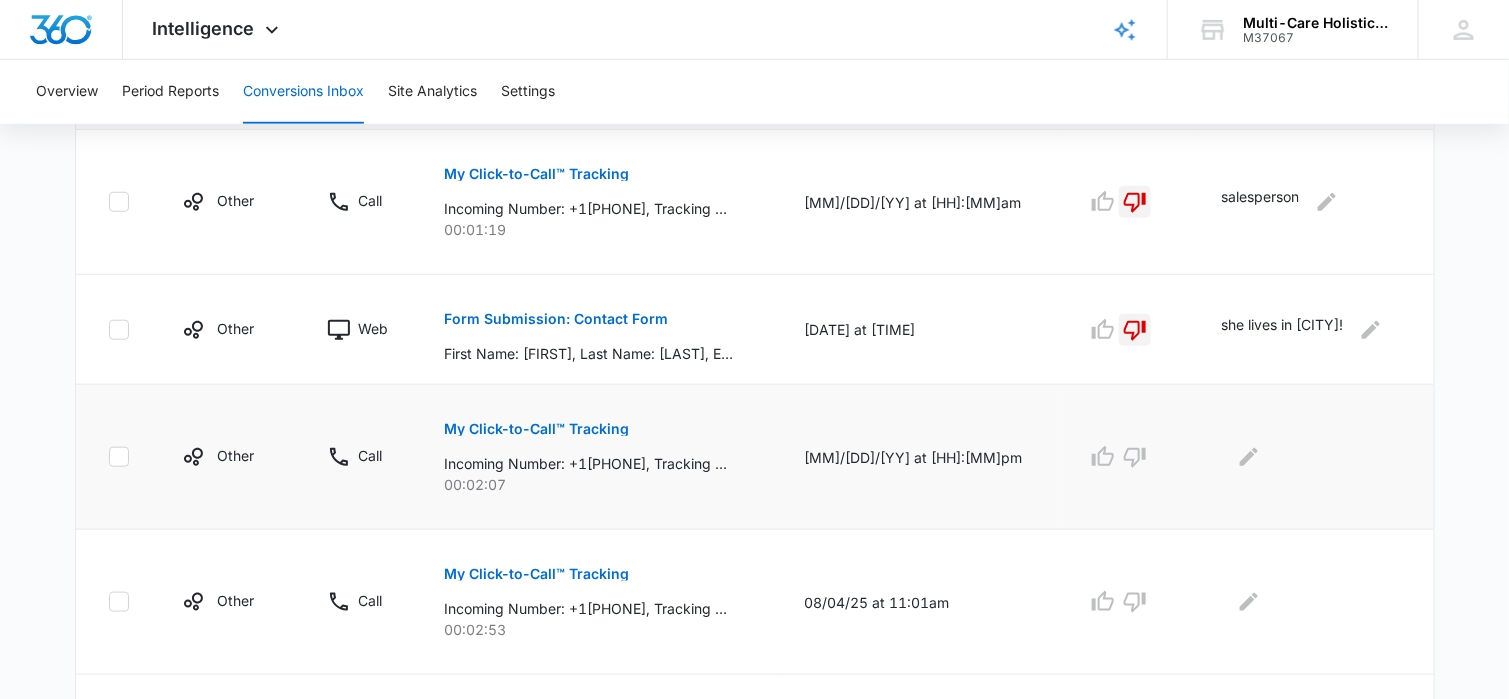 click on "My Click-to-Call™ Tracking" at bounding box center [536, 429] 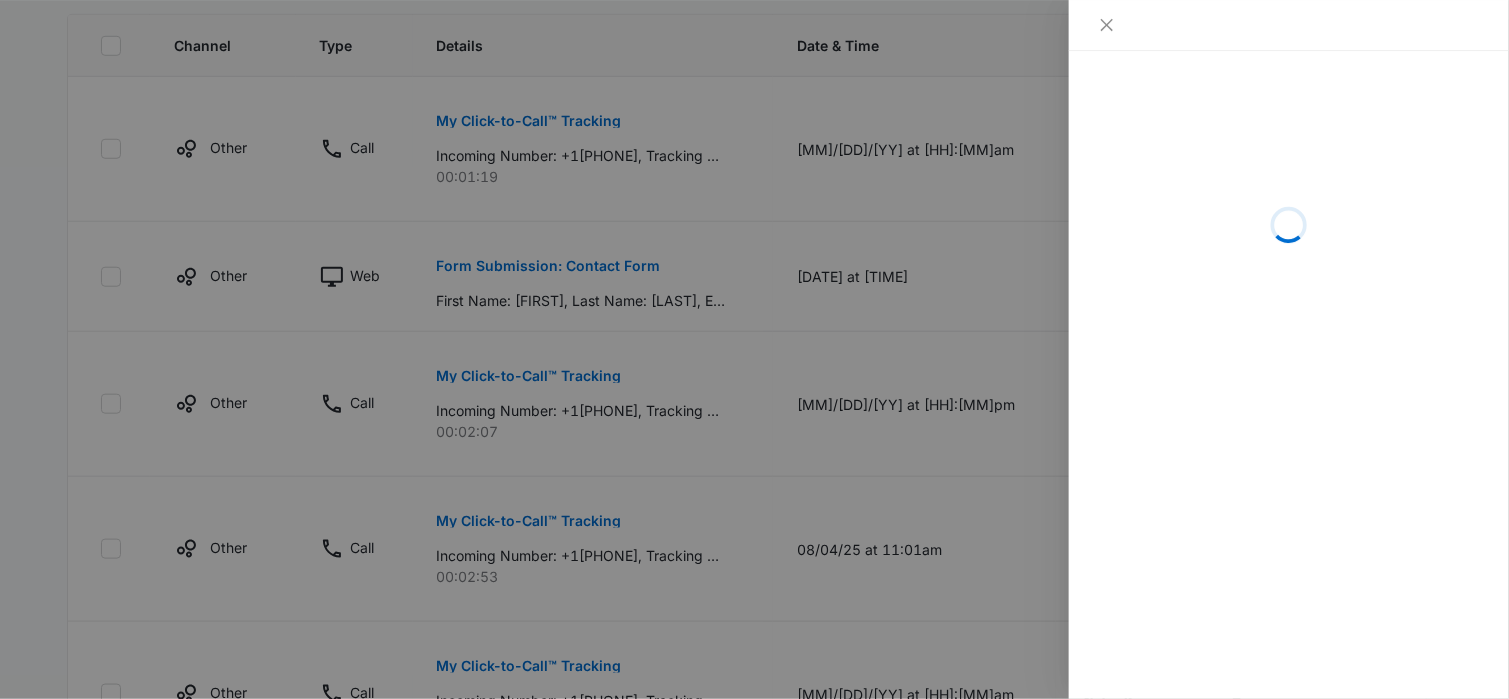 scroll, scrollTop: 600, scrollLeft: 0, axis: vertical 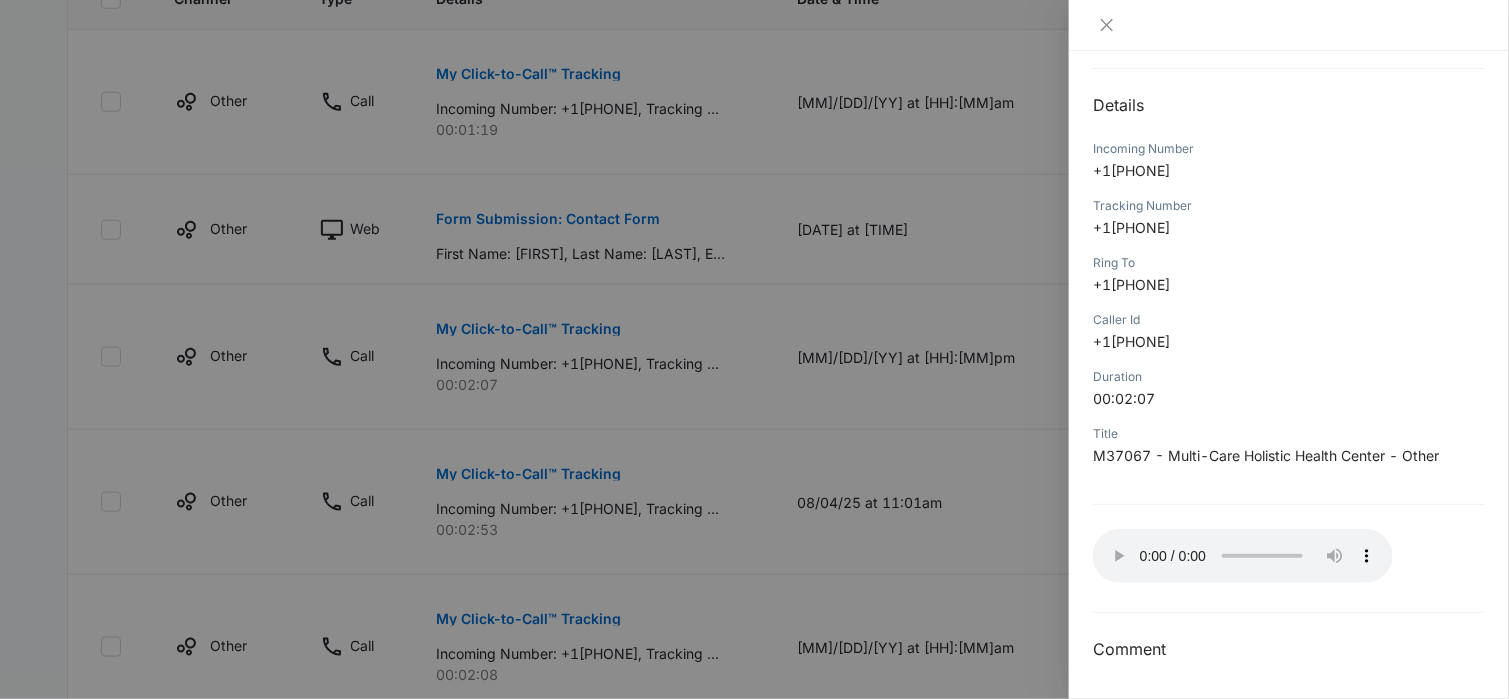 type 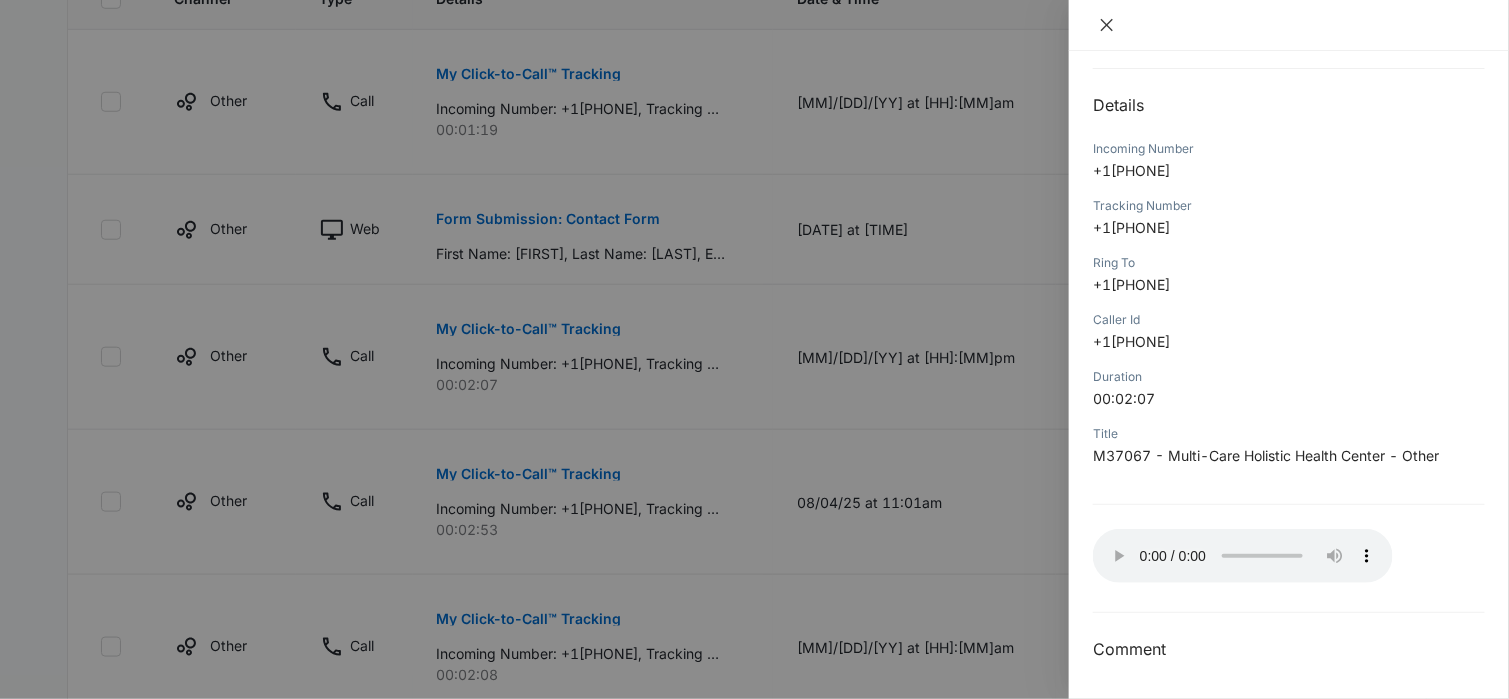 click at bounding box center [1107, 25] 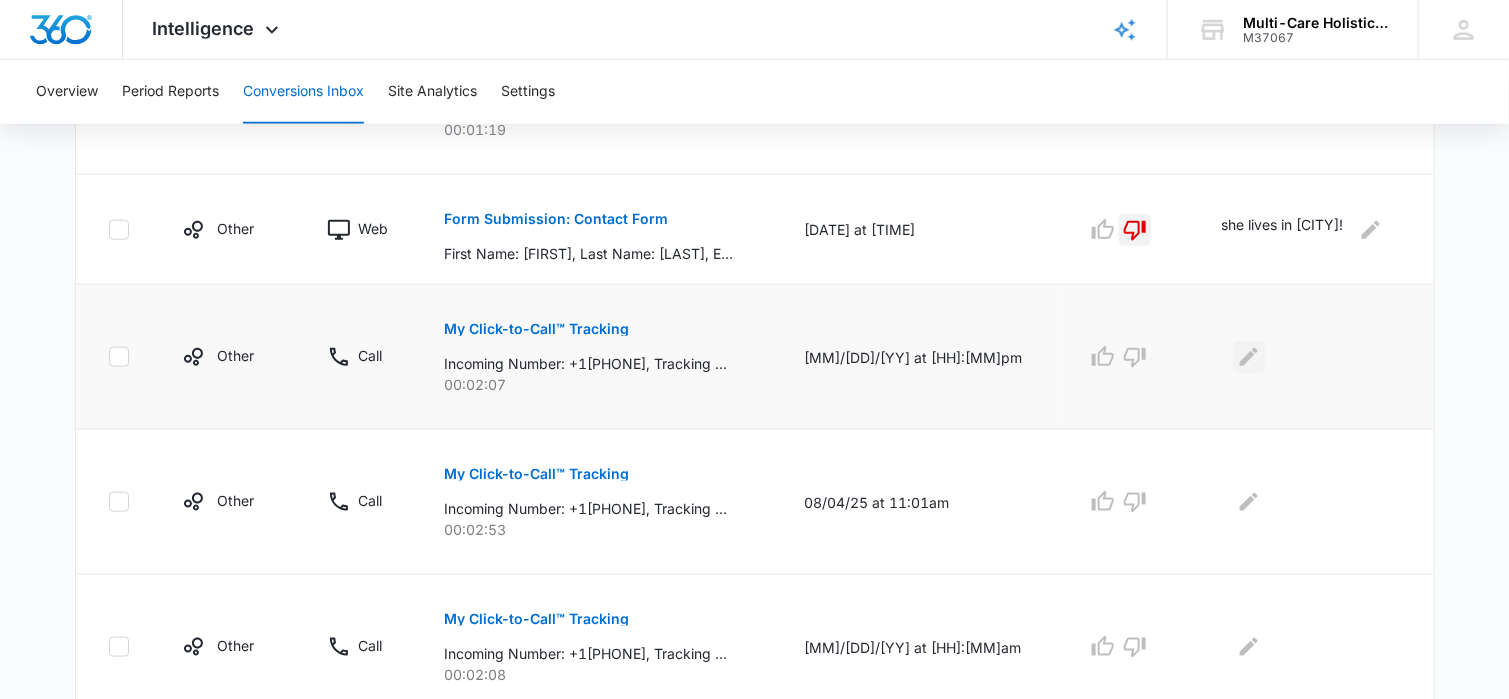 click 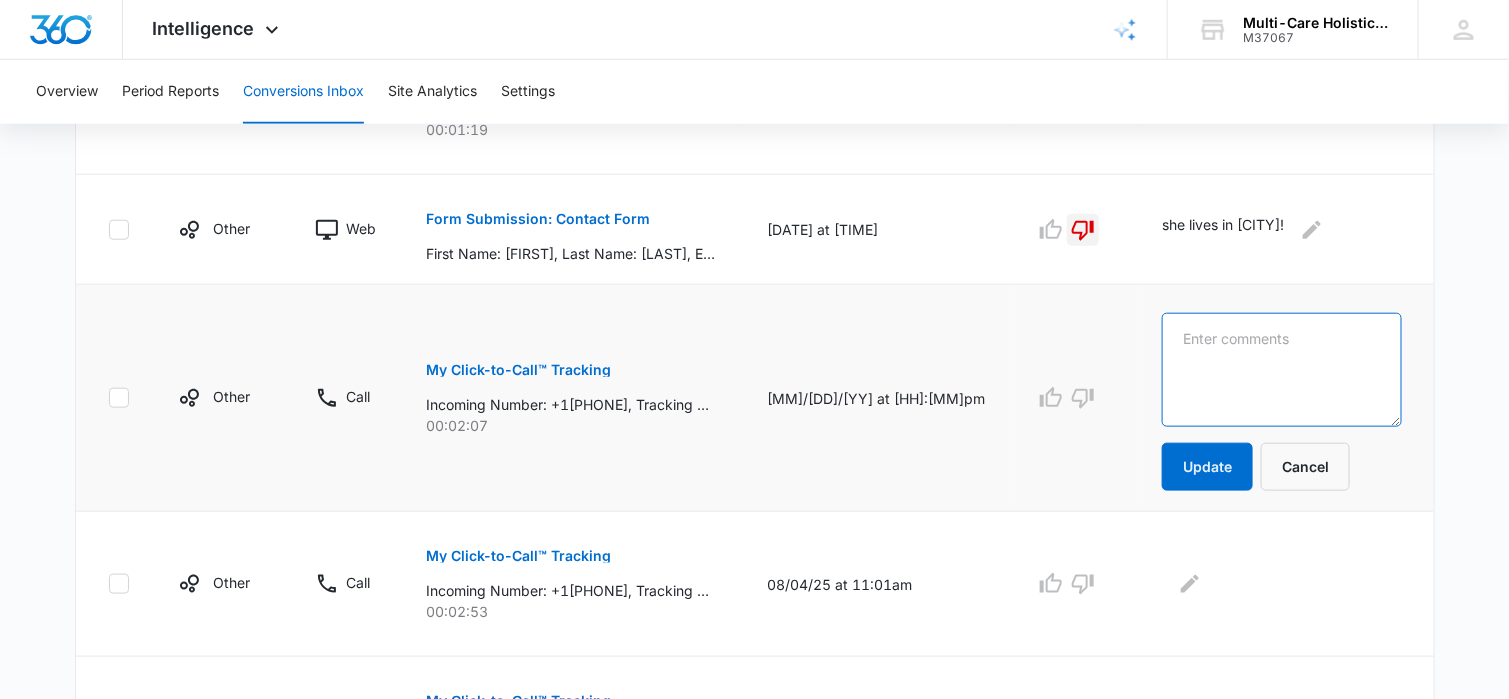 click at bounding box center [1281, 370] 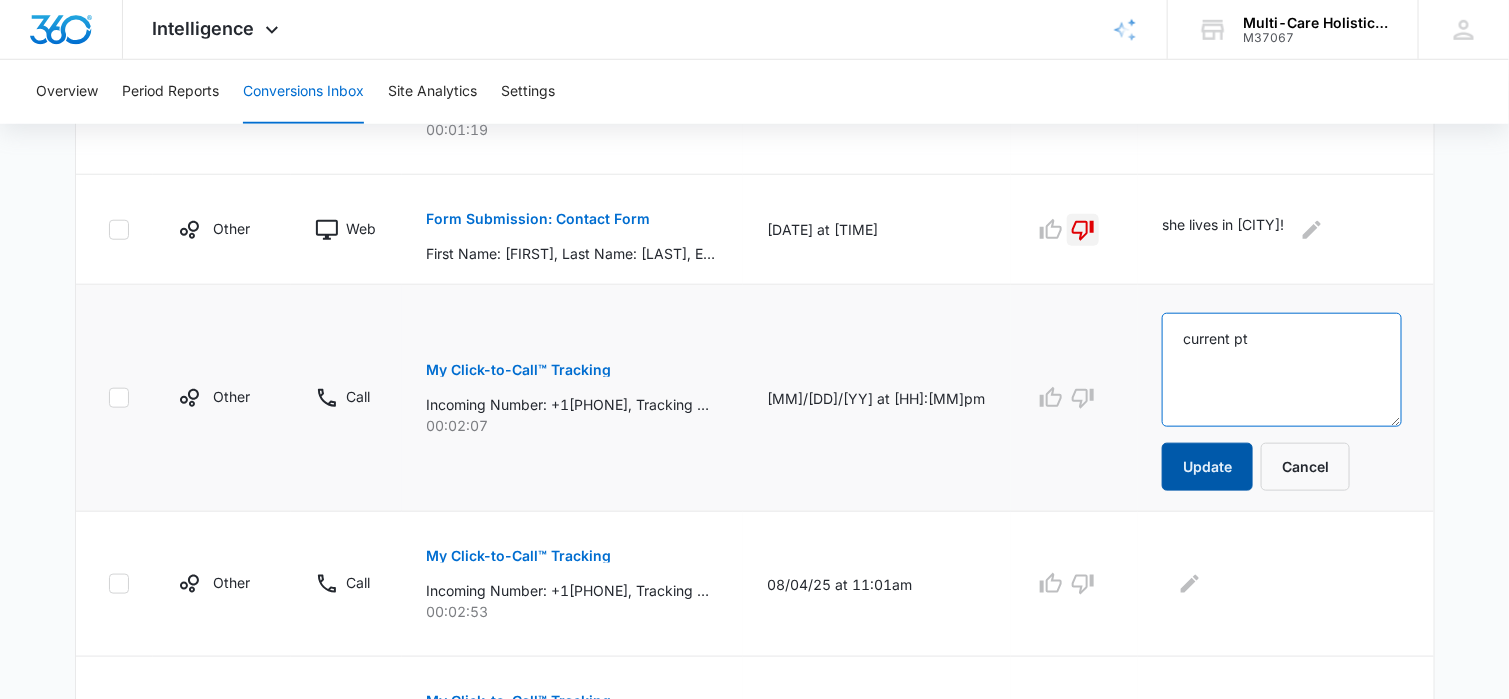 type on "current pt" 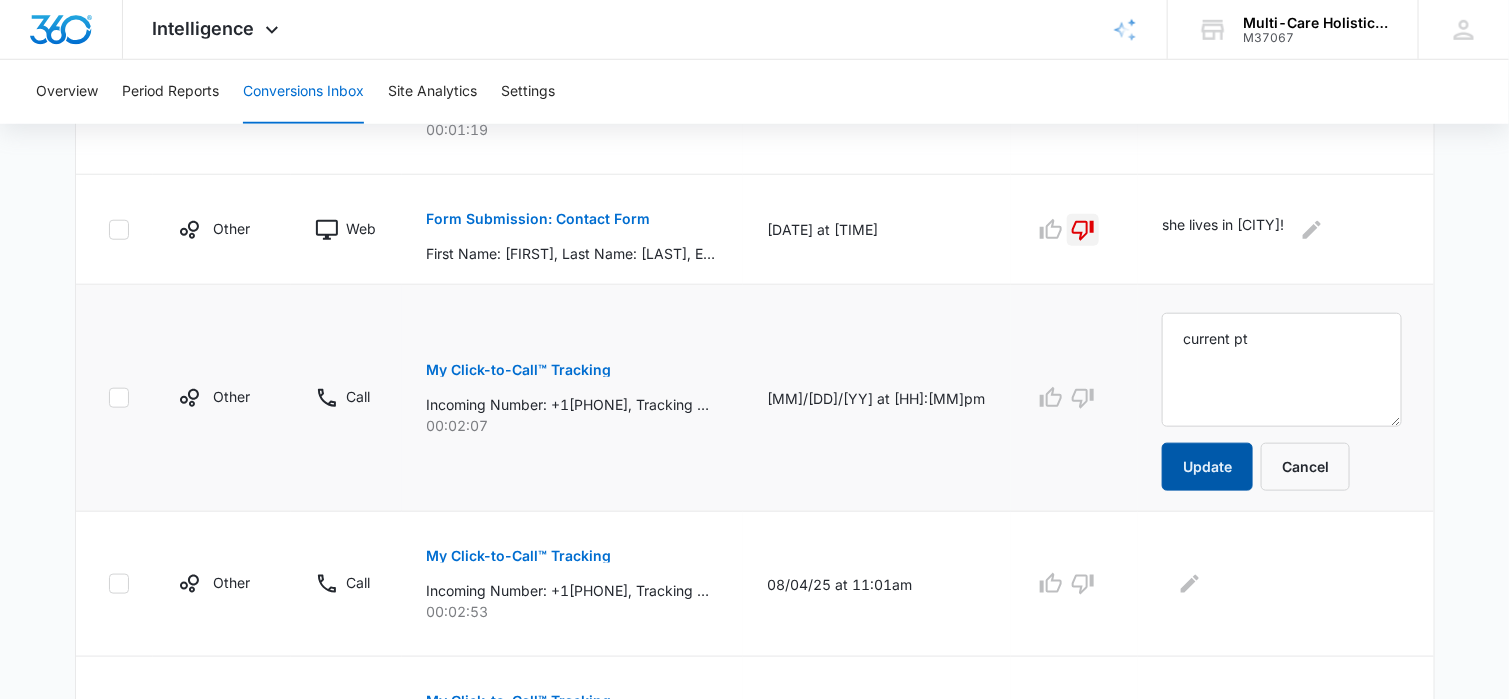 click on "Update" at bounding box center [1207, 467] 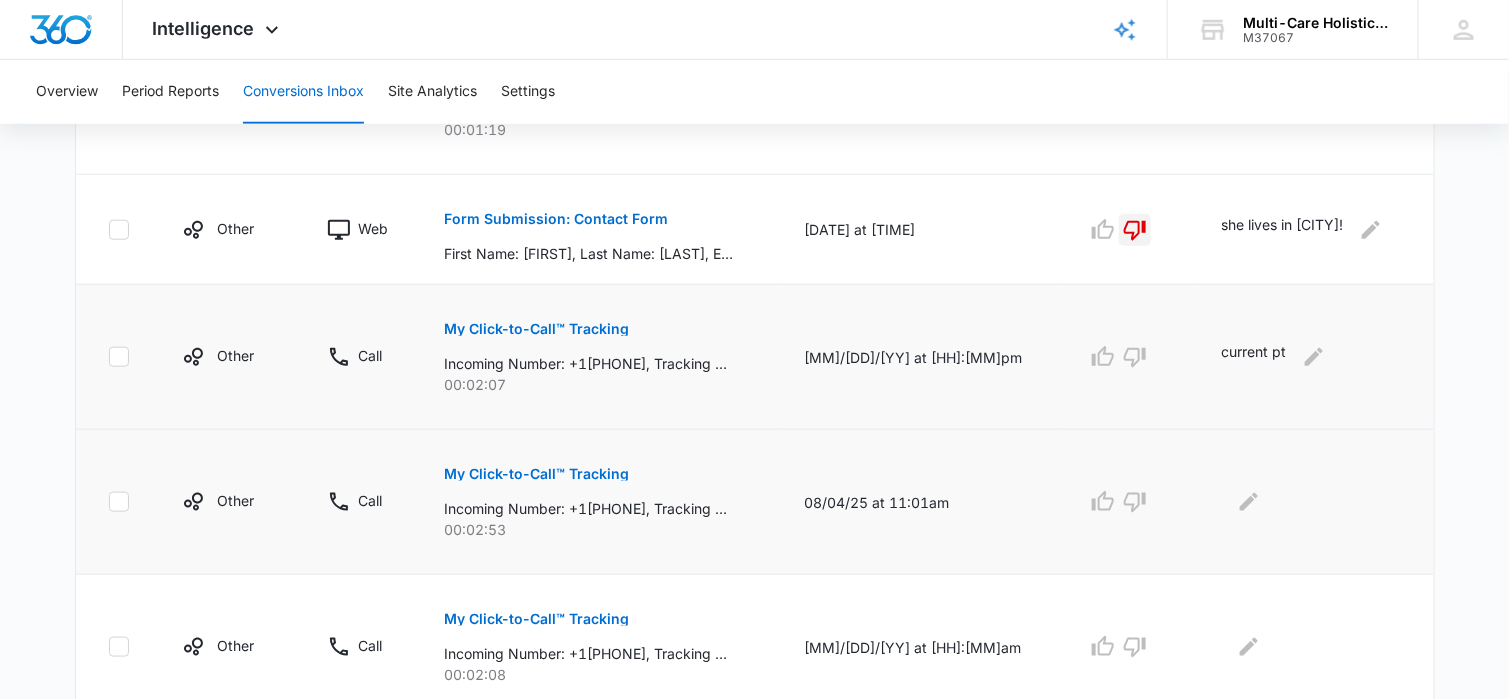 click on "My Click-to-Call™ Tracking" at bounding box center [536, 474] 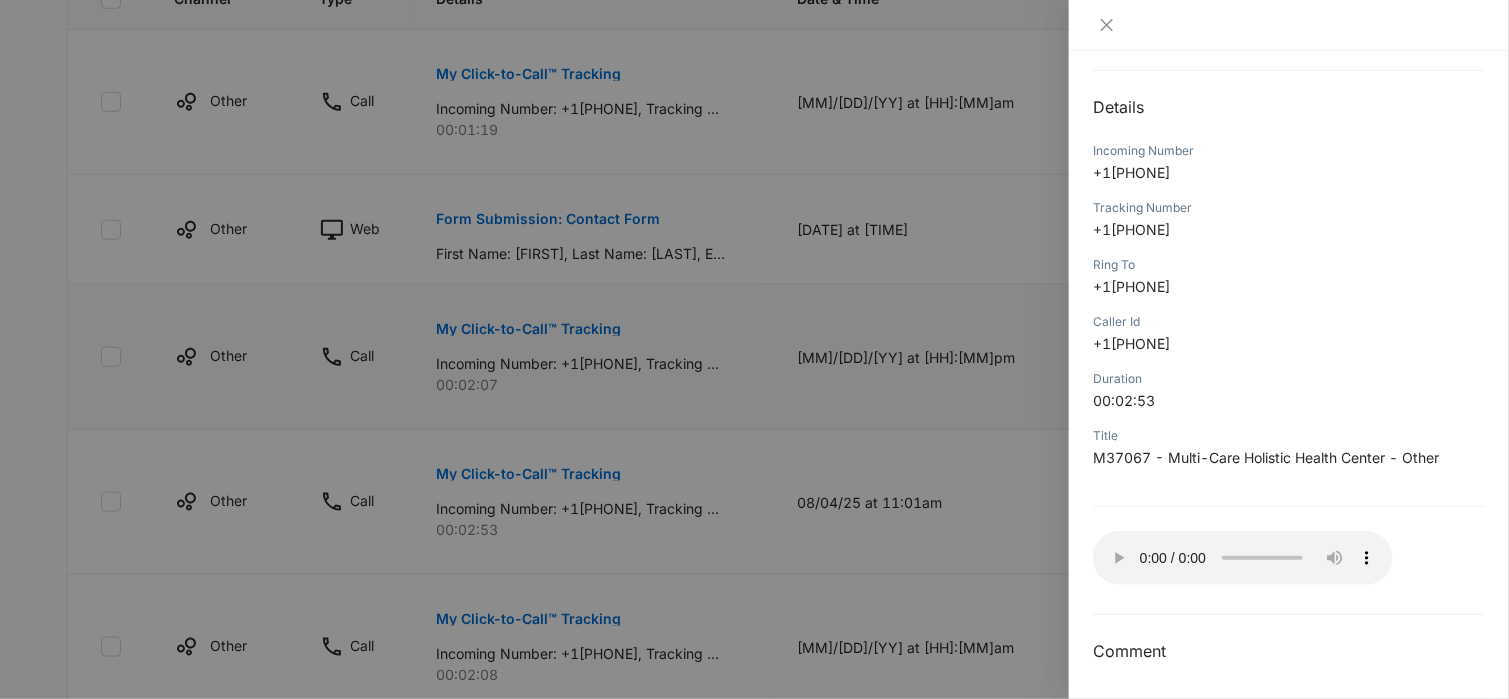 scroll, scrollTop: 188, scrollLeft: 0, axis: vertical 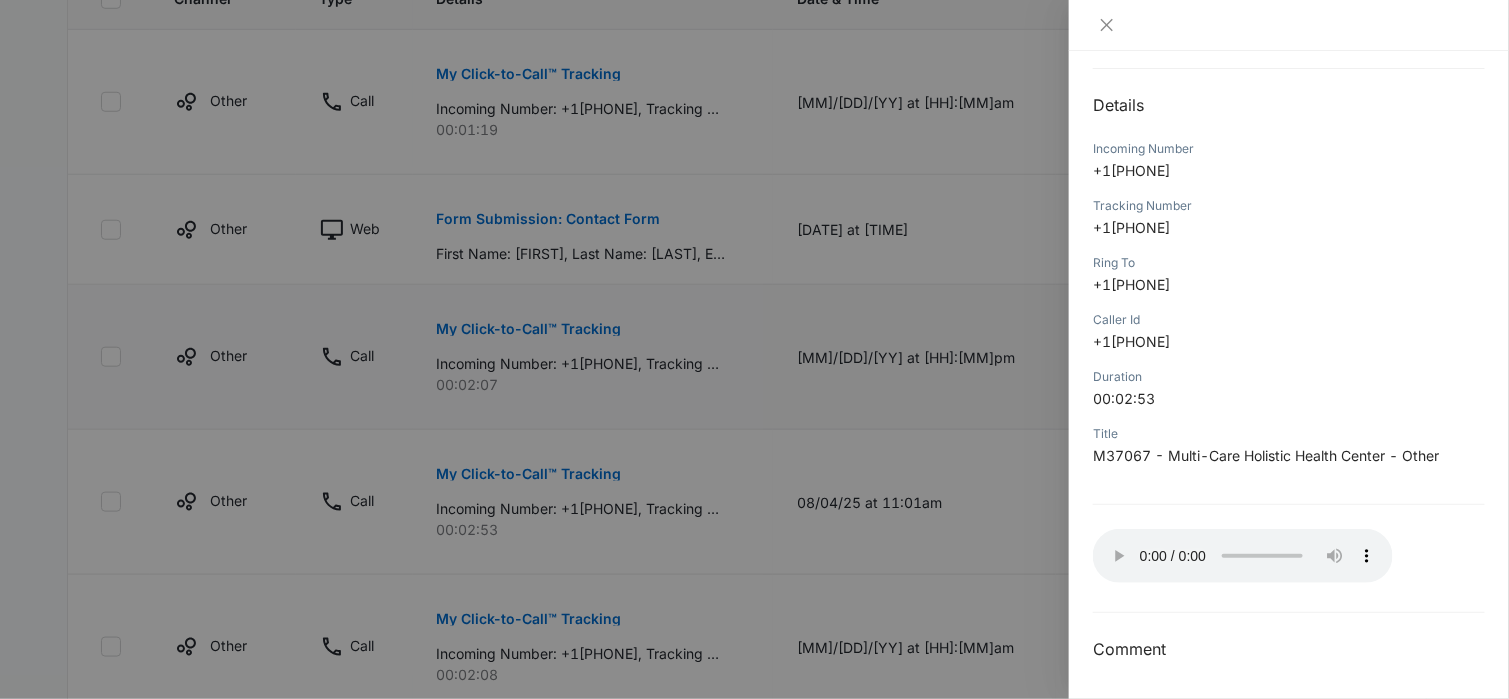 type 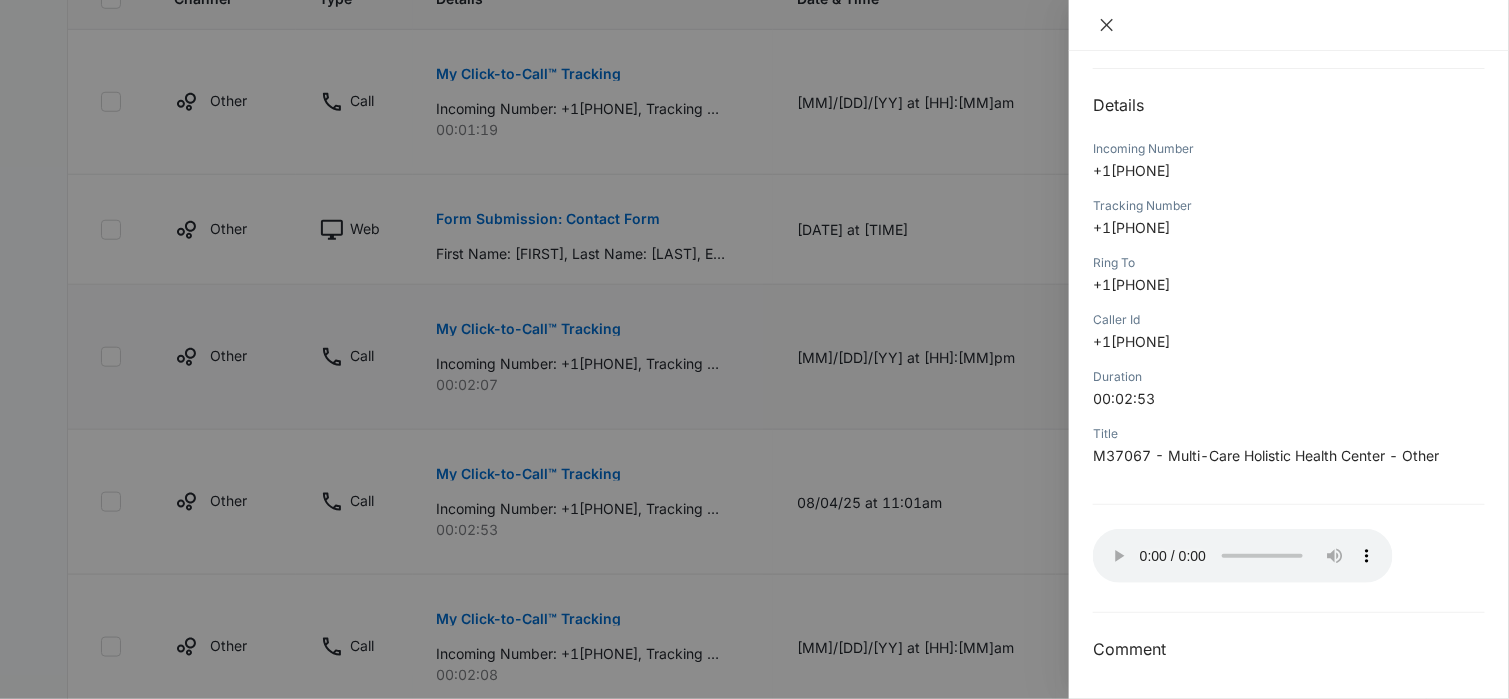 click 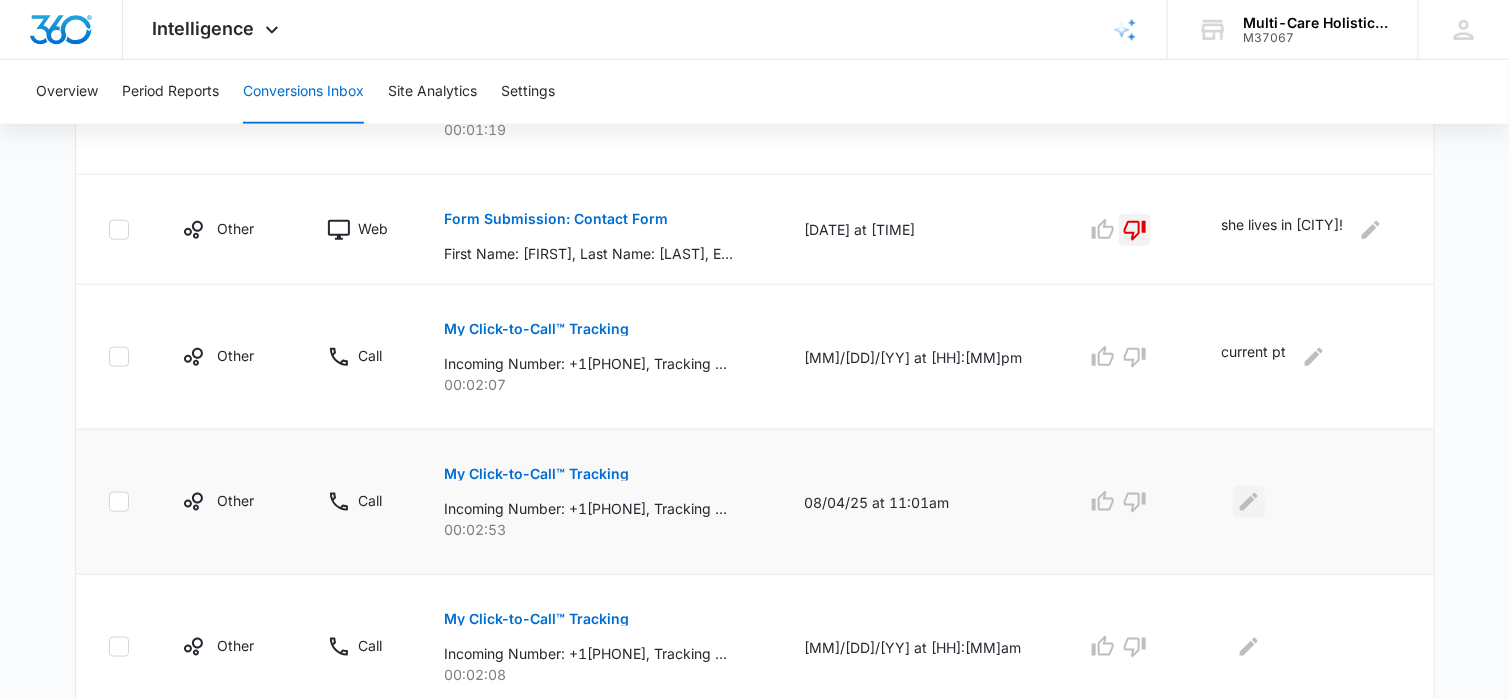 click 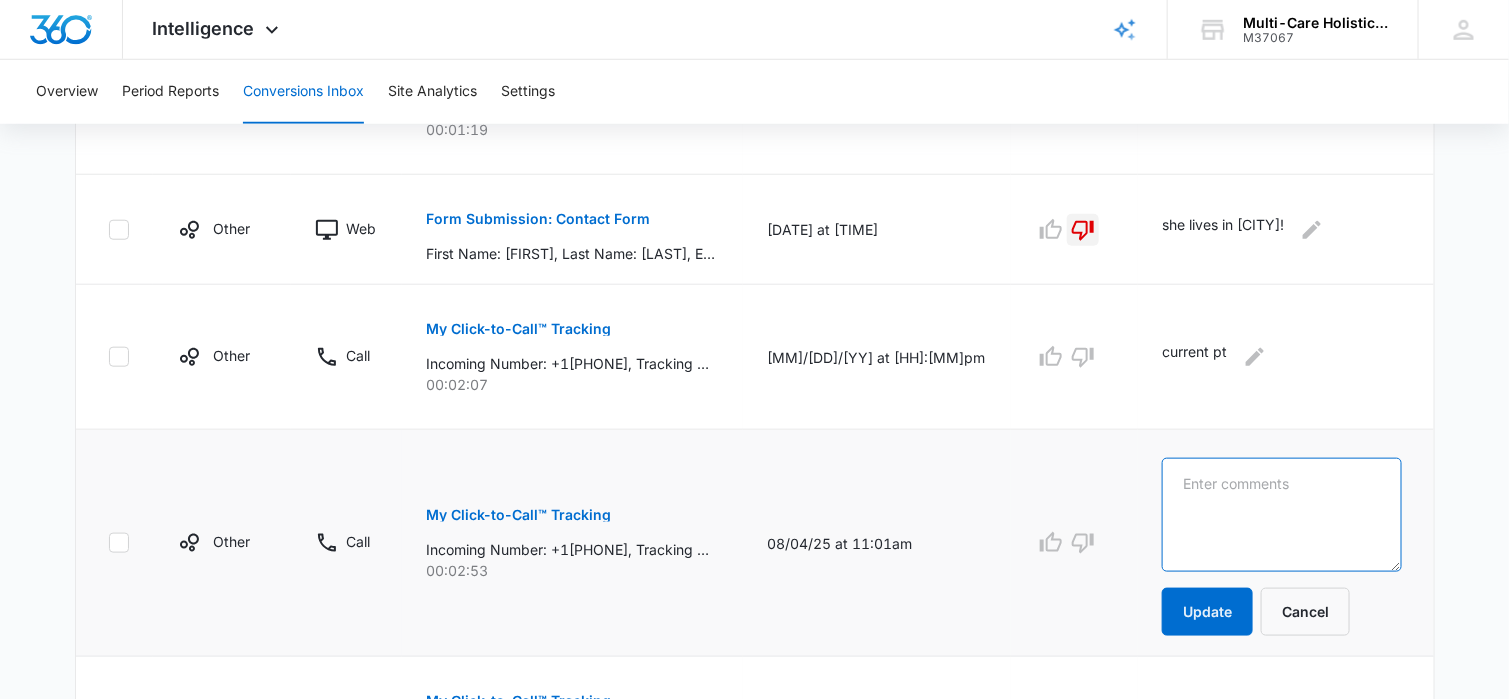 click at bounding box center (1281, 515) 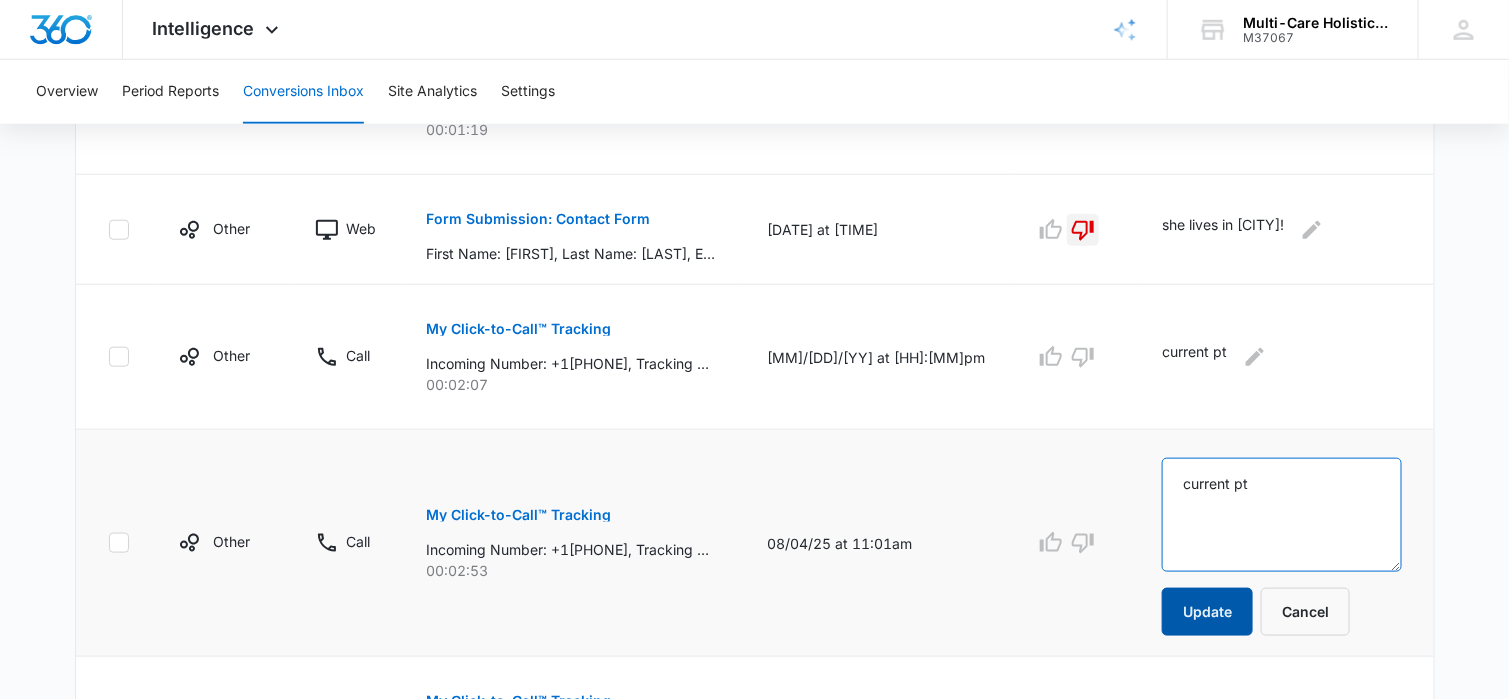 type on "current pt" 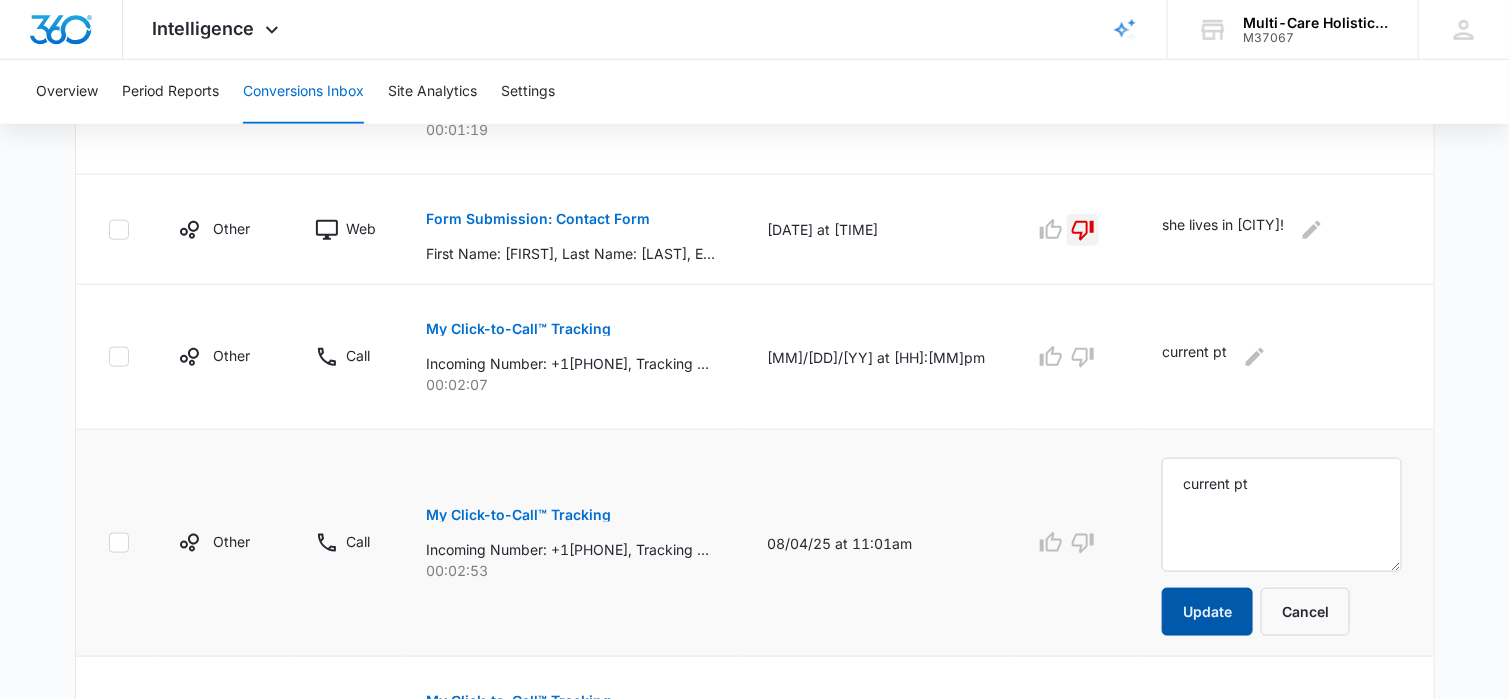 click on "Update" at bounding box center [1207, 612] 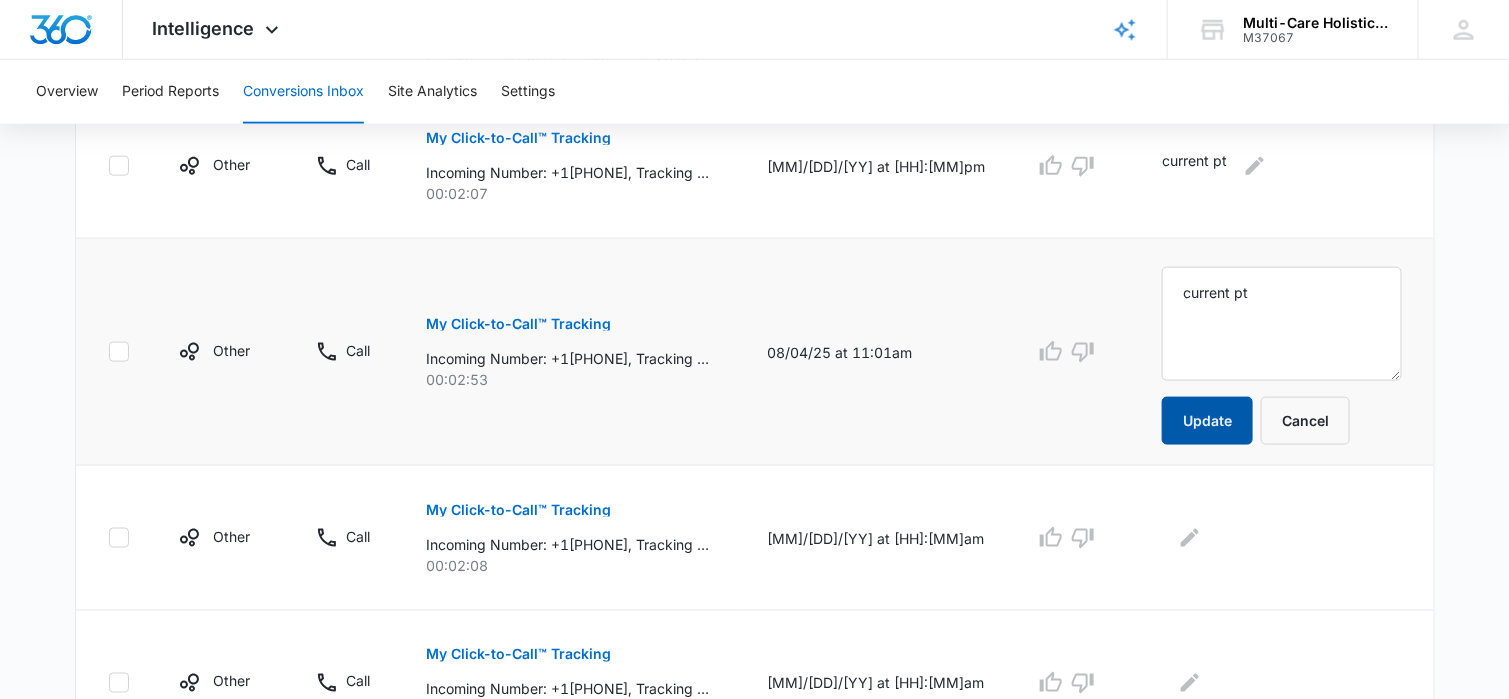 scroll, scrollTop: 800, scrollLeft: 0, axis: vertical 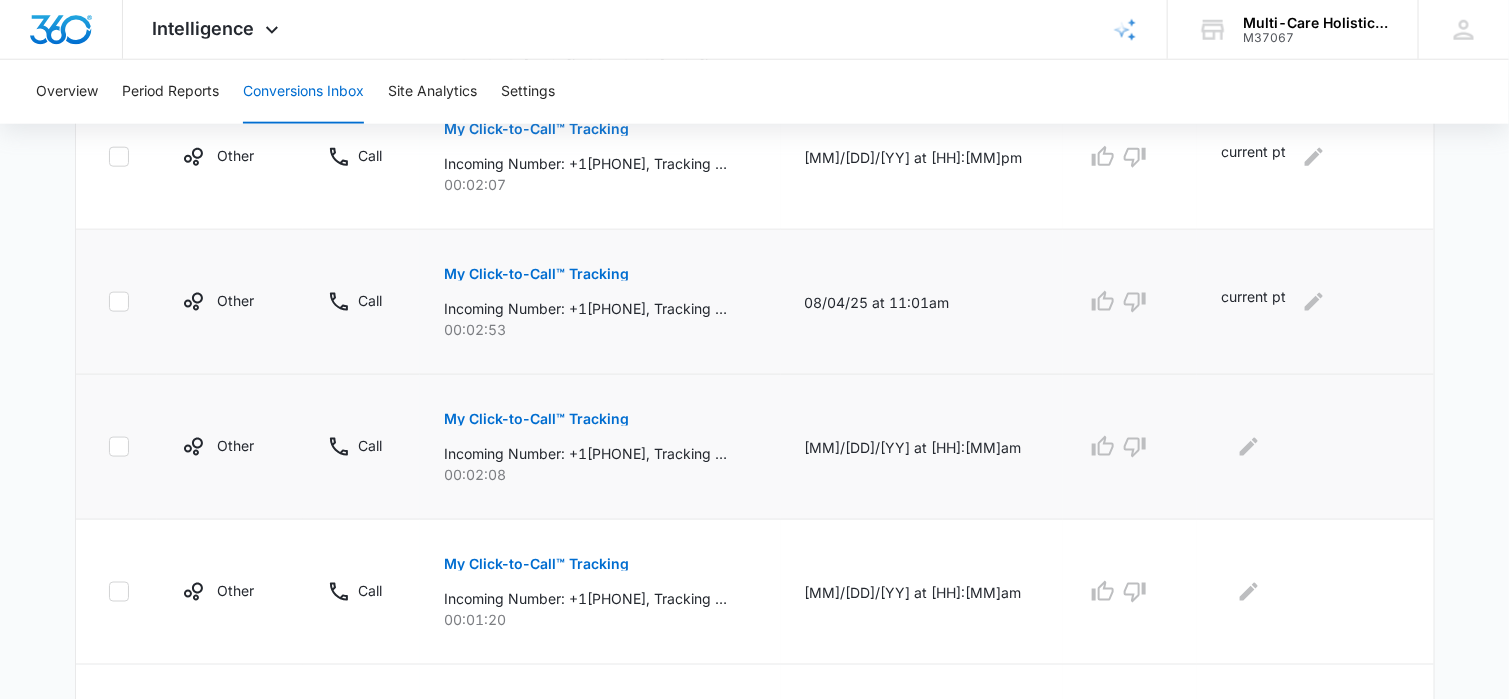click on "My Click-to-Call™ Tracking" at bounding box center (536, 419) 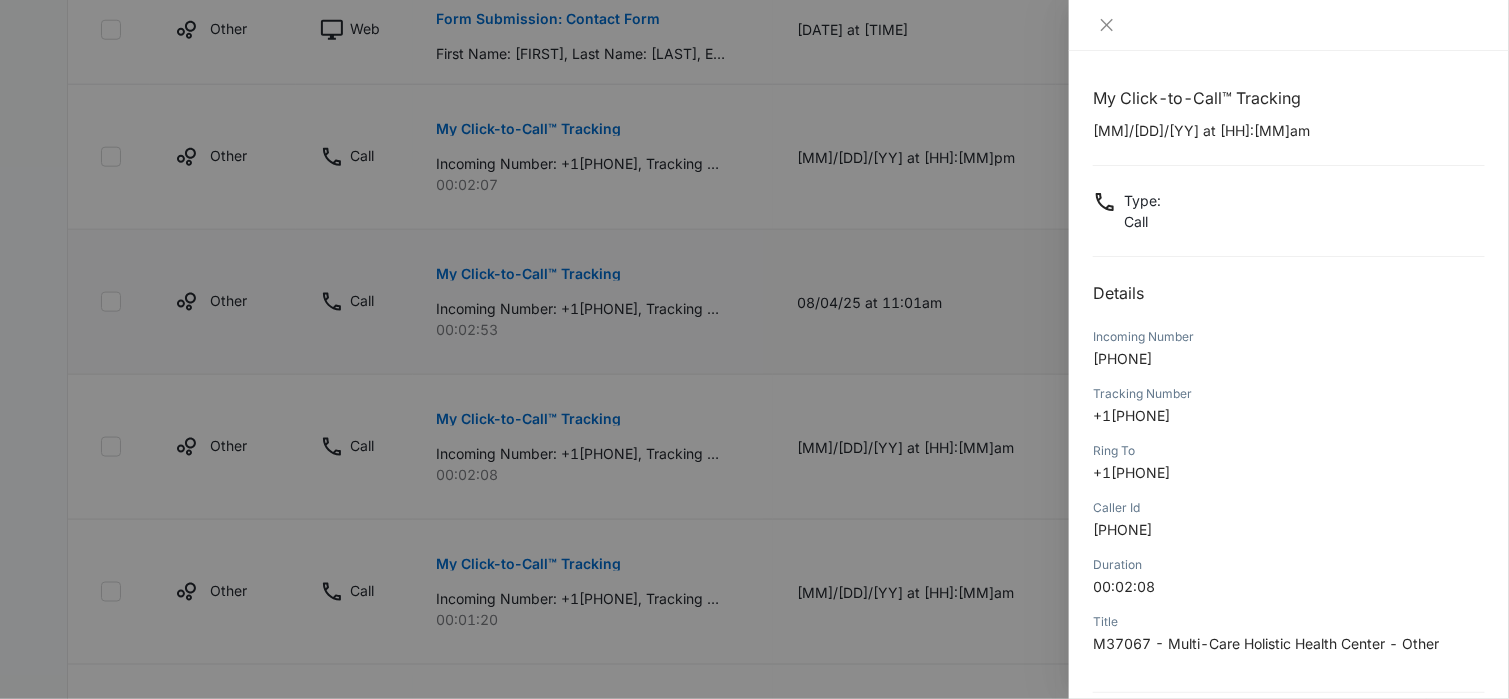 scroll, scrollTop: 188, scrollLeft: 0, axis: vertical 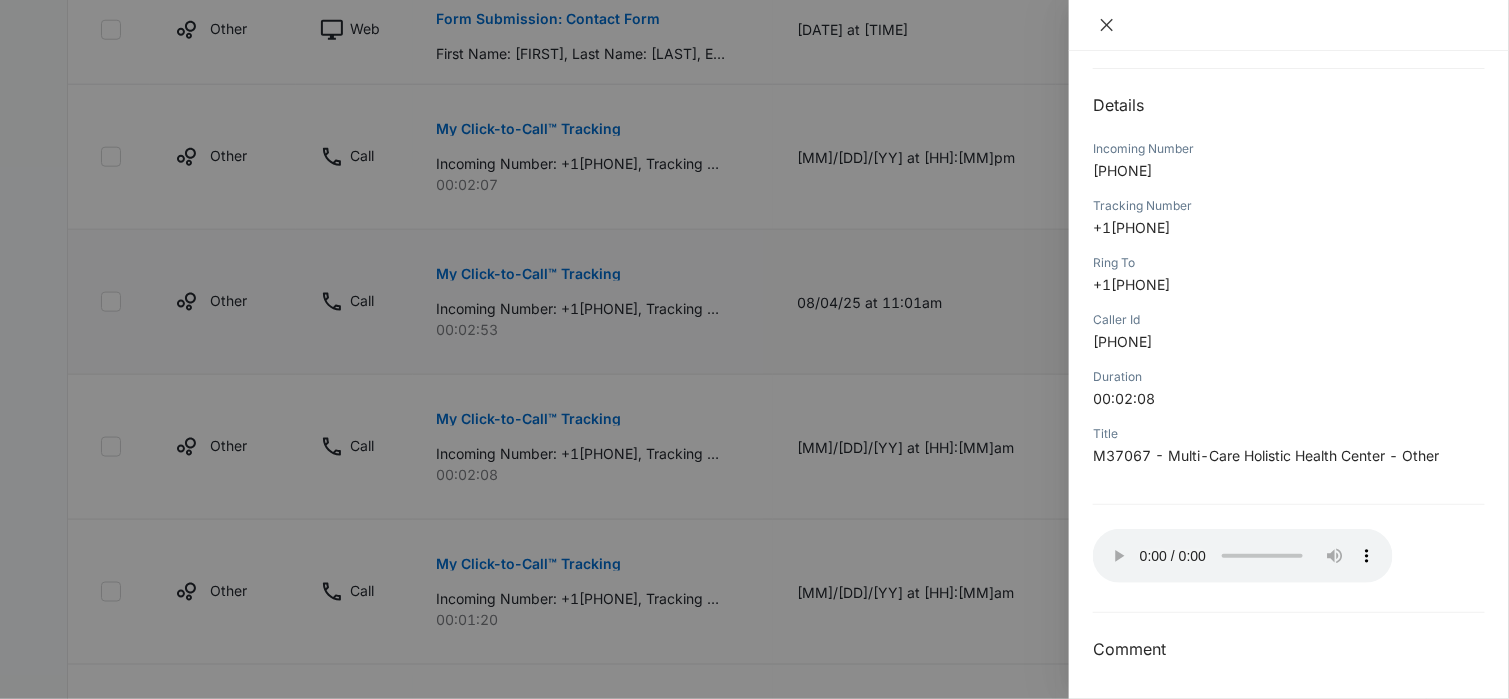 click 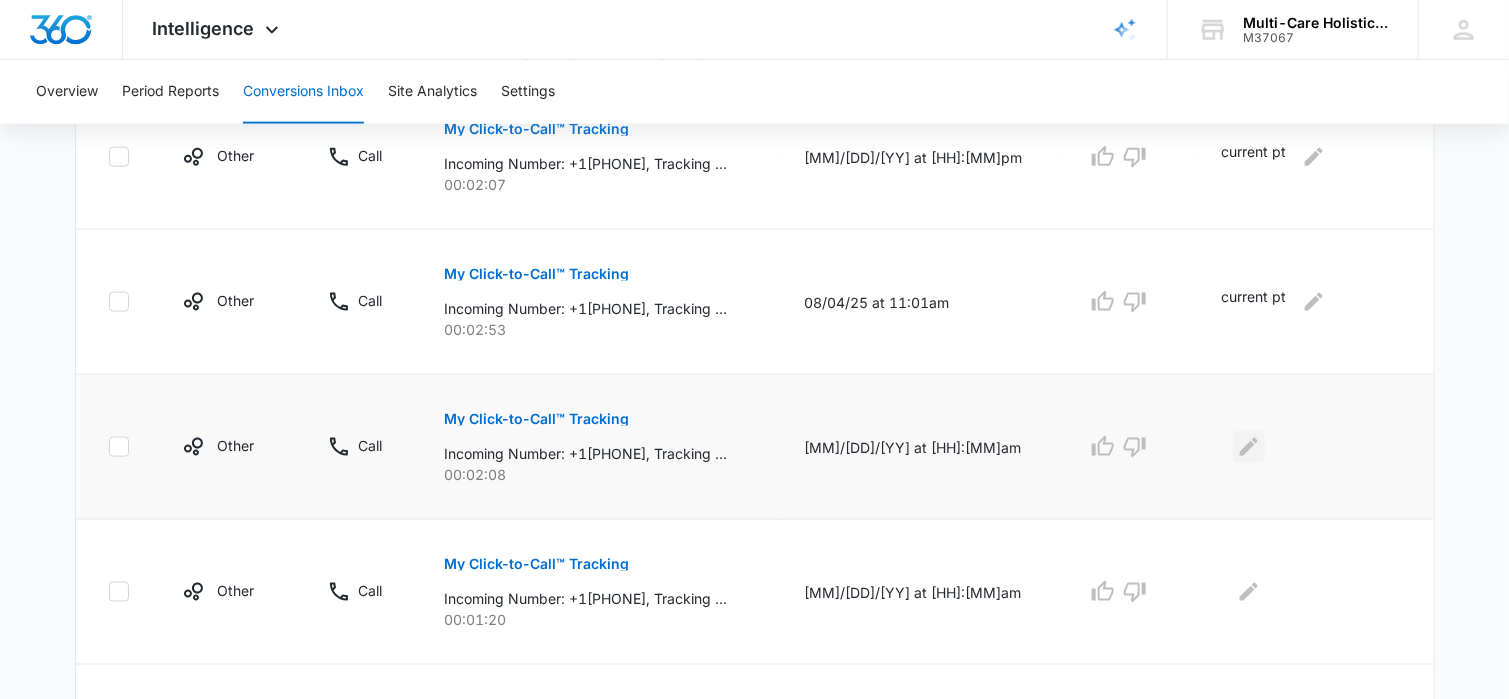 click 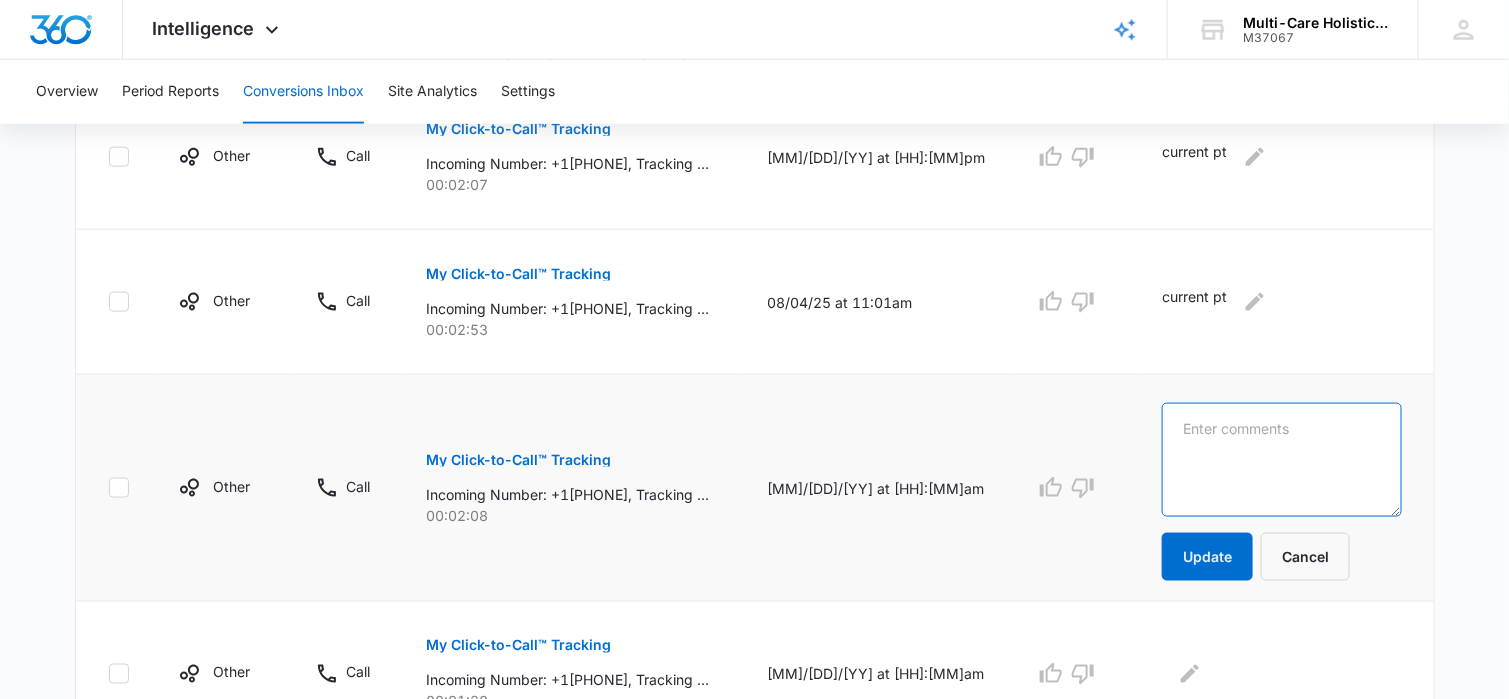 click at bounding box center (1281, 460) 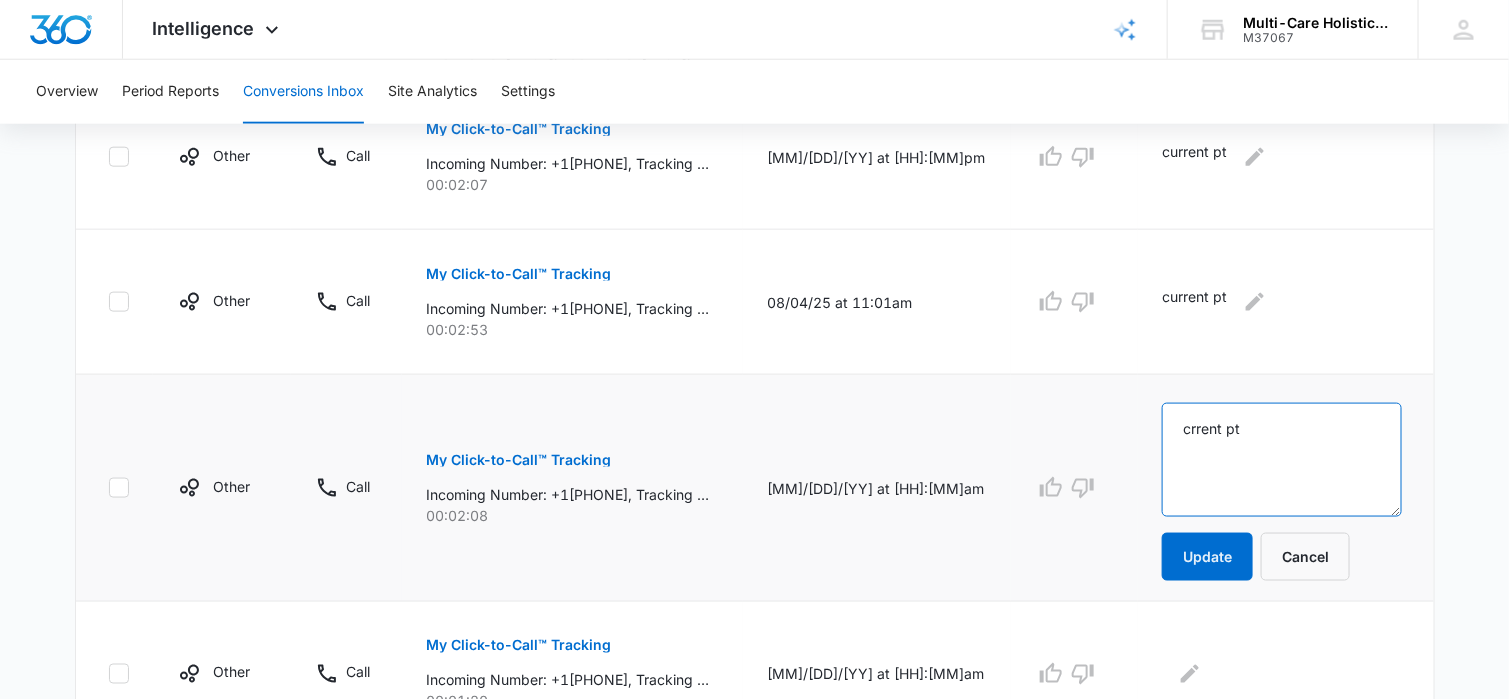 click on "crrent pt" at bounding box center (1281, 460) 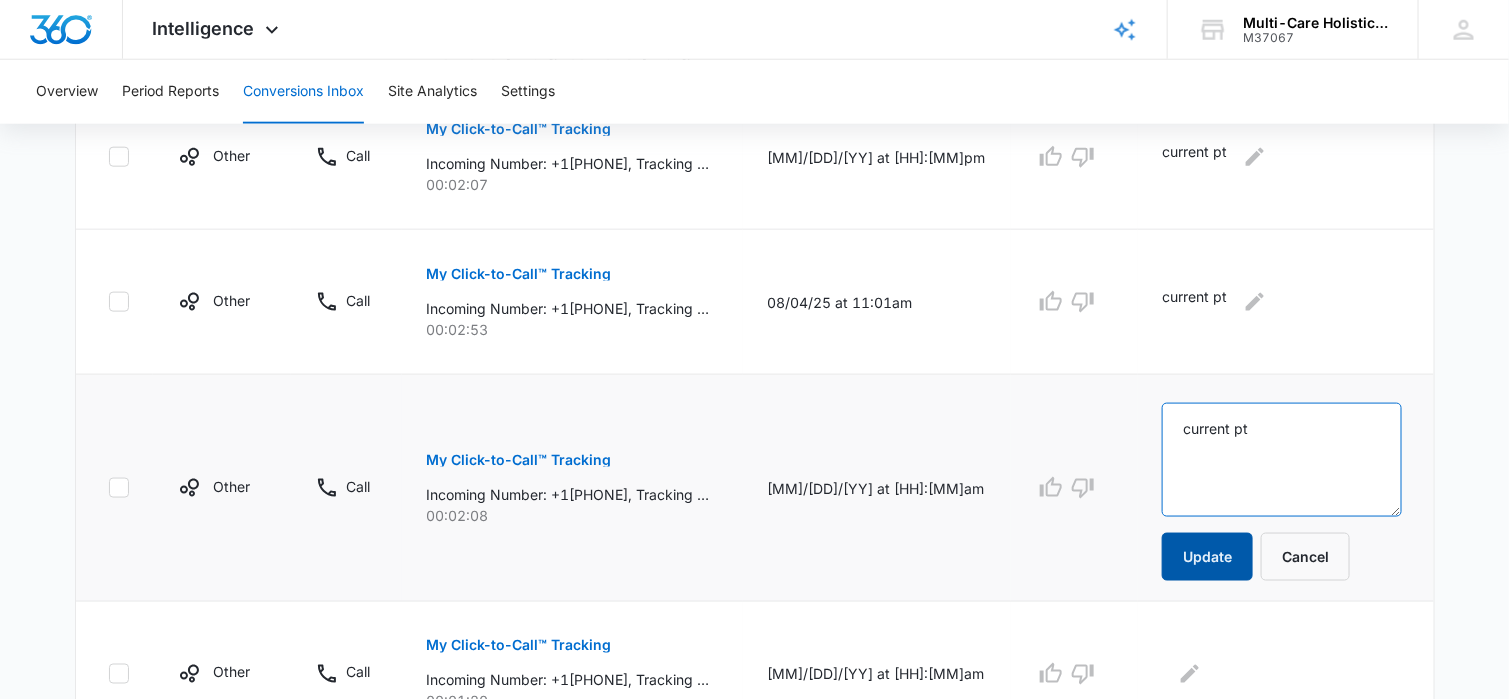 type on "current pt" 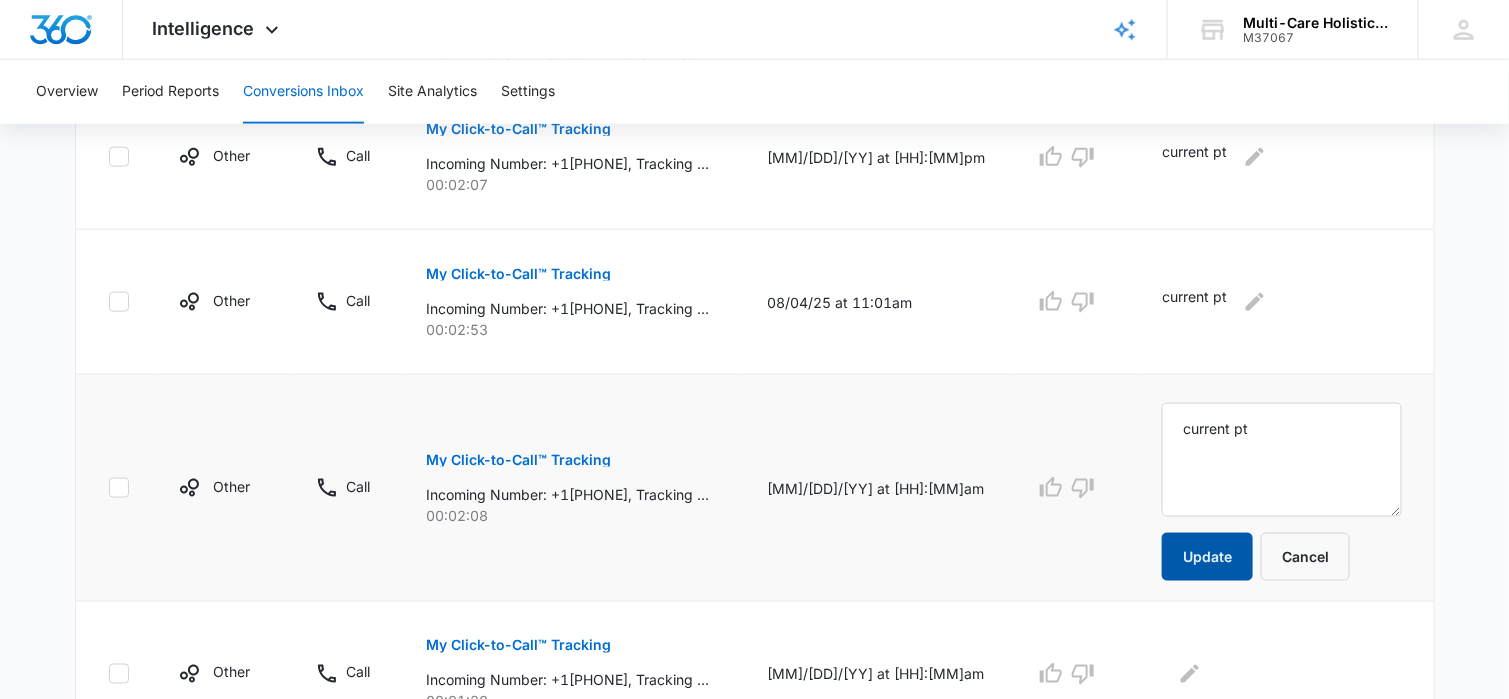 click on "Update" at bounding box center (1207, 557) 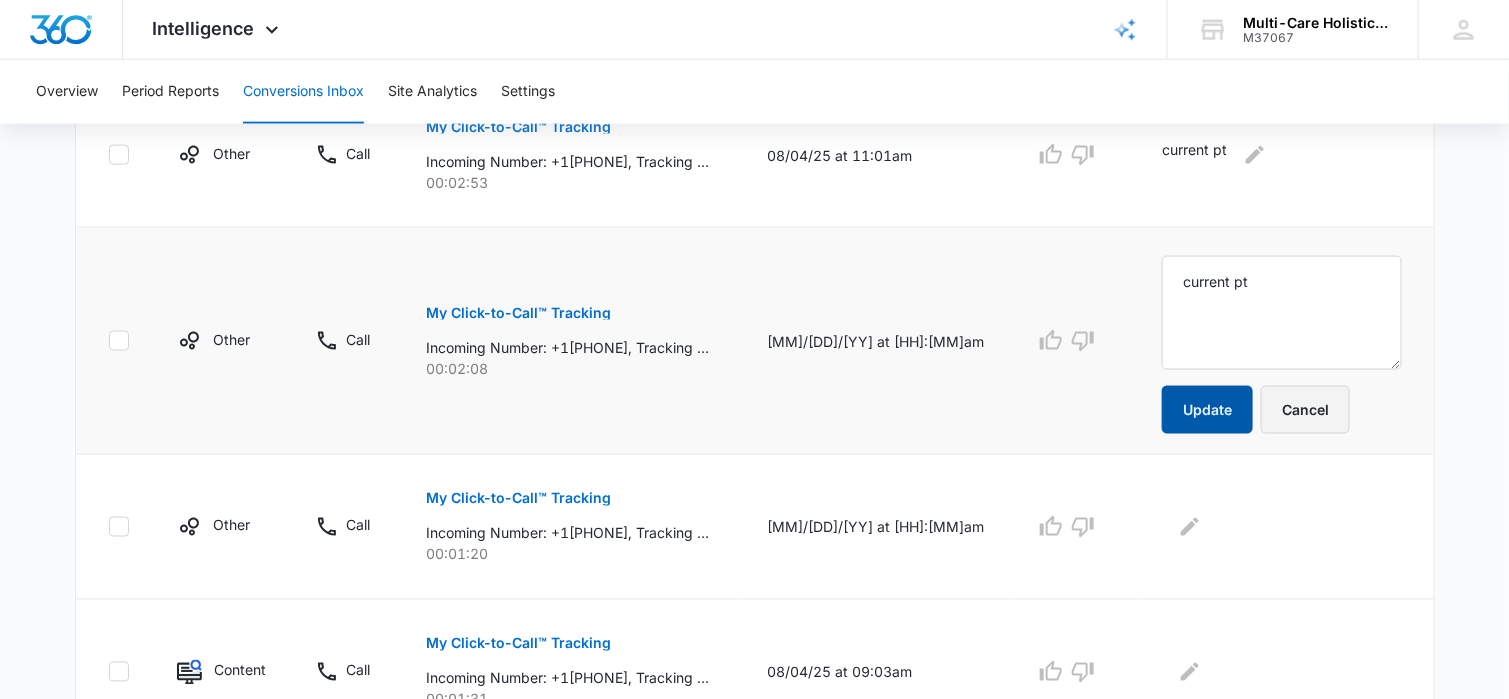 scroll, scrollTop: 1000, scrollLeft: 0, axis: vertical 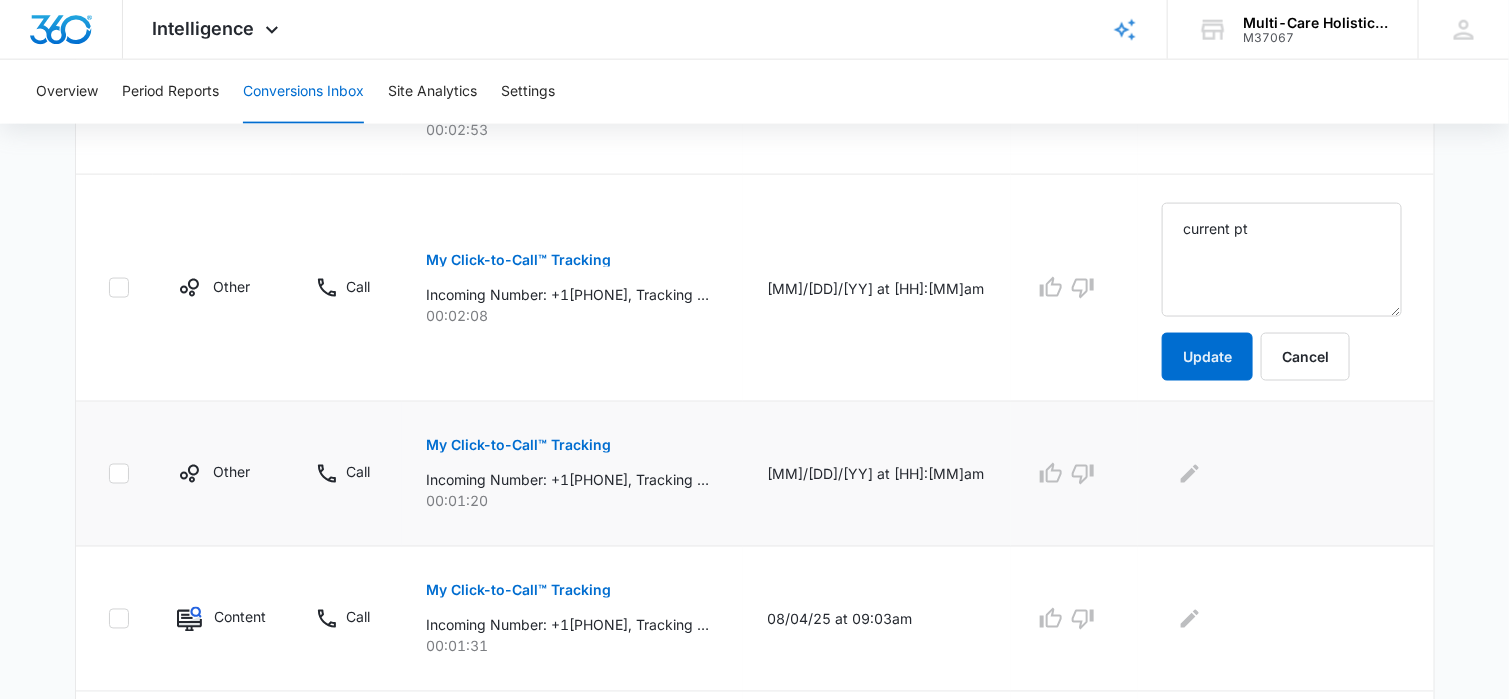 click on "My Click-to-Call™ Tracking" at bounding box center (518, 446) 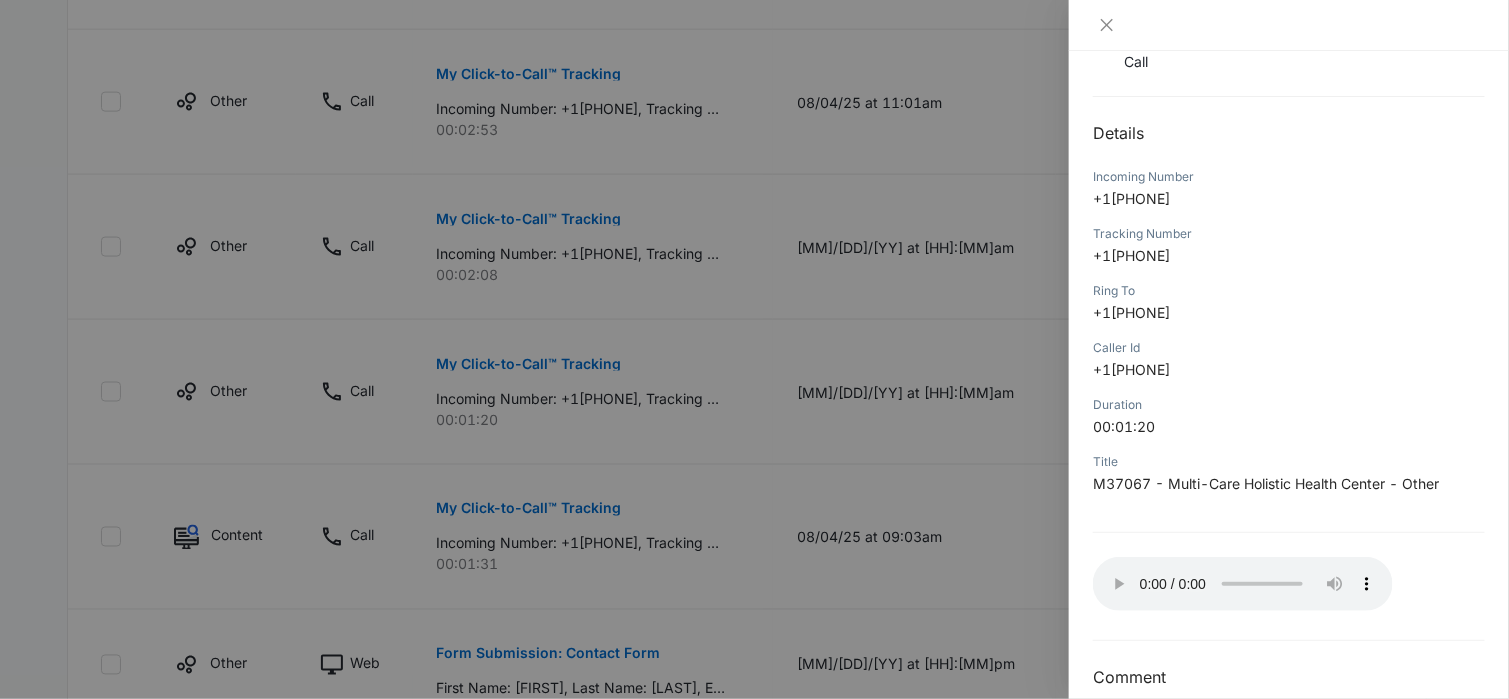 scroll, scrollTop: 188, scrollLeft: 0, axis: vertical 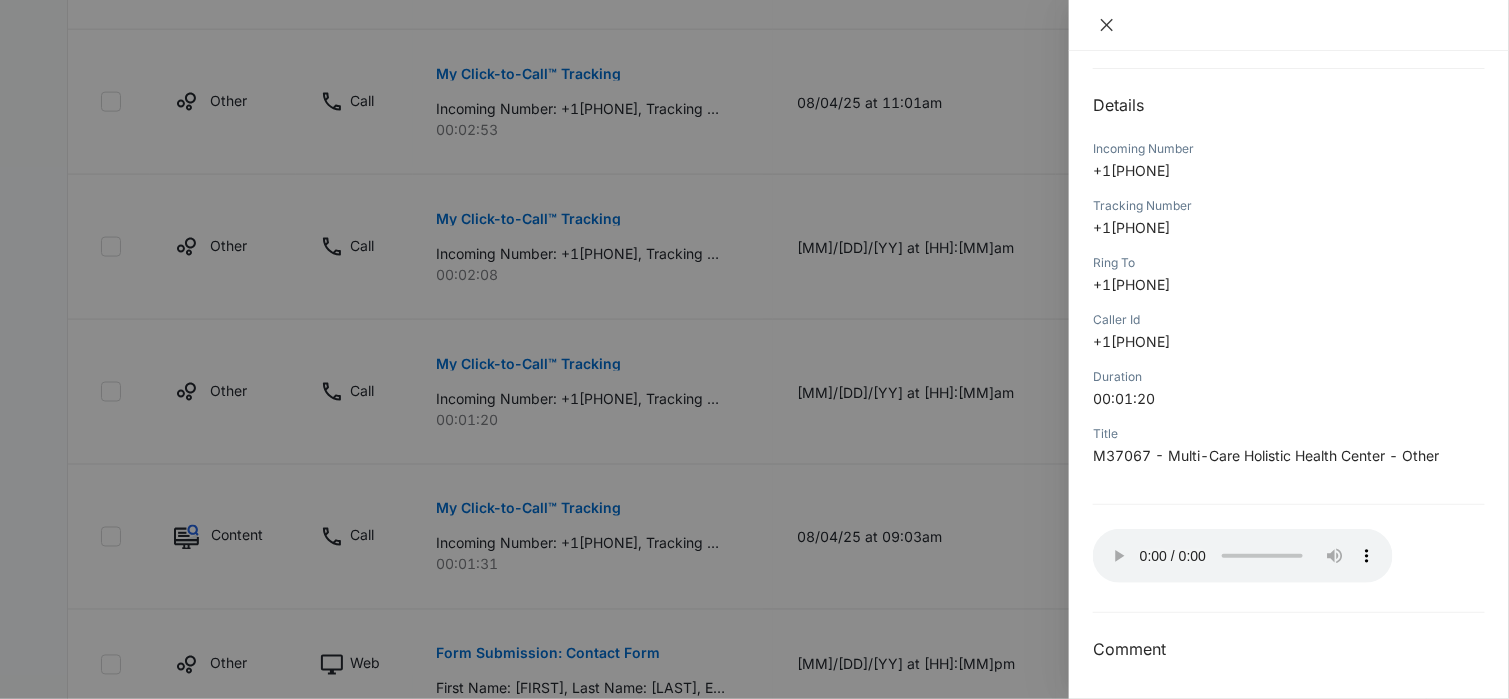click 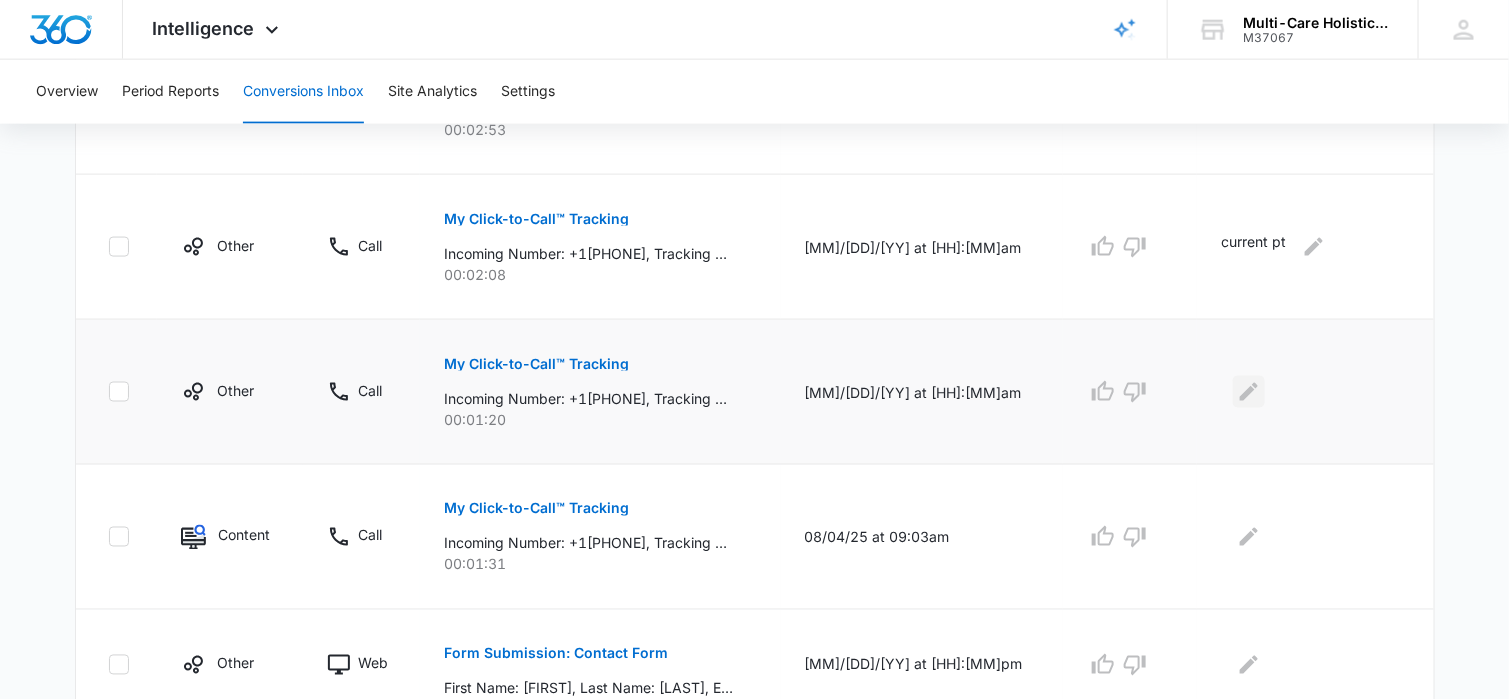 click 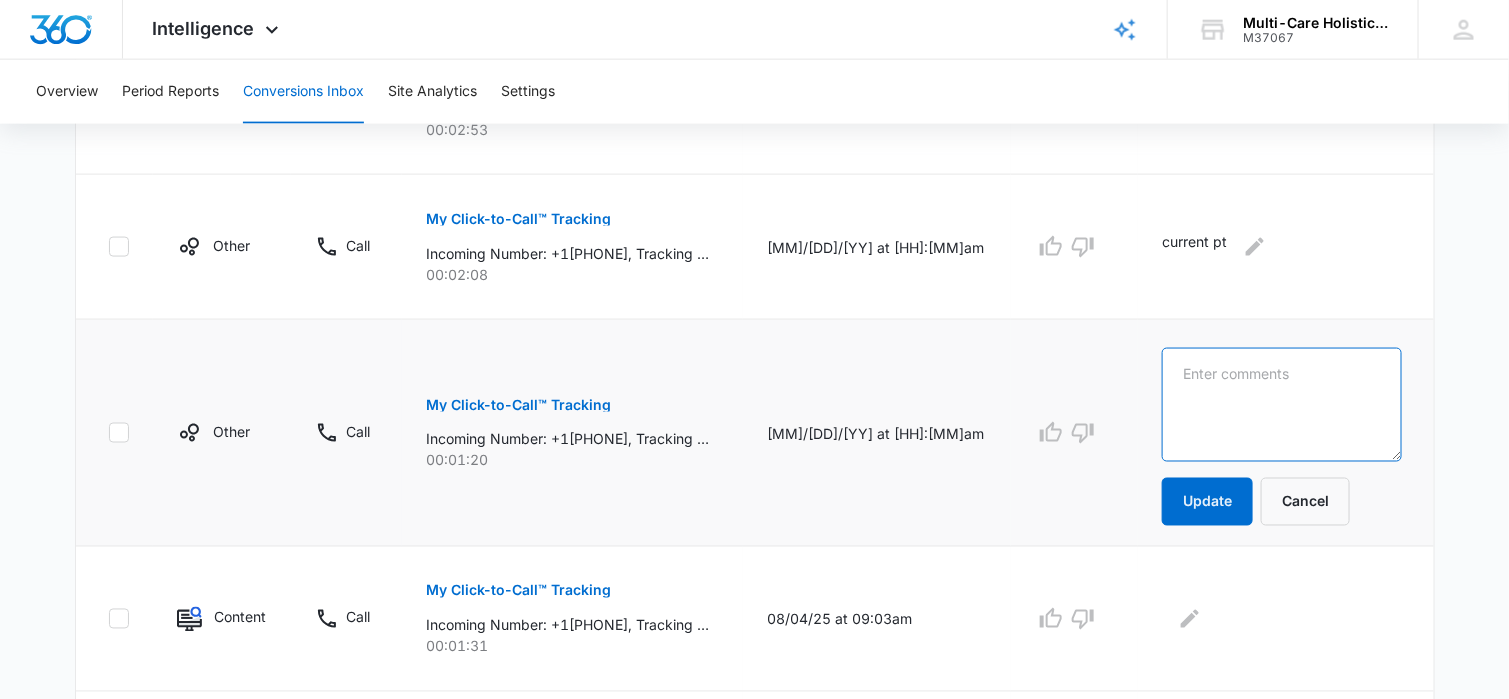 click at bounding box center [1281, 405] 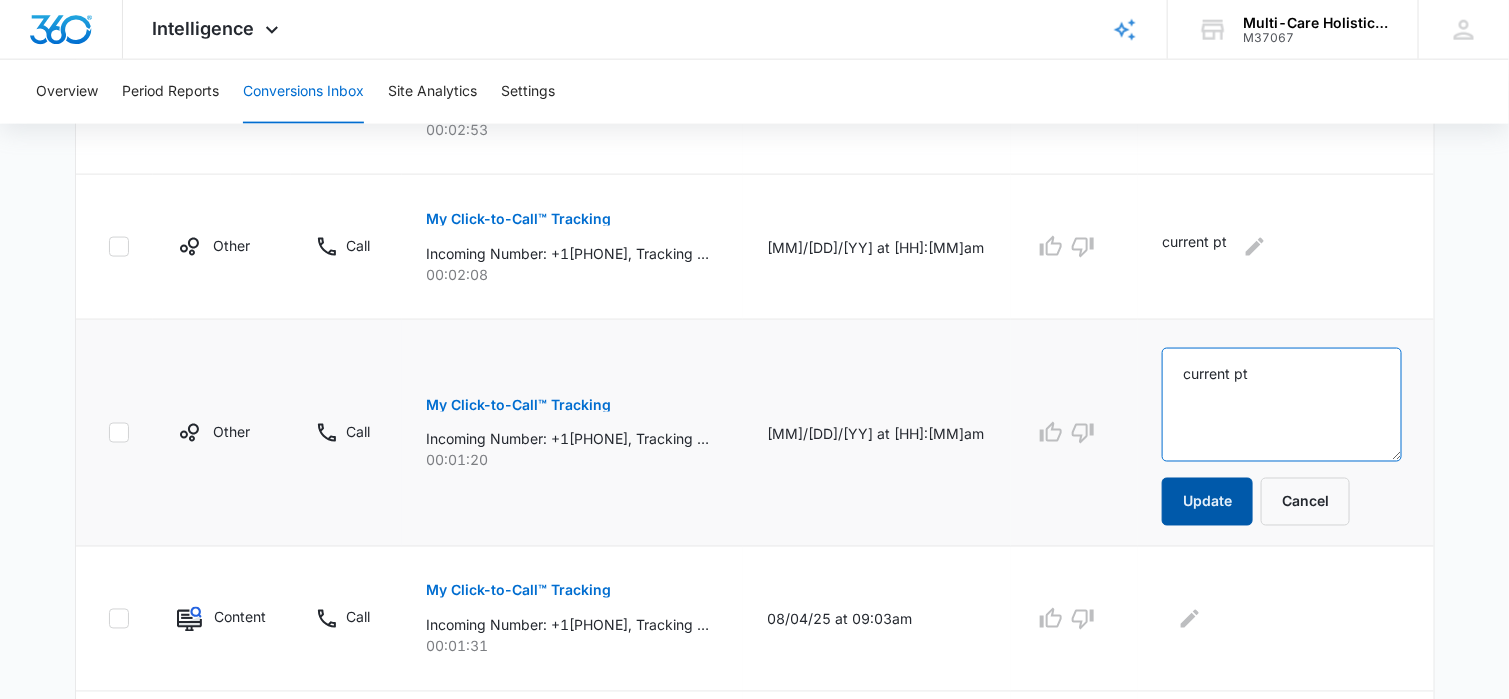 type on "current pt" 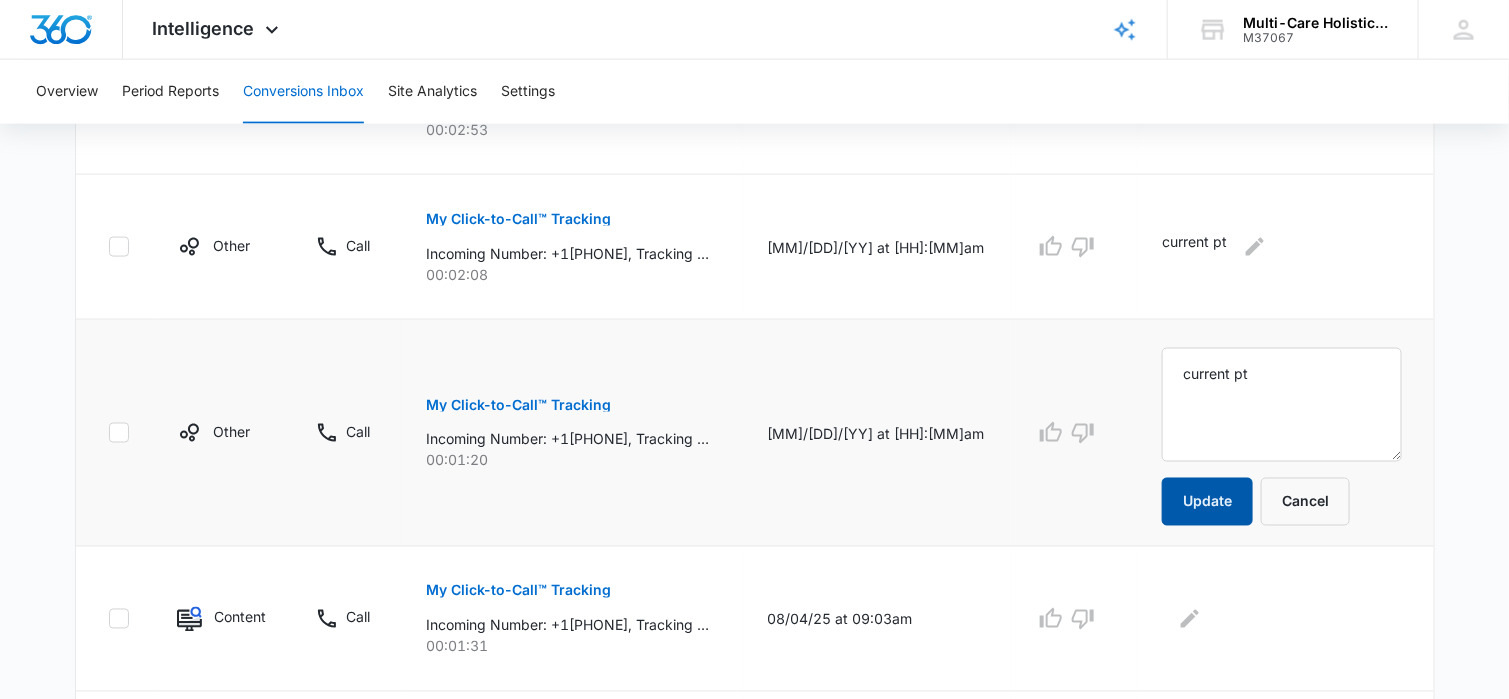 click on "Update" at bounding box center (1207, 502) 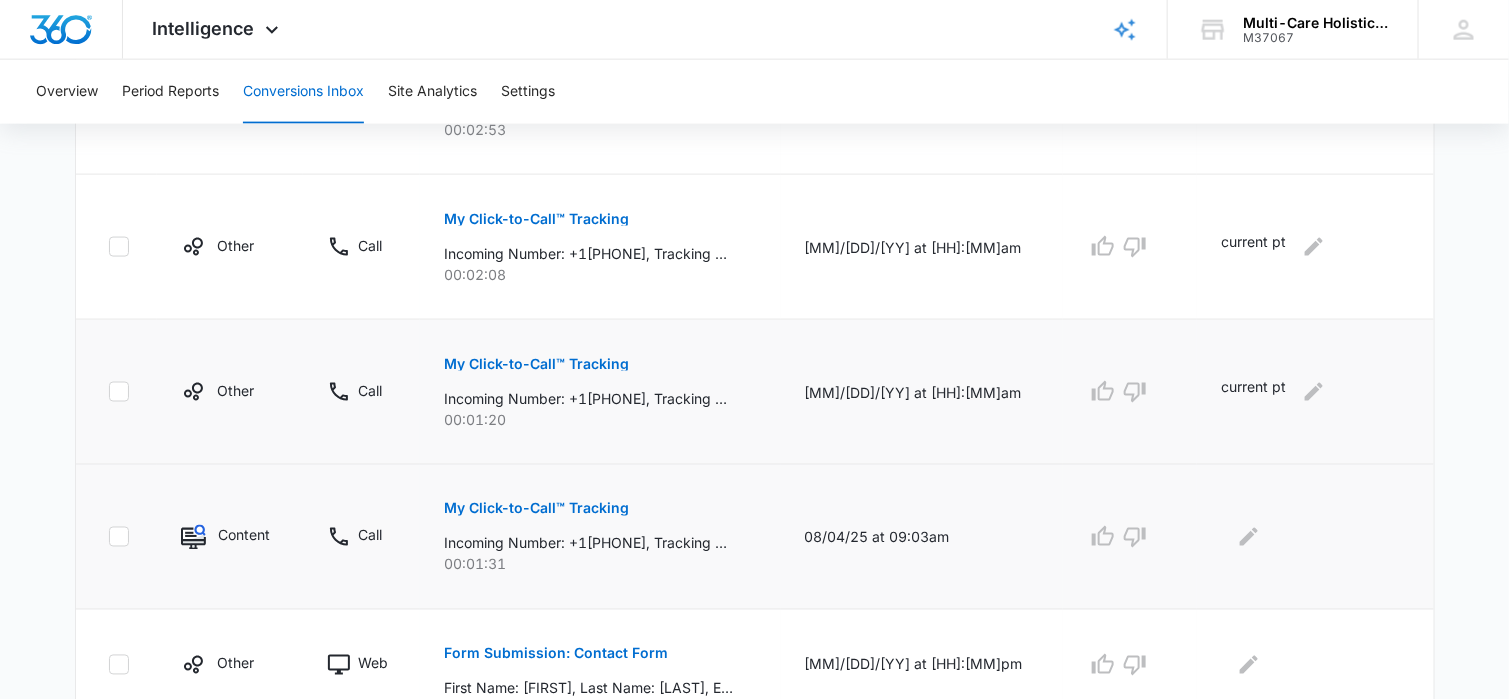 click on "My Click-to-Call™ Tracking" at bounding box center (536, 509) 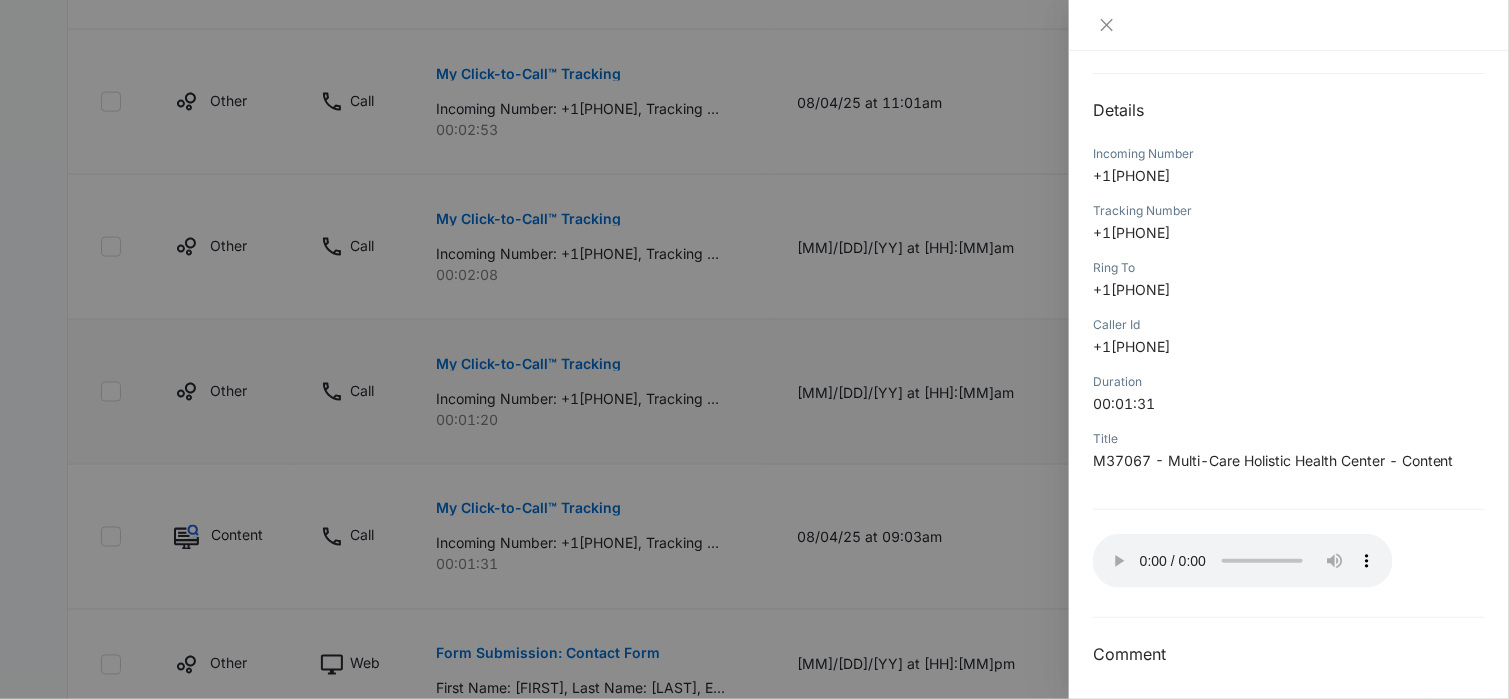 scroll, scrollTop: 188, scrollLeft: 0, axis: vertical 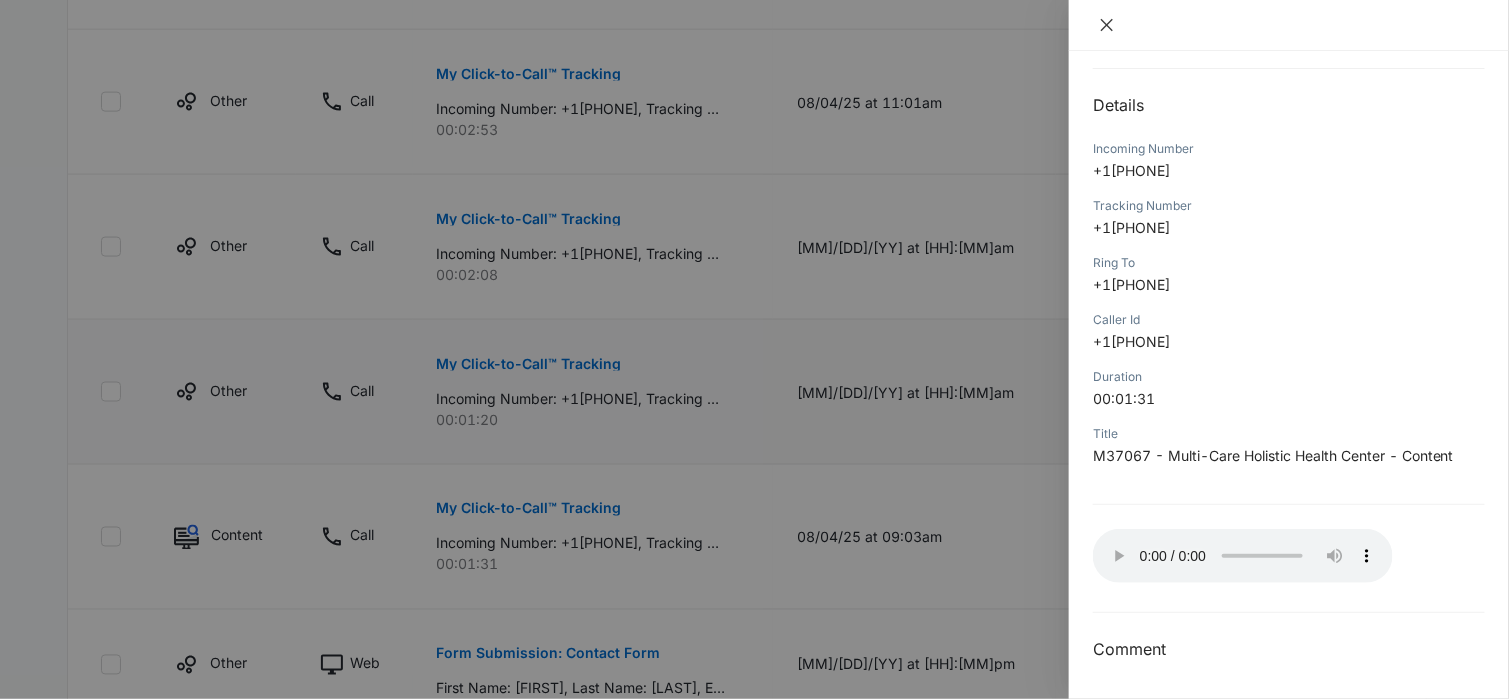 click 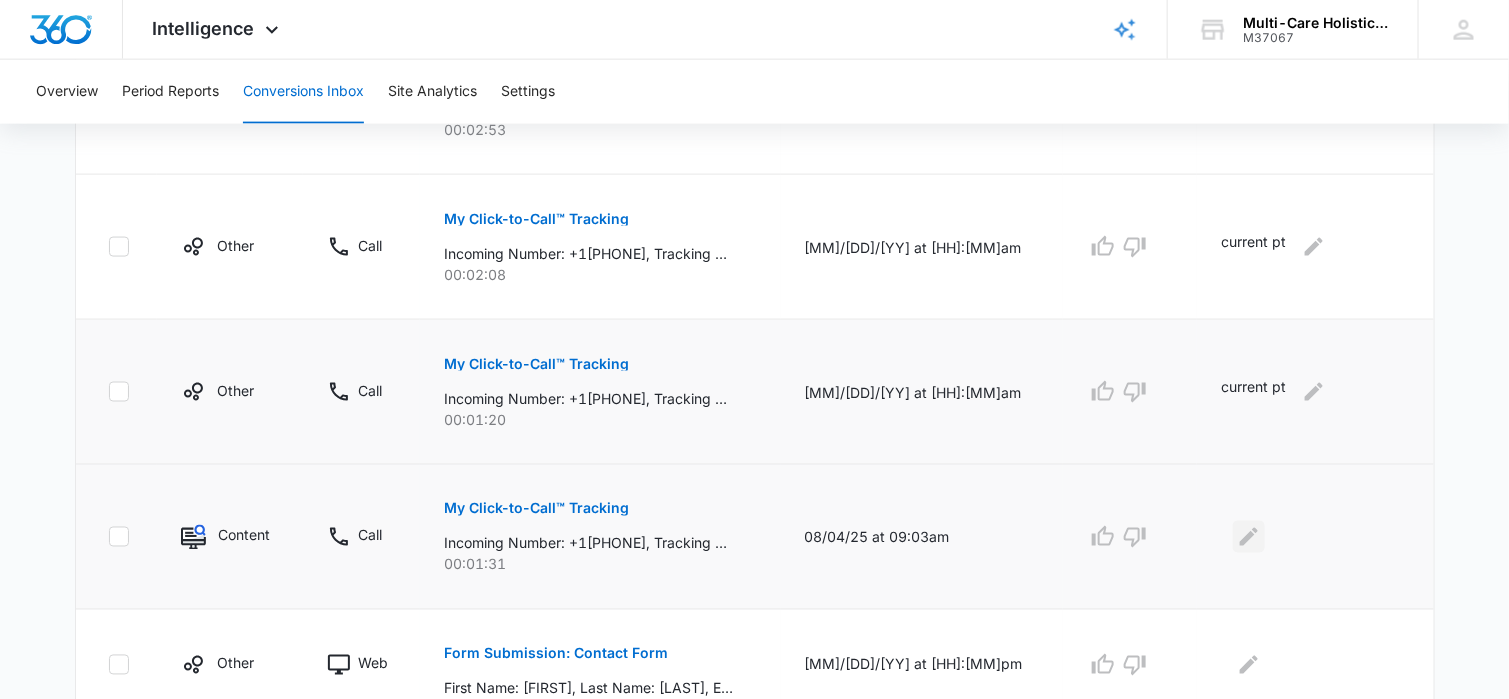 click 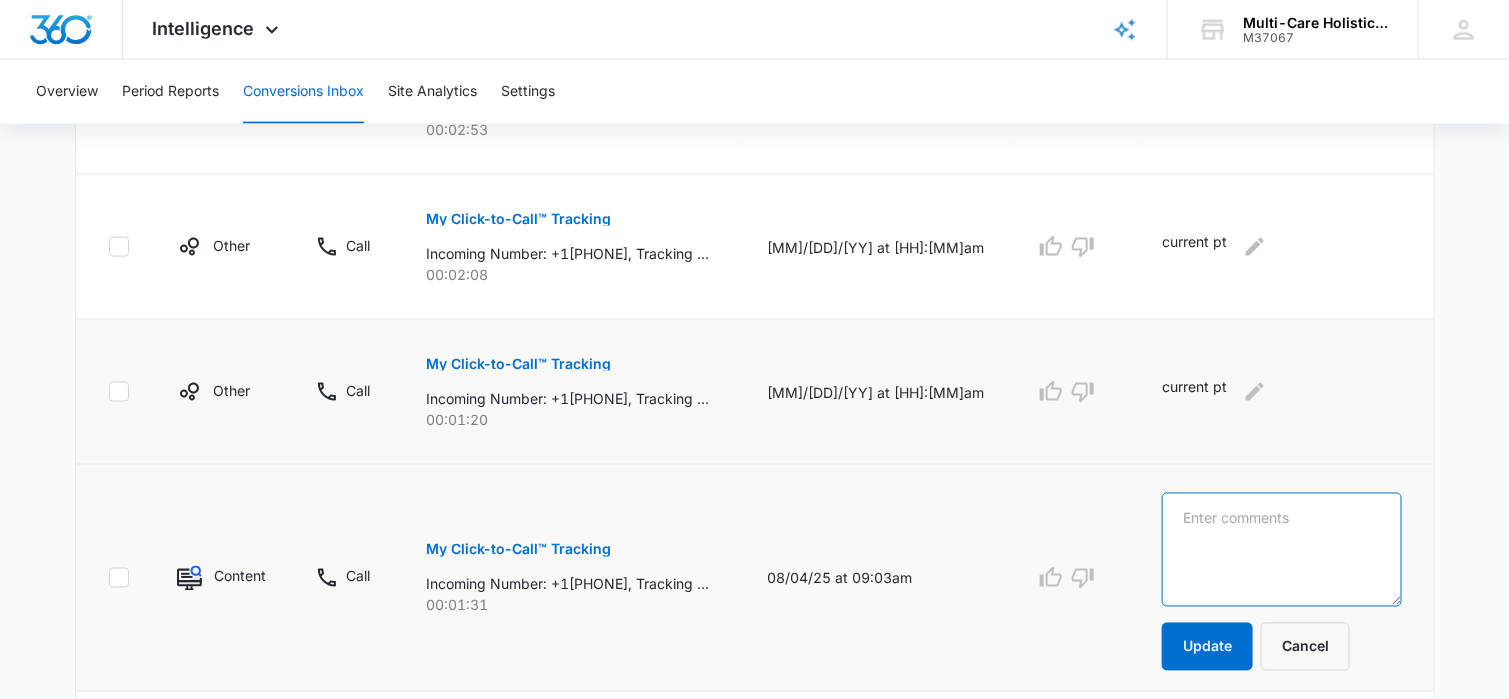 click at bounding box center [1281, 550] 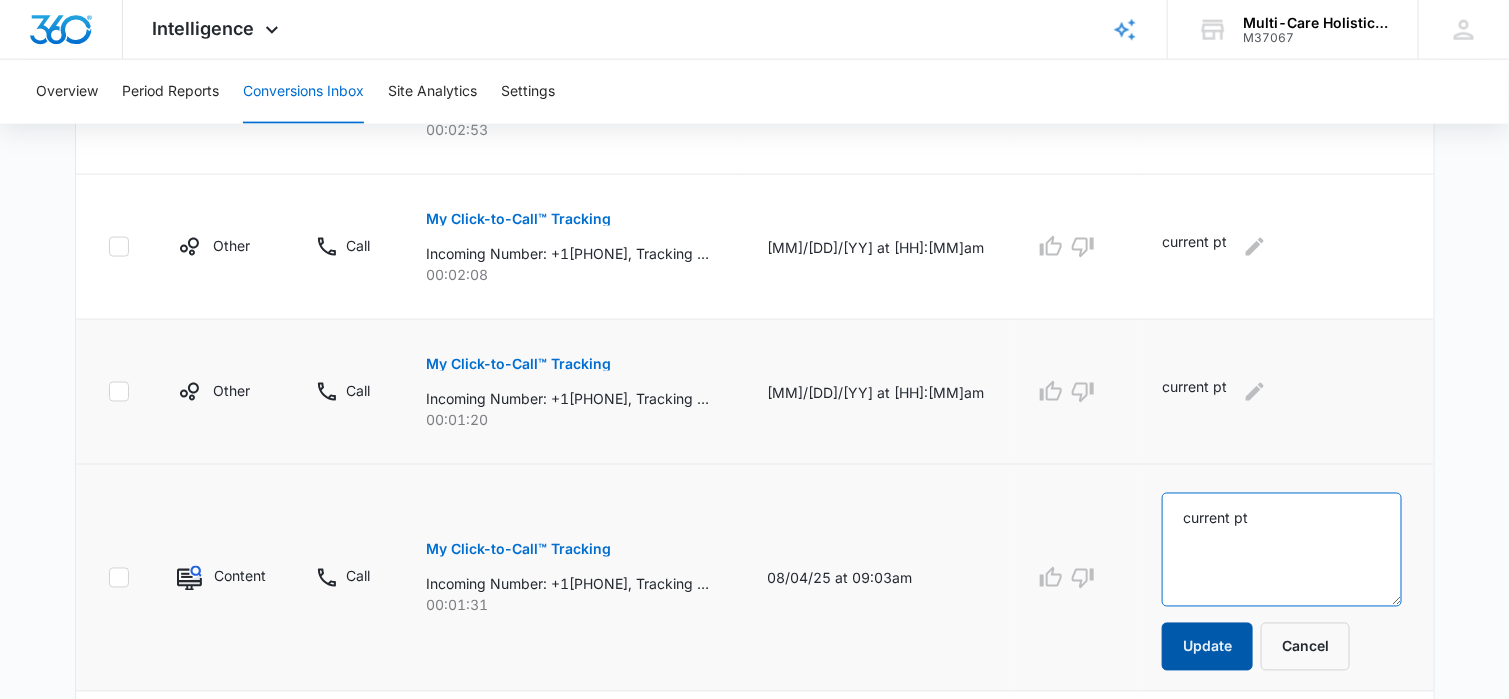 type on "current pt" 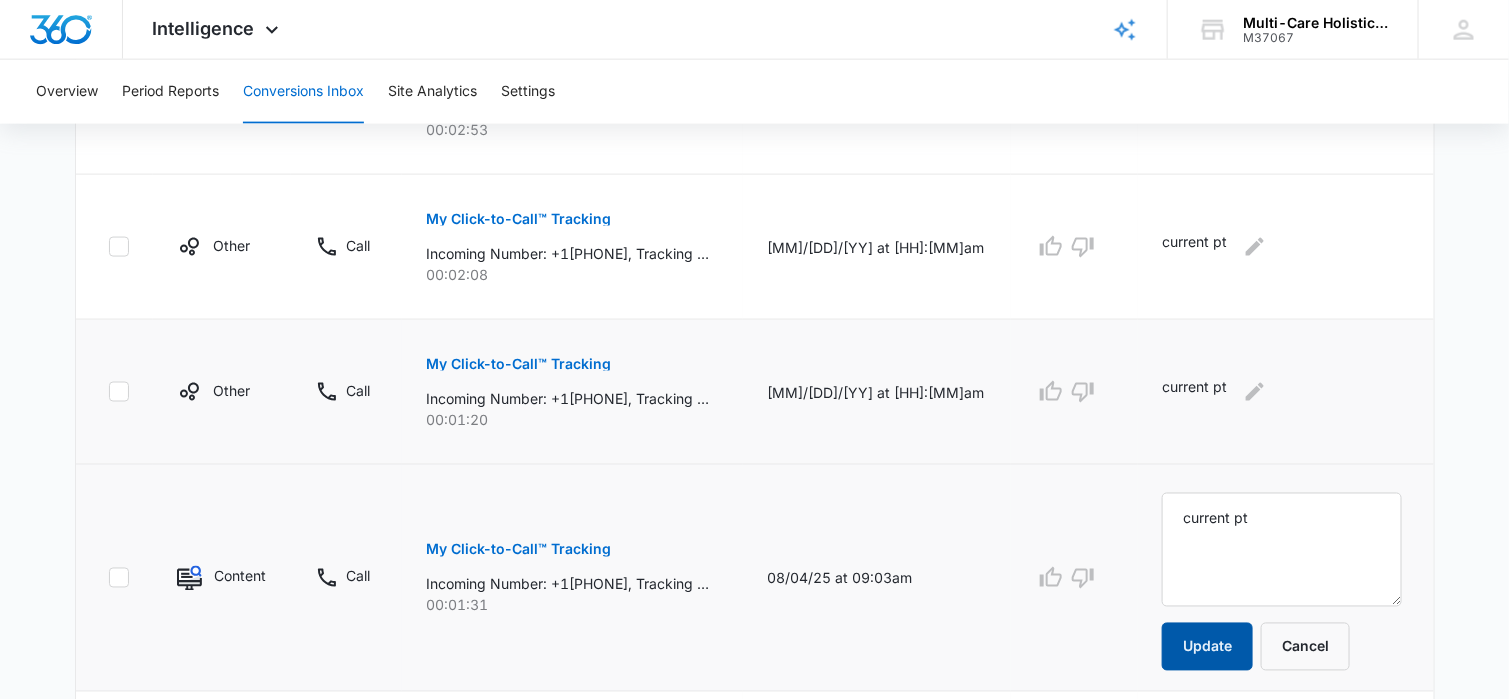 click on "Update" at bounding box center [1207, 647] 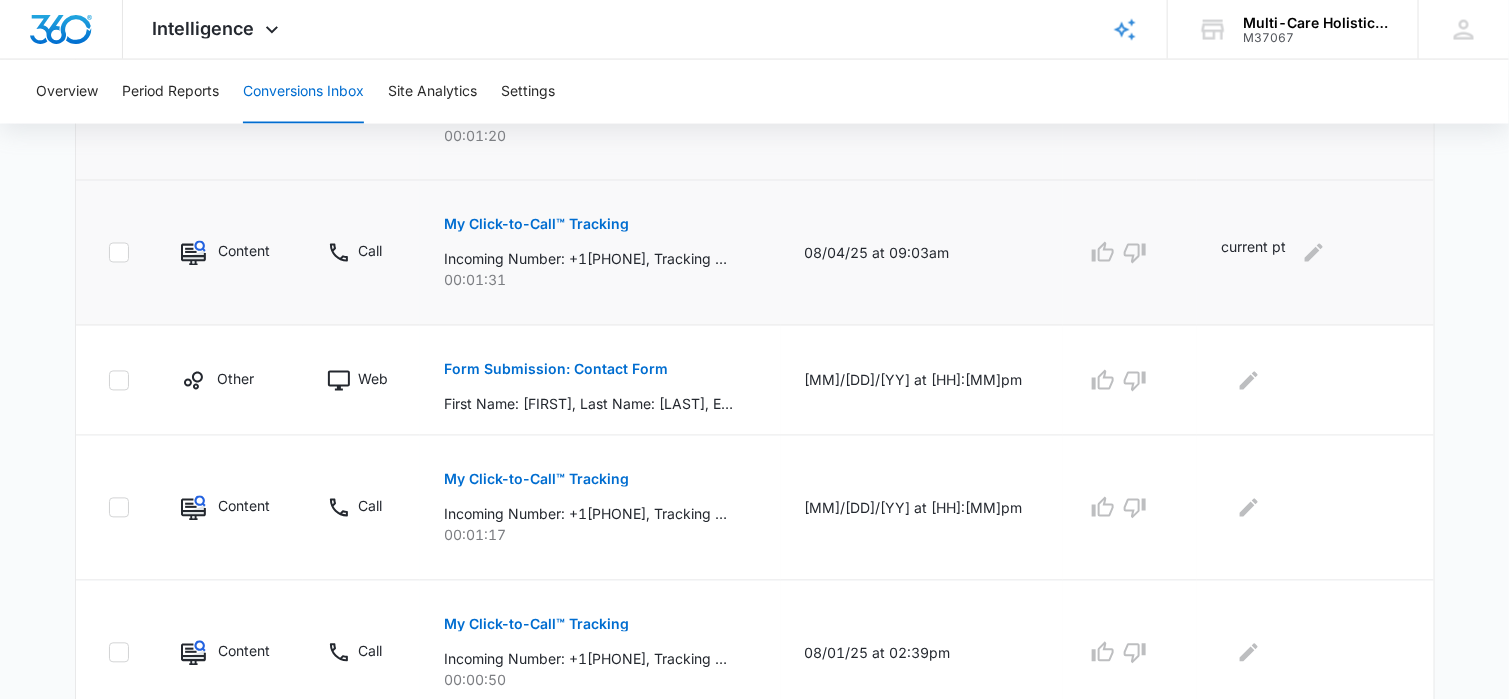 scroll, scrollTop: 1300, scrollLeft: 0, axis: vertical 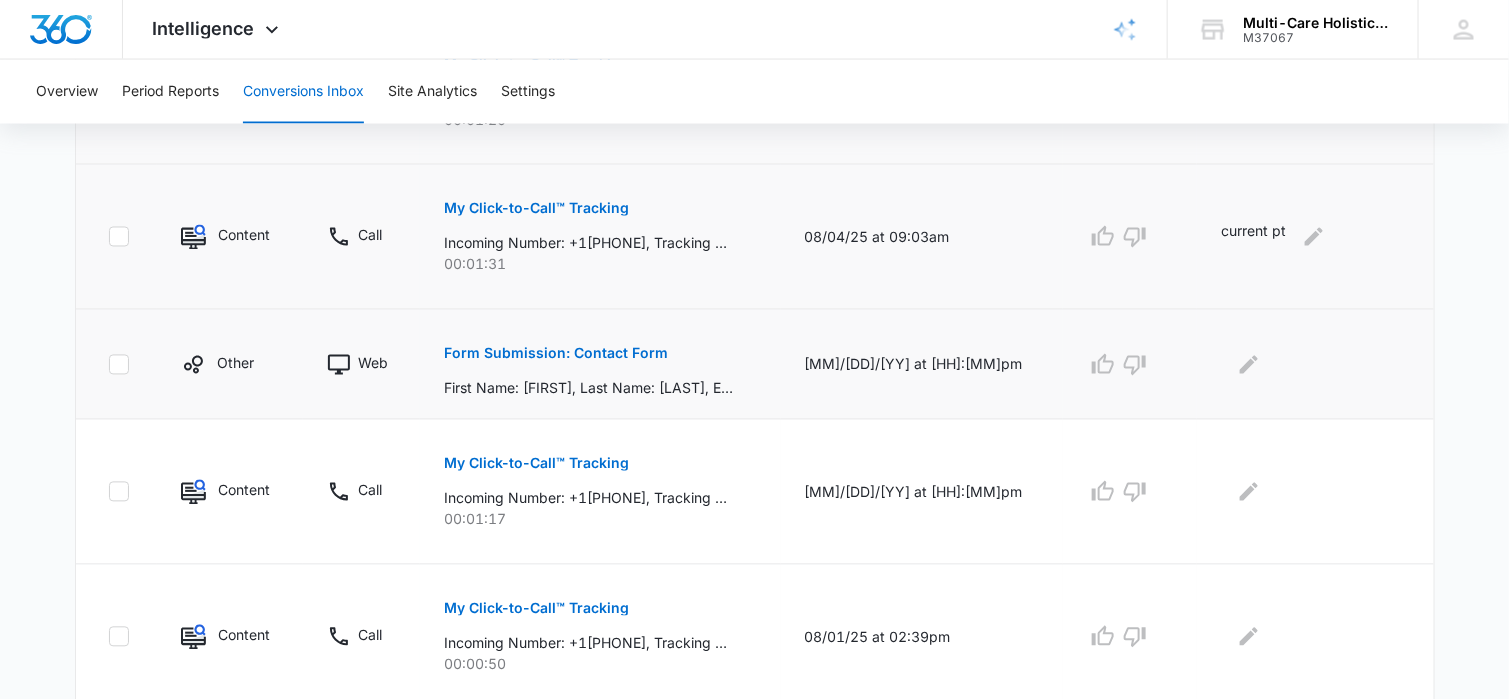 click on "Form Submission: Contact Form" at bounding box center [556, 354] 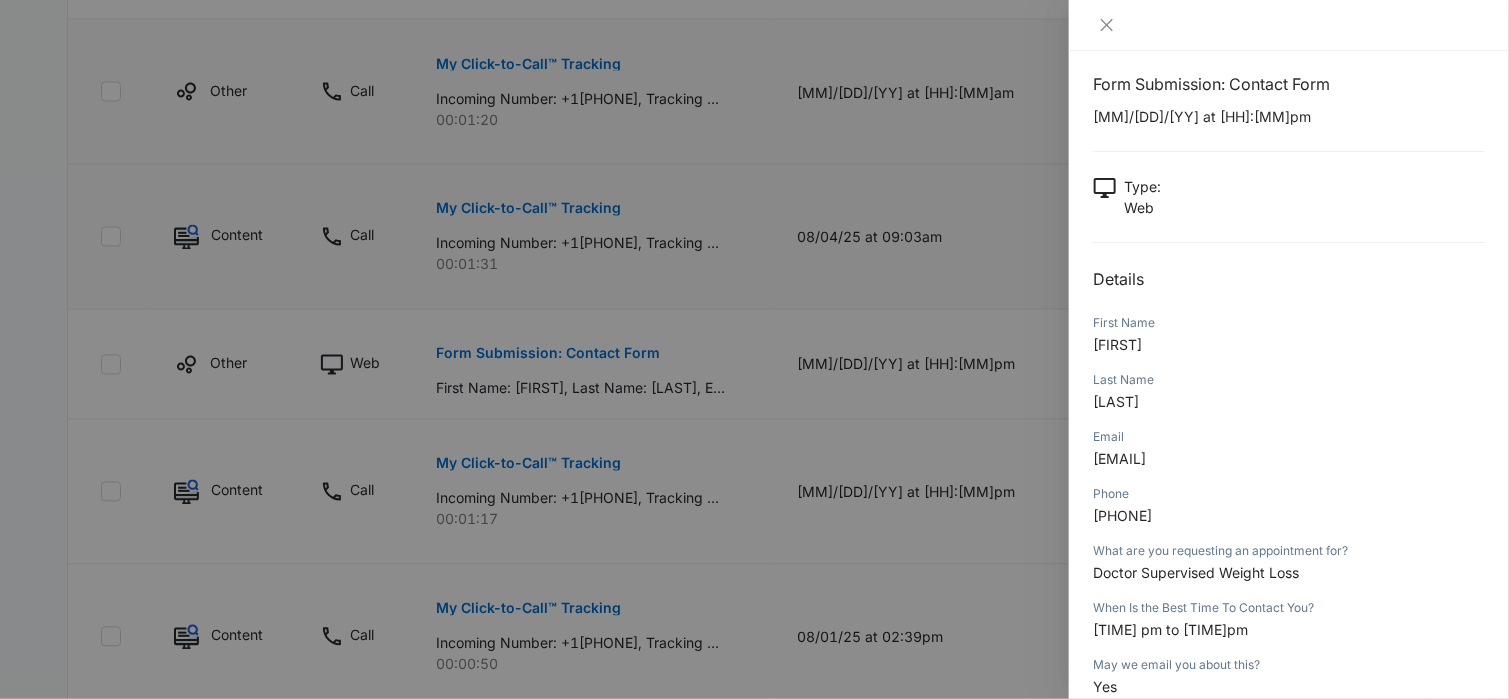 scroll, scrollTop: 0, scrollLeft: 0, axis: both 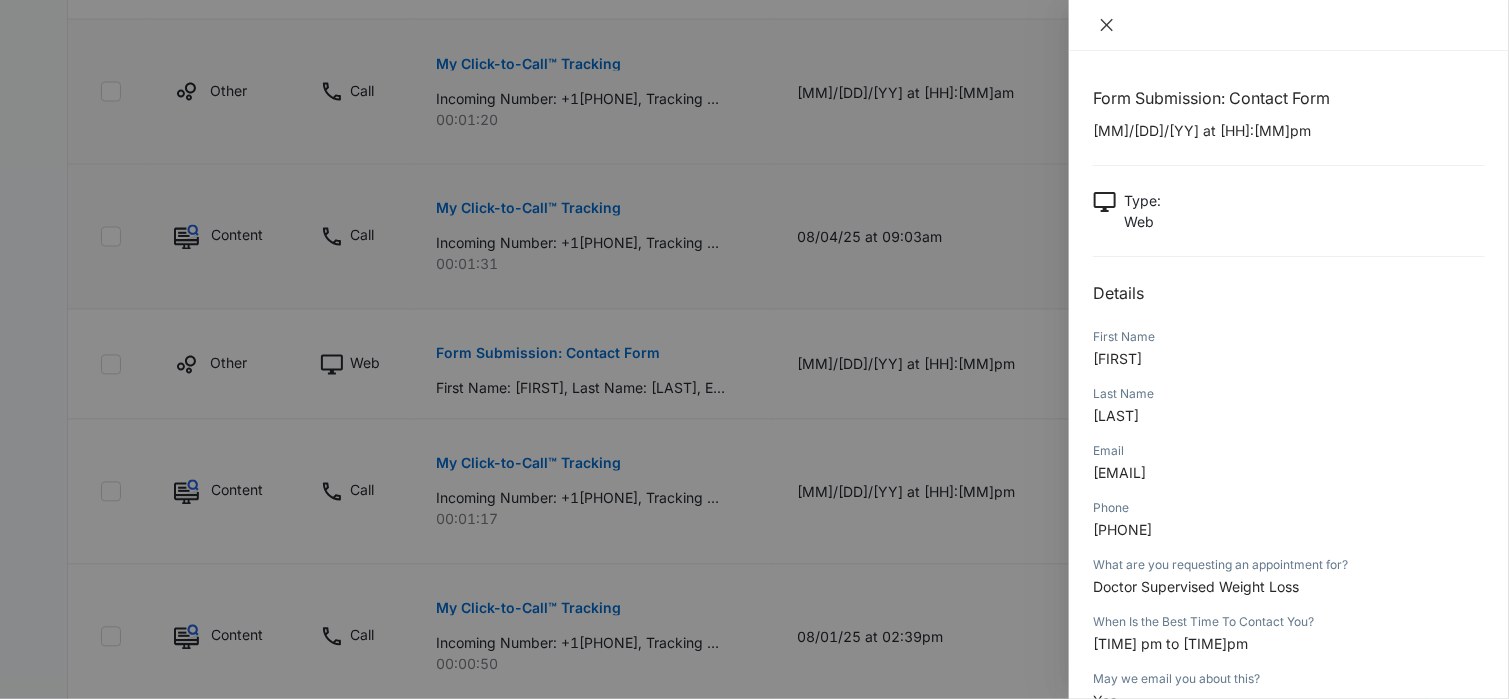 click 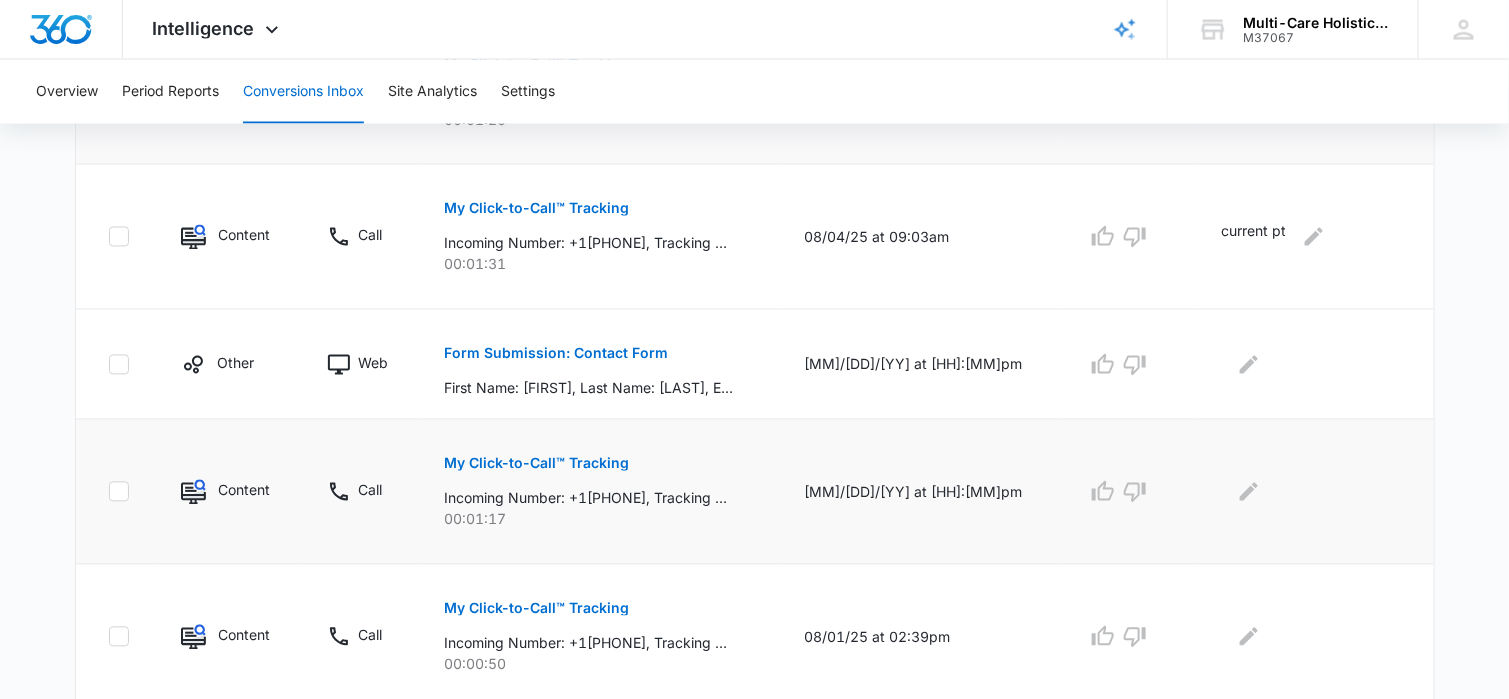 click on "My Click-to-Call™ Tracking" at bounding box center (536, 464) 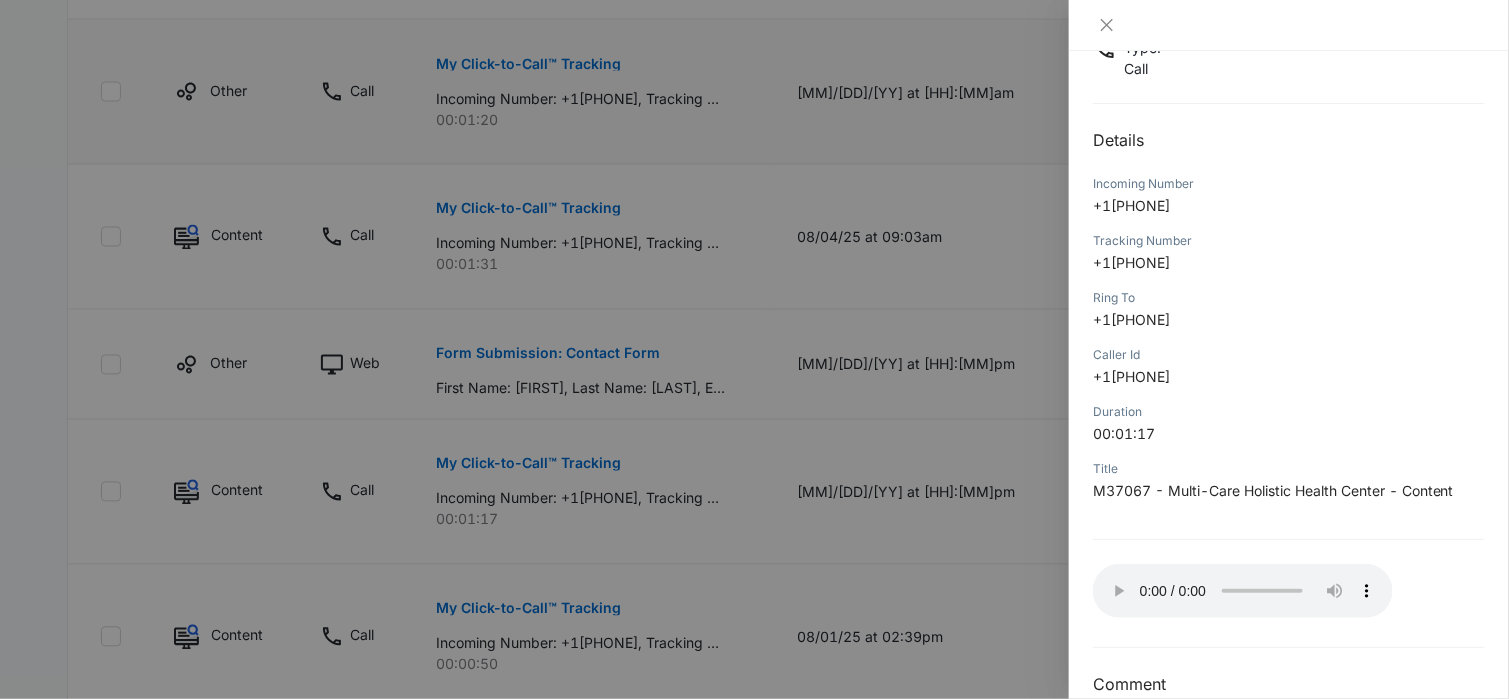 scroll, scrollTop: 188, scrollLeft: 0, axis: vertical 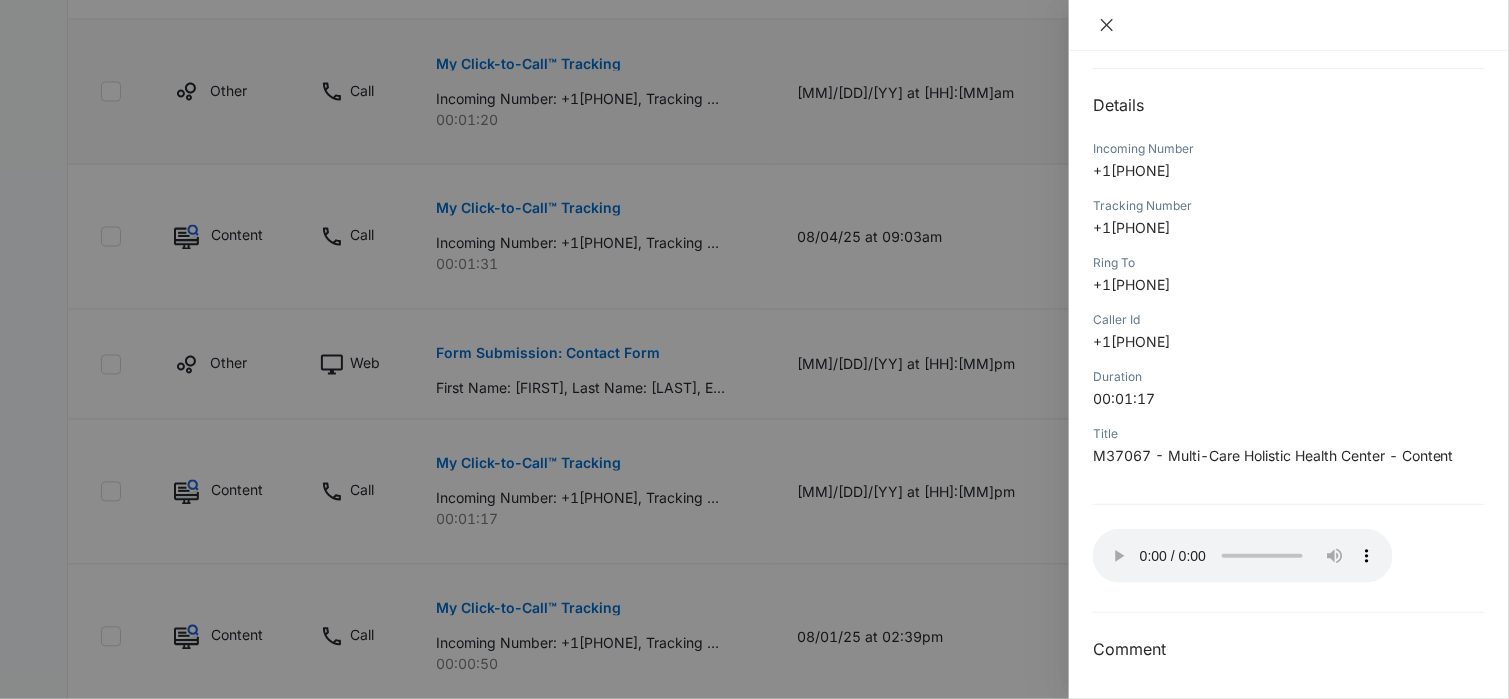 click 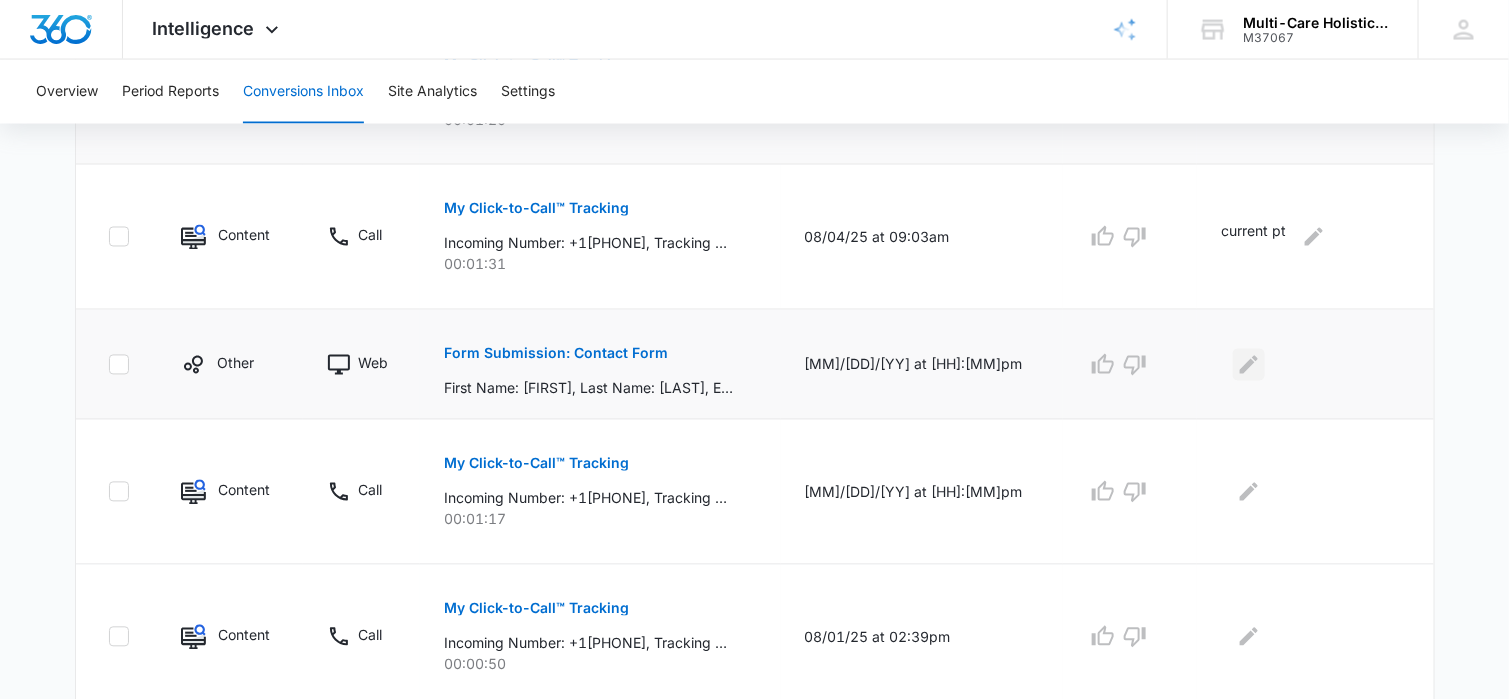 click 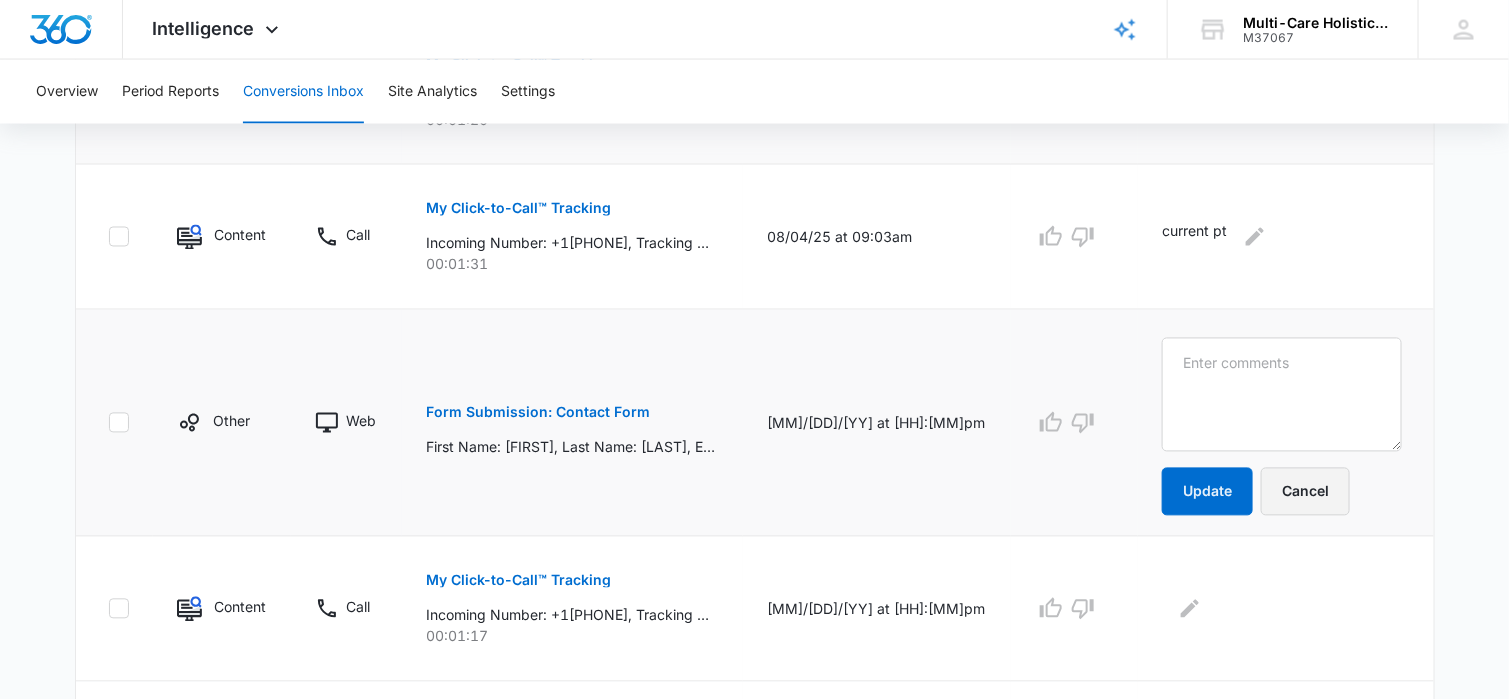 click on "Cancel" at bounding box center (1305, 492) 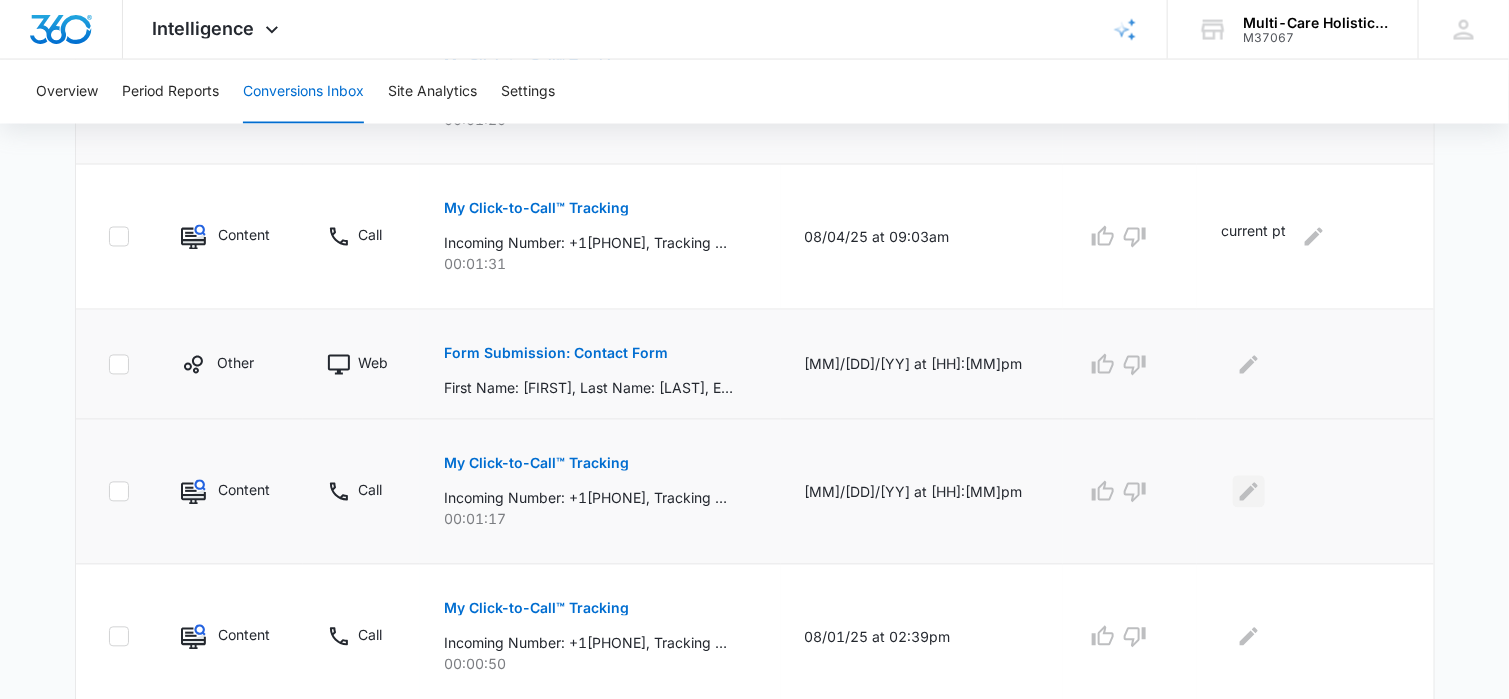 click 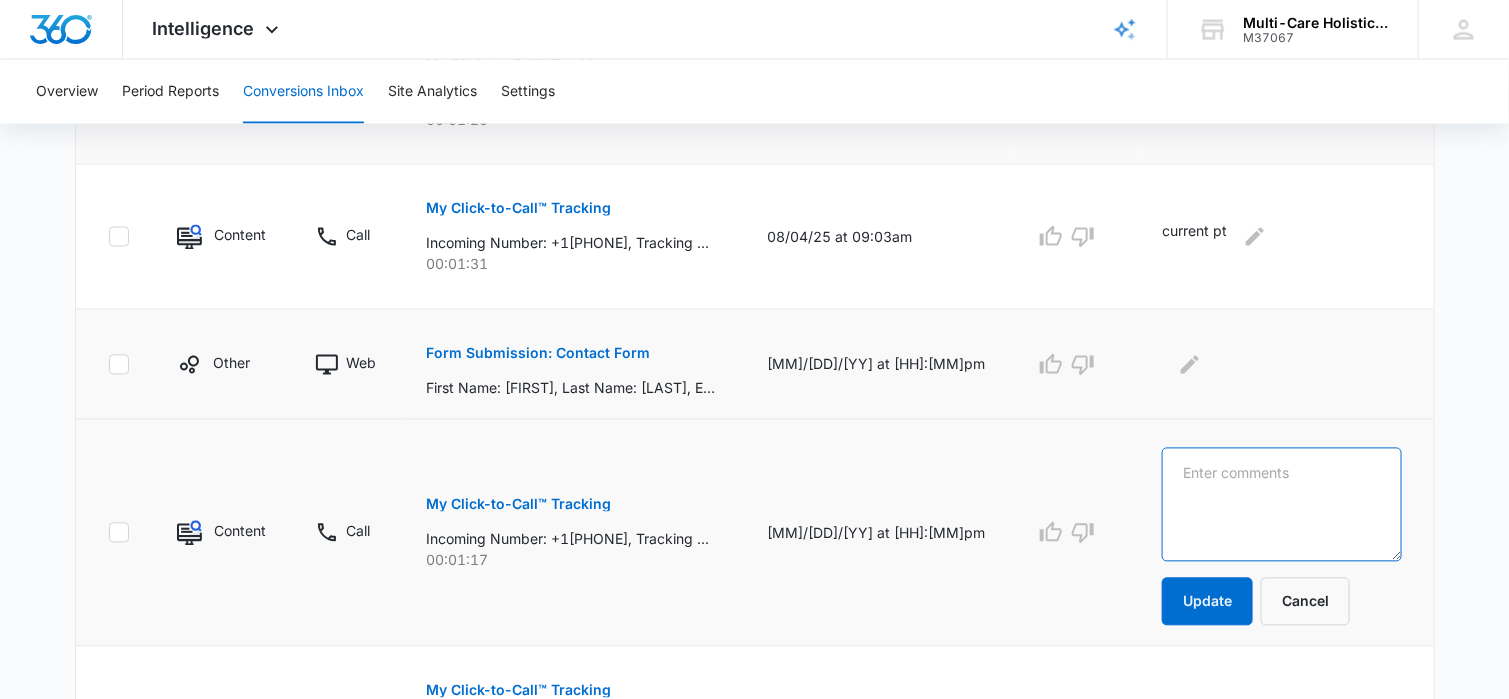 click at bounding box center (1281, 505) 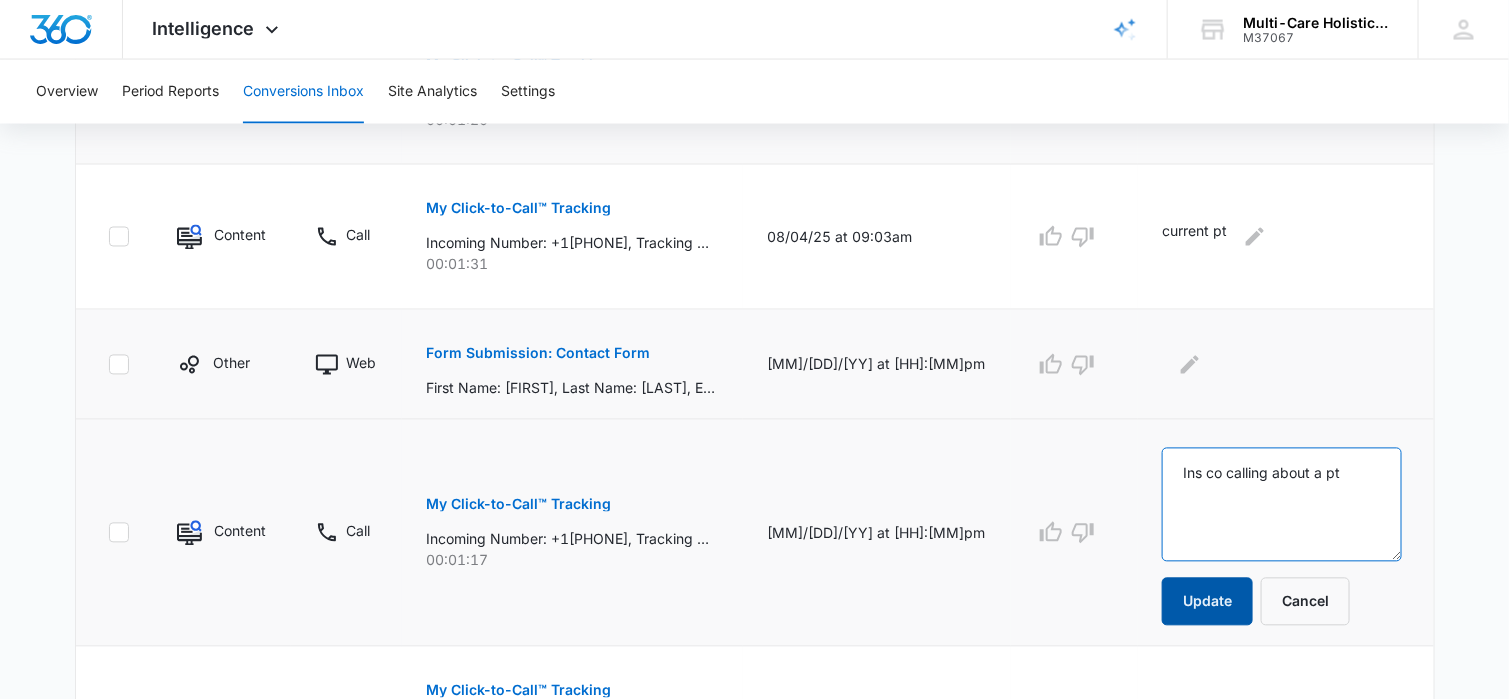 type on "Ins co calling about a pt" 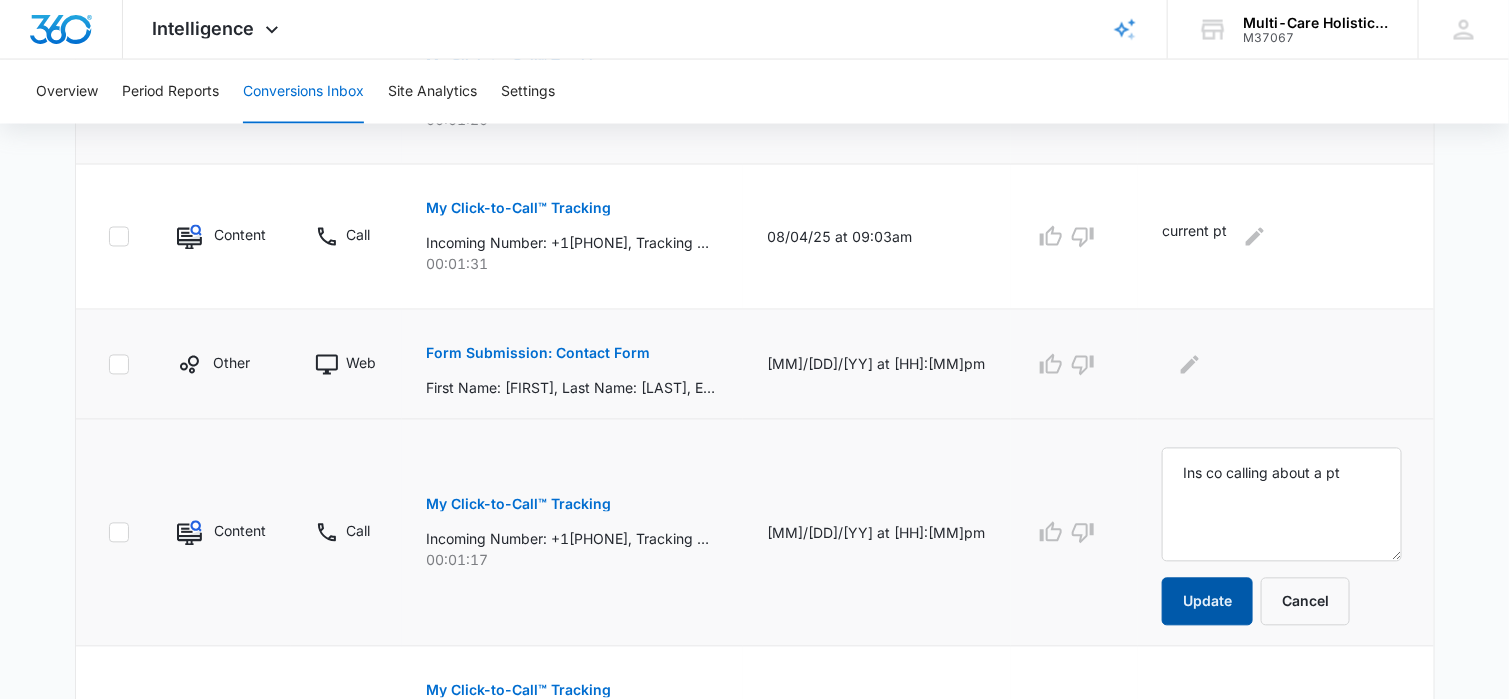 click on "Update" at bounding box center (1207, 602) 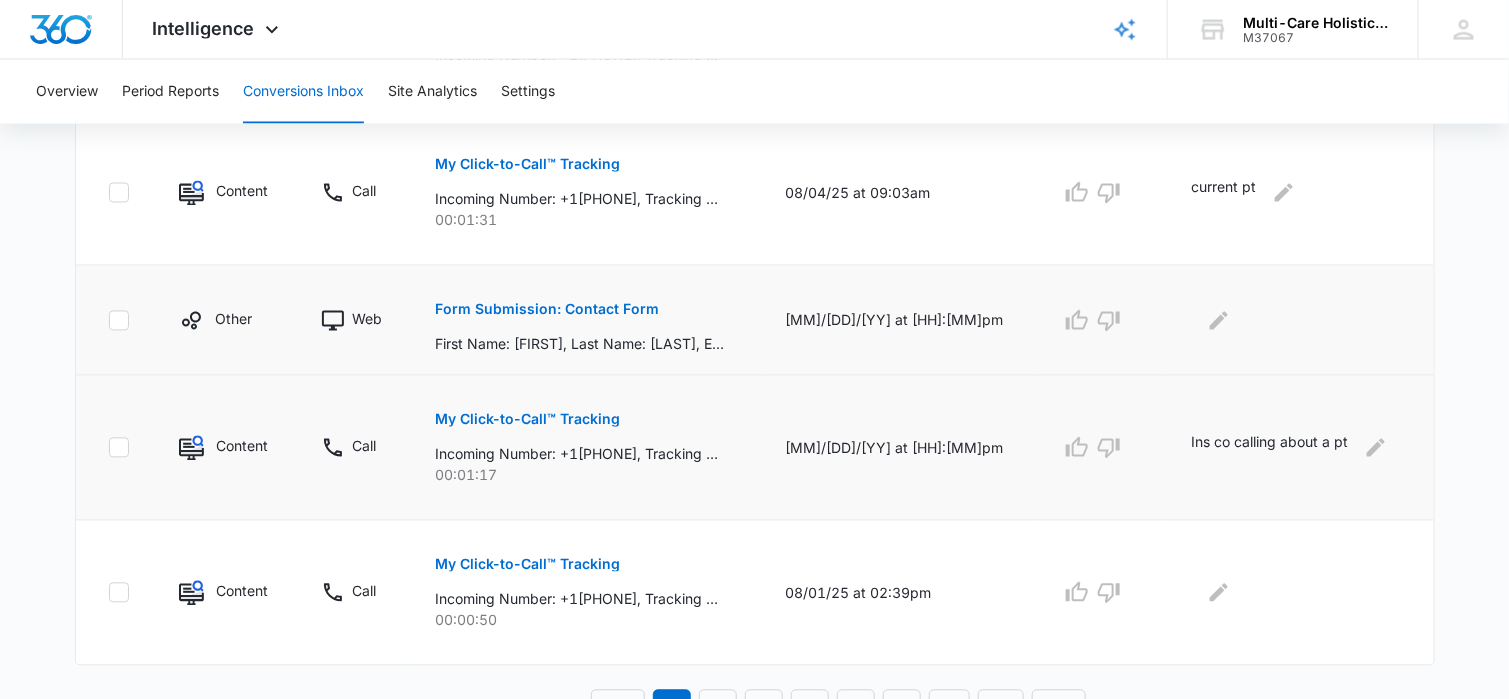 scroll, scrollTop: 1369, scrollLeft: 0, axis: vertical 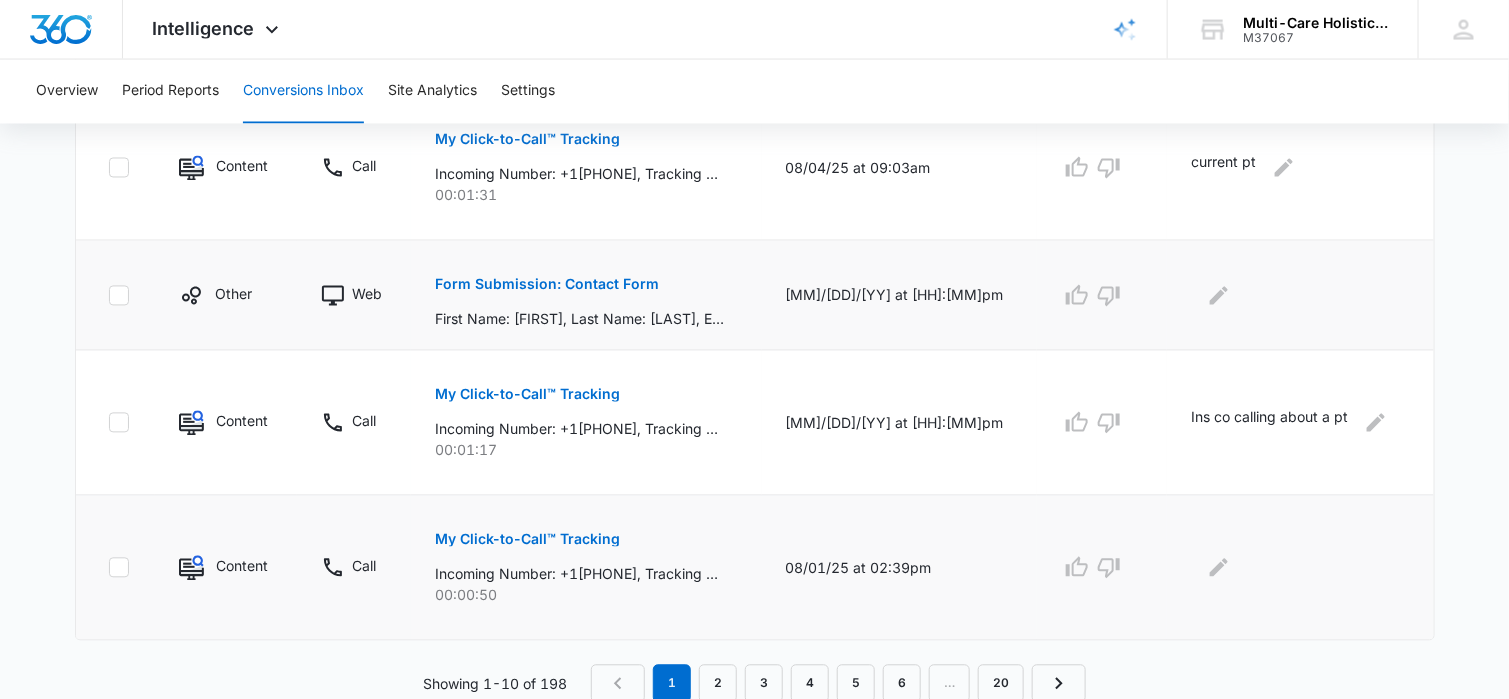 click on "My Click-to-Call™ Tracking" at bounding box center [527, 540] 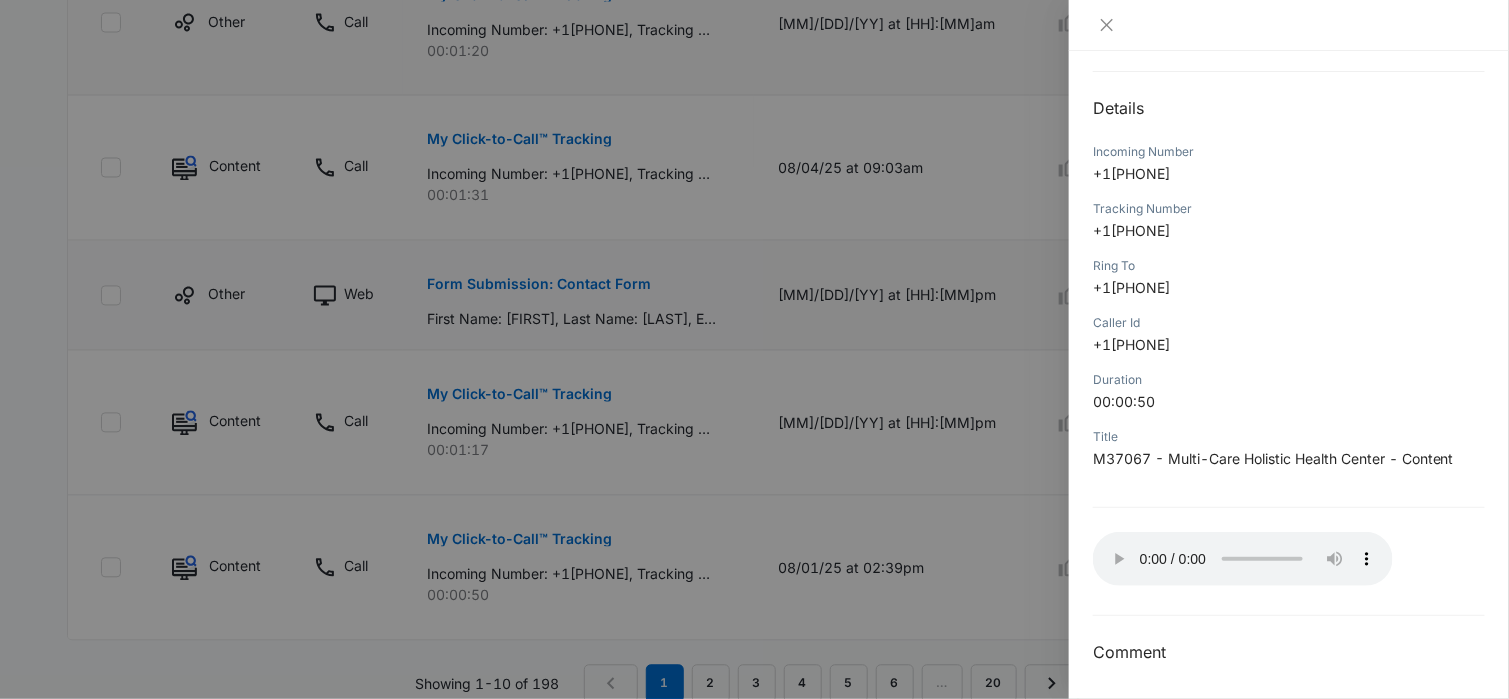 scroll, scrollTop: 188, scrollLeft: 0, axis: vertical 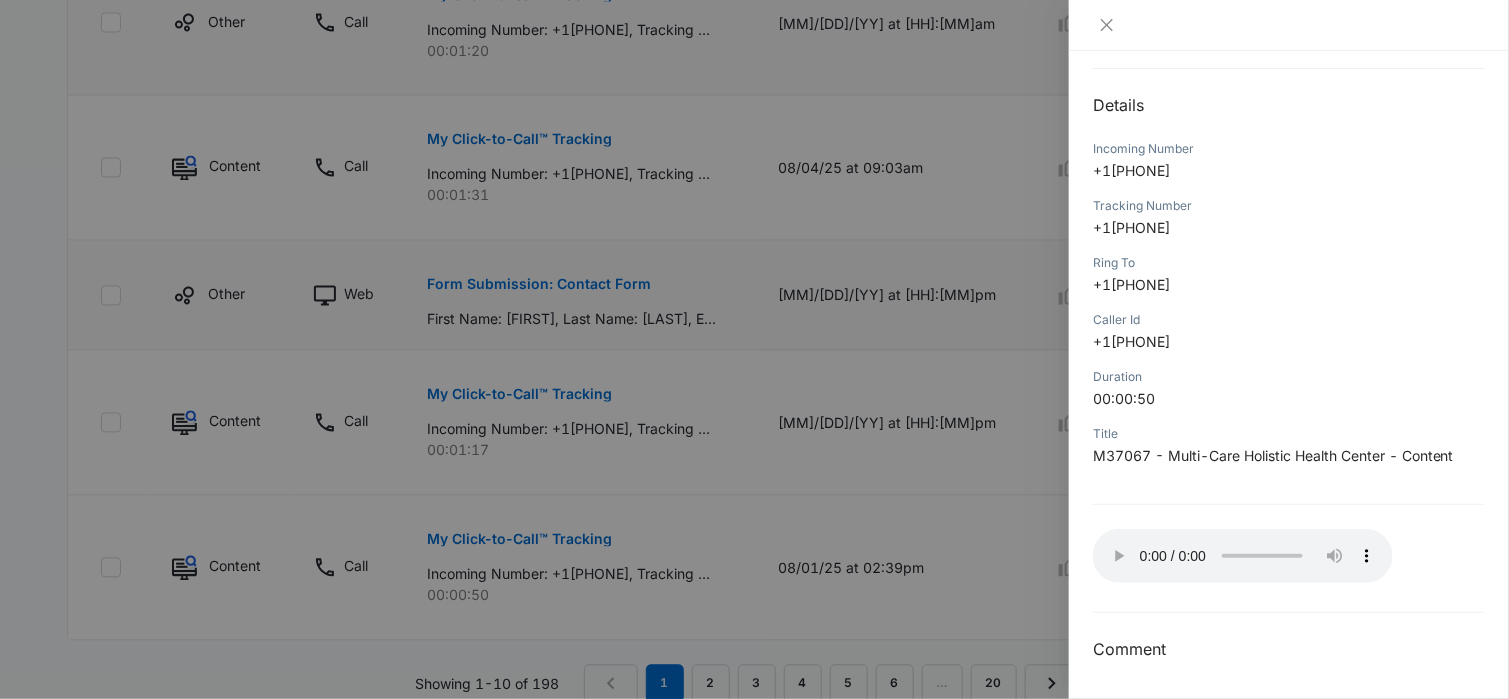 type 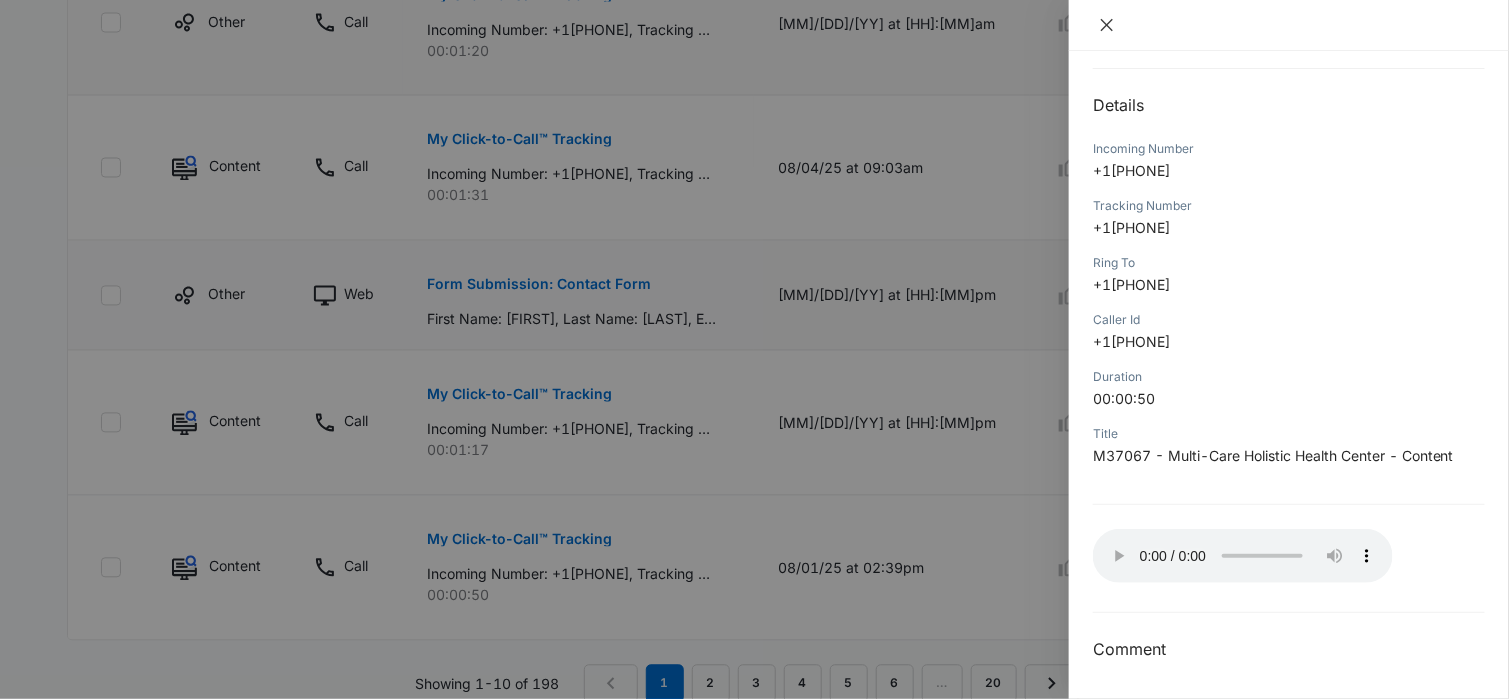 click 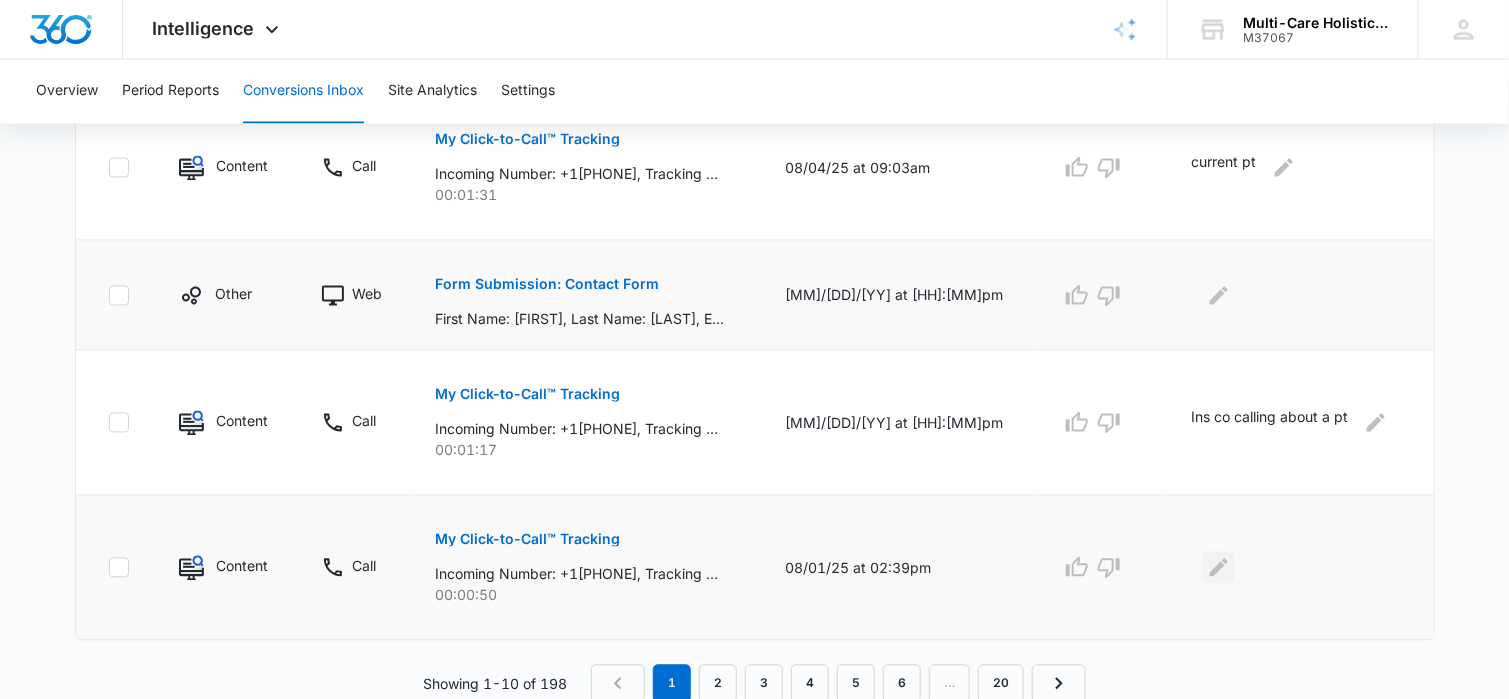 click 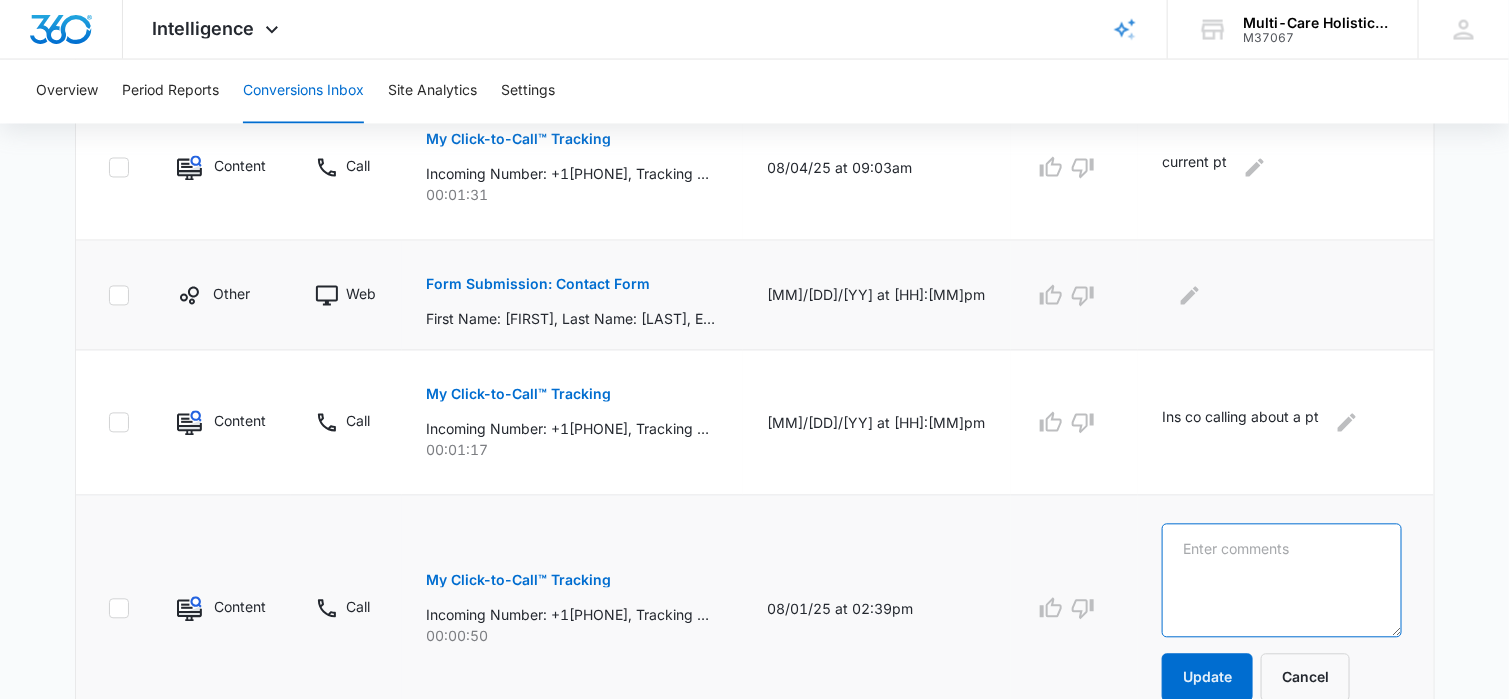 click at bounding box center (1281, 581) 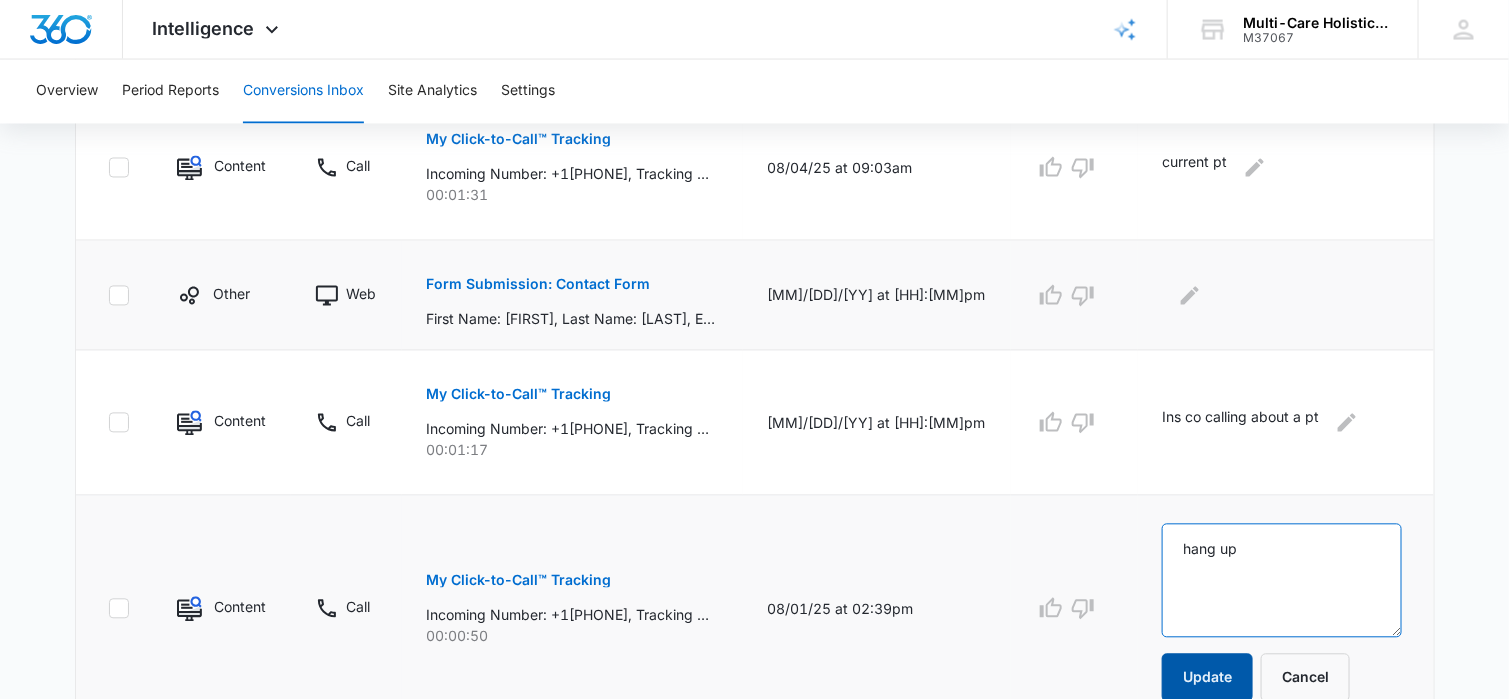 type on "hang up" 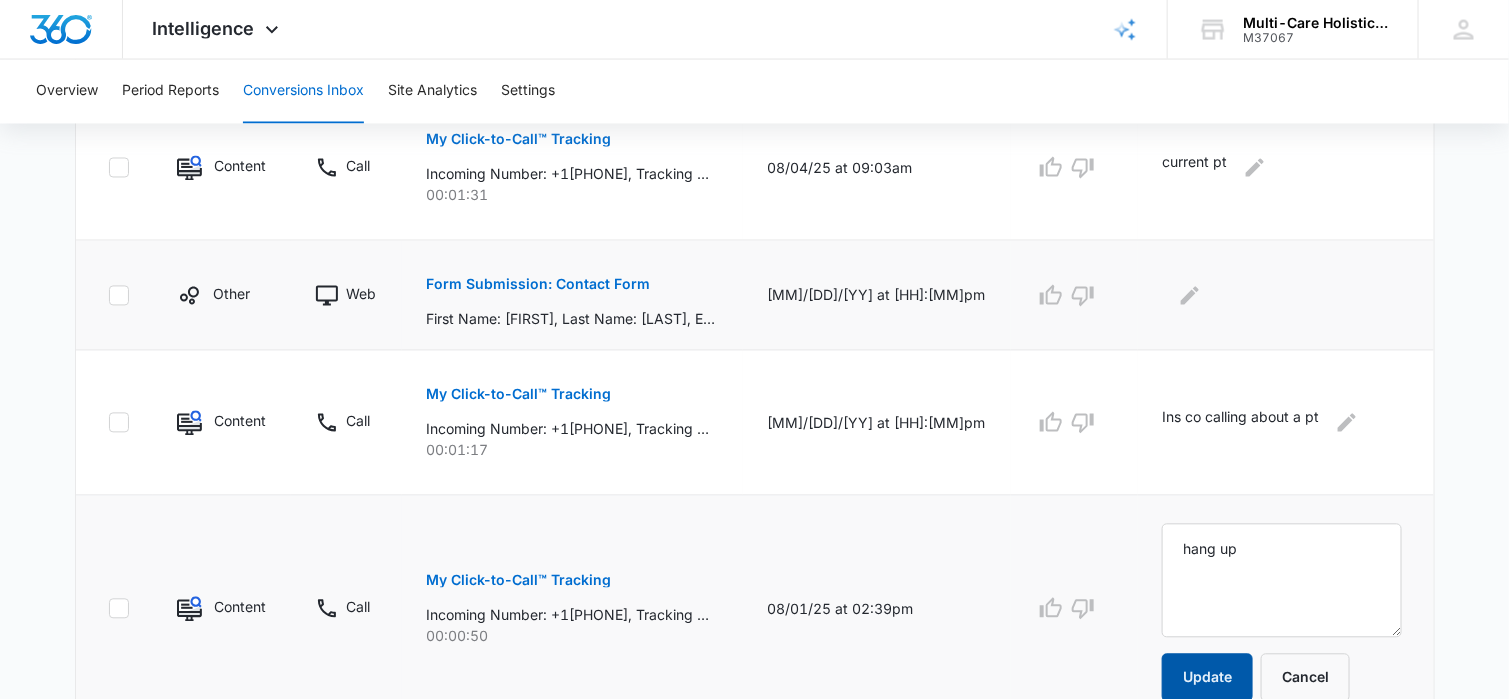 click on "Update" at bounding box center [1207, 678] 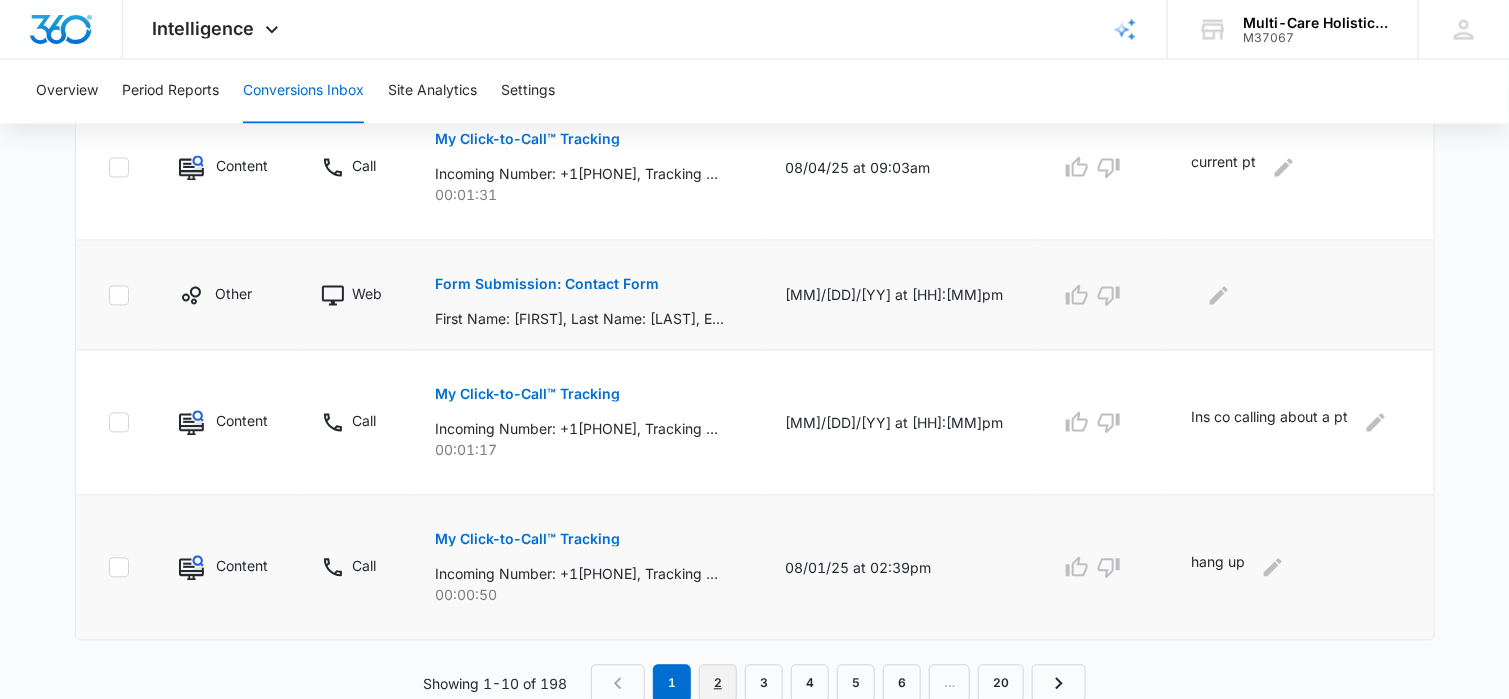click on "2" at bounding box center [718, 684] 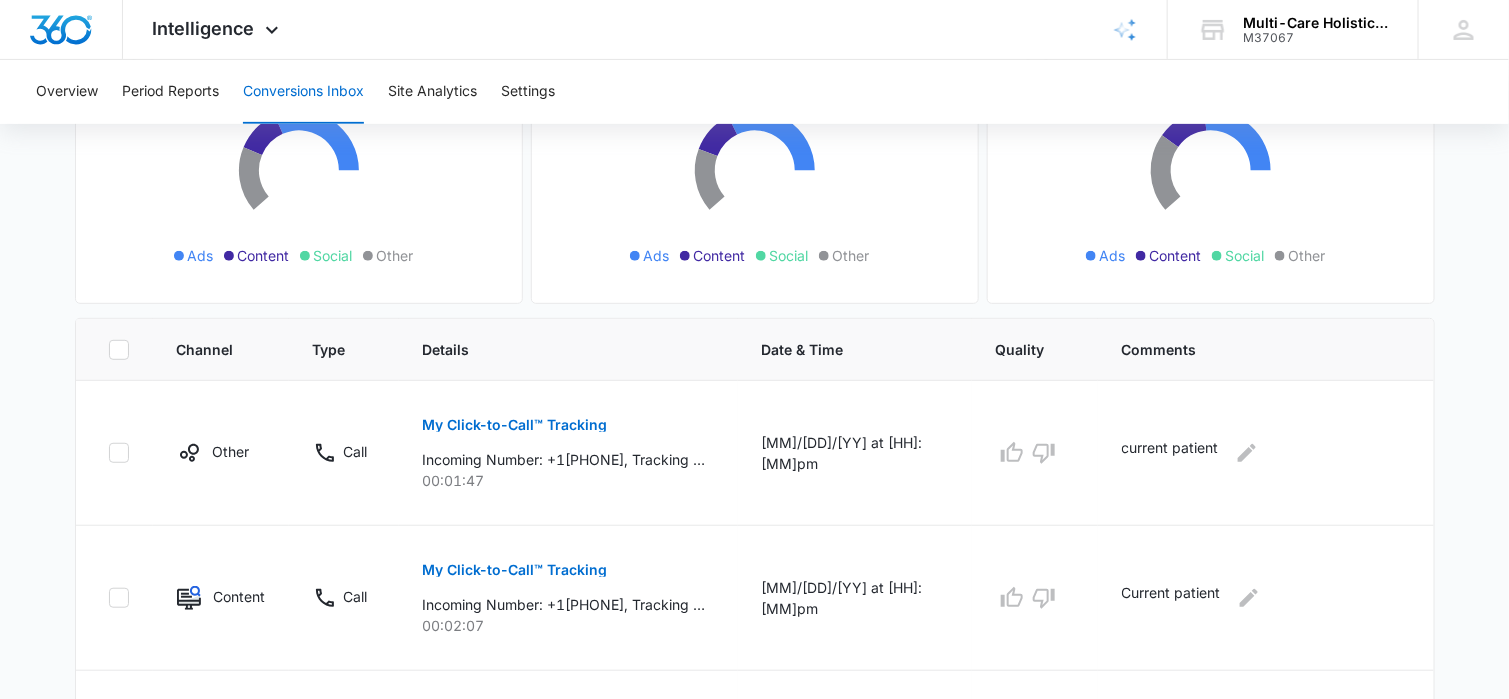 scroll, scrollTop: 400, scrollLeft: 0, axis: vertical 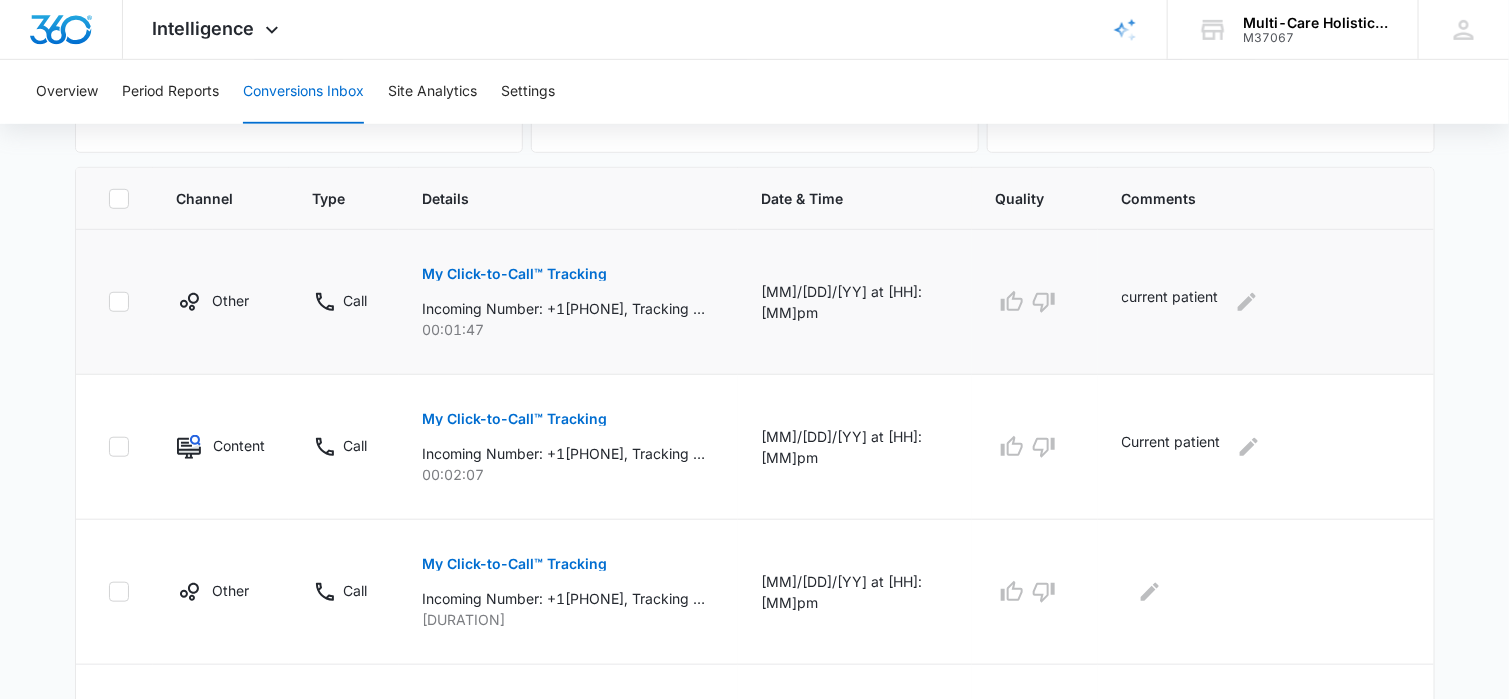 click on "My Click-to-Call™ Tracking" at bounding box center [515, 274] 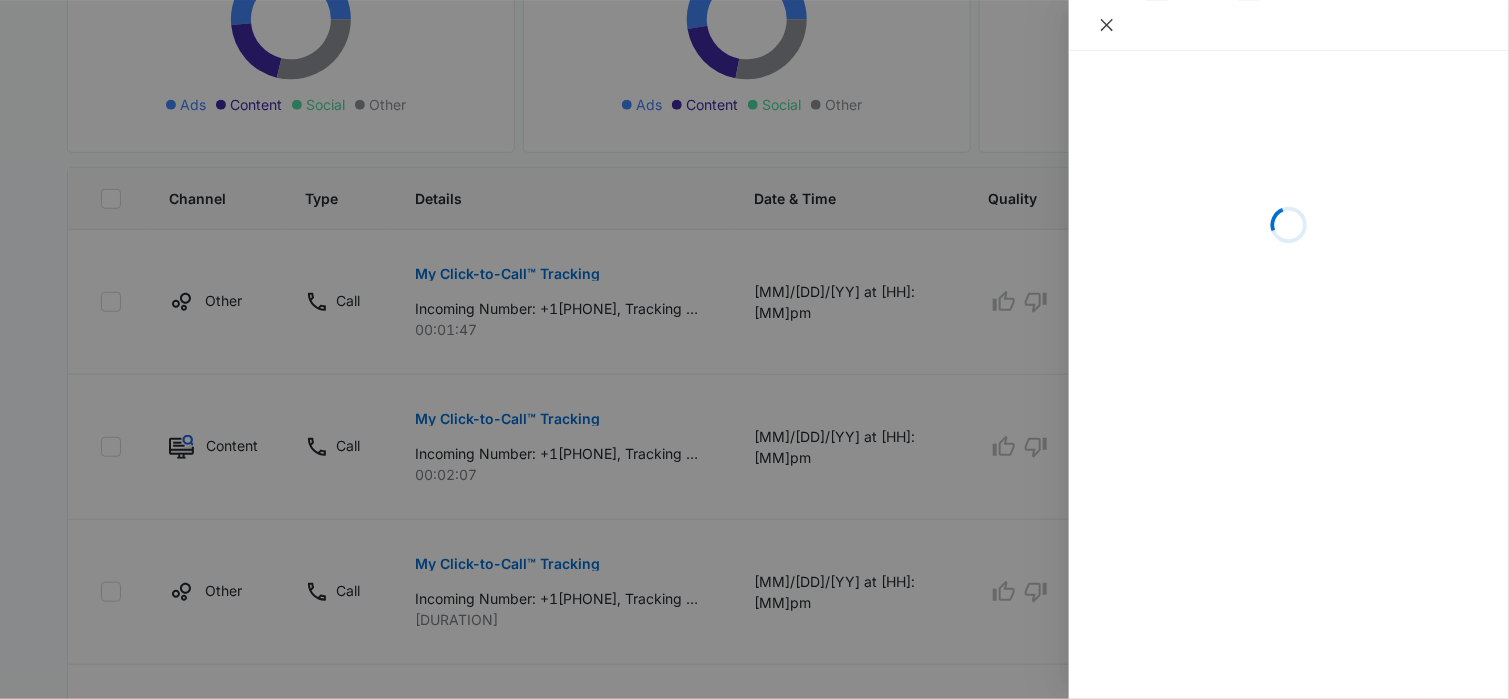 drag, startPoint x: 1105, startPoint y: 21, endPoint x: 1249, endPoint y: 50, distance: 146.89111 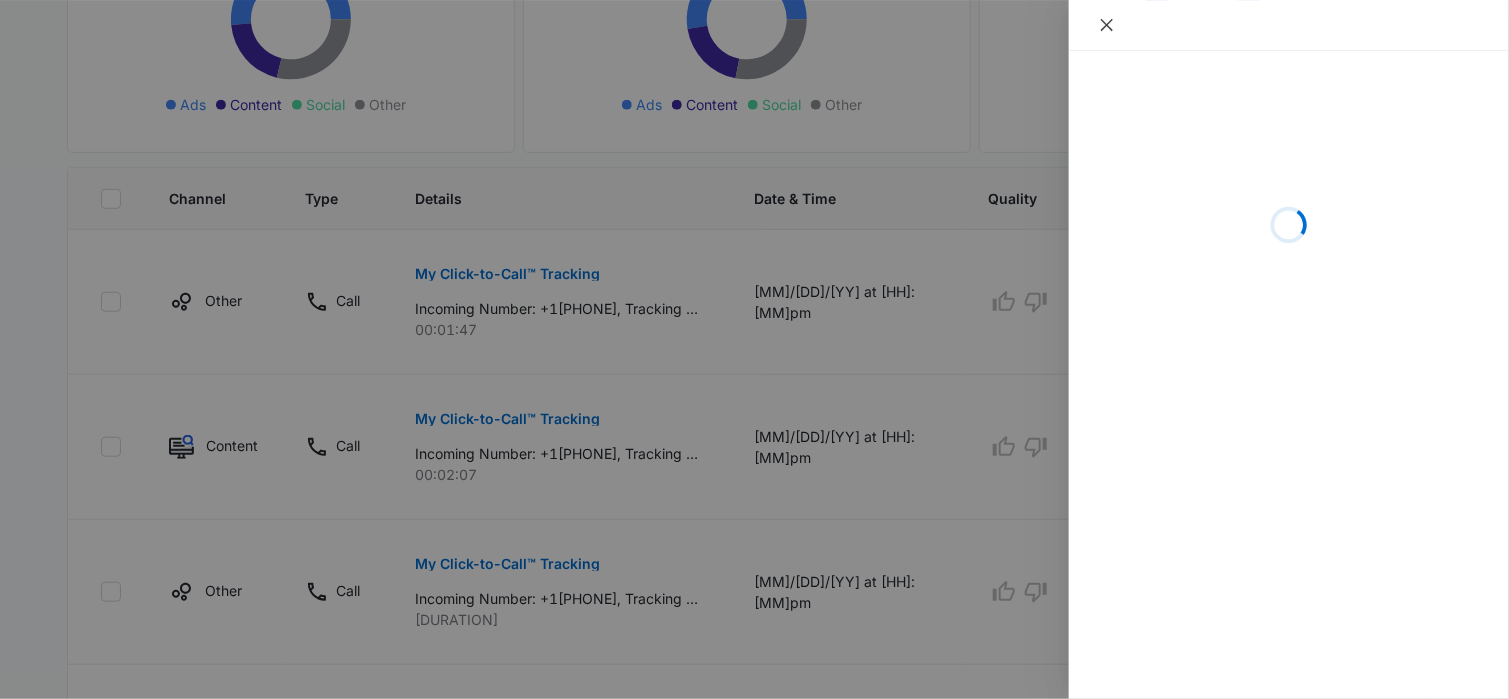 click 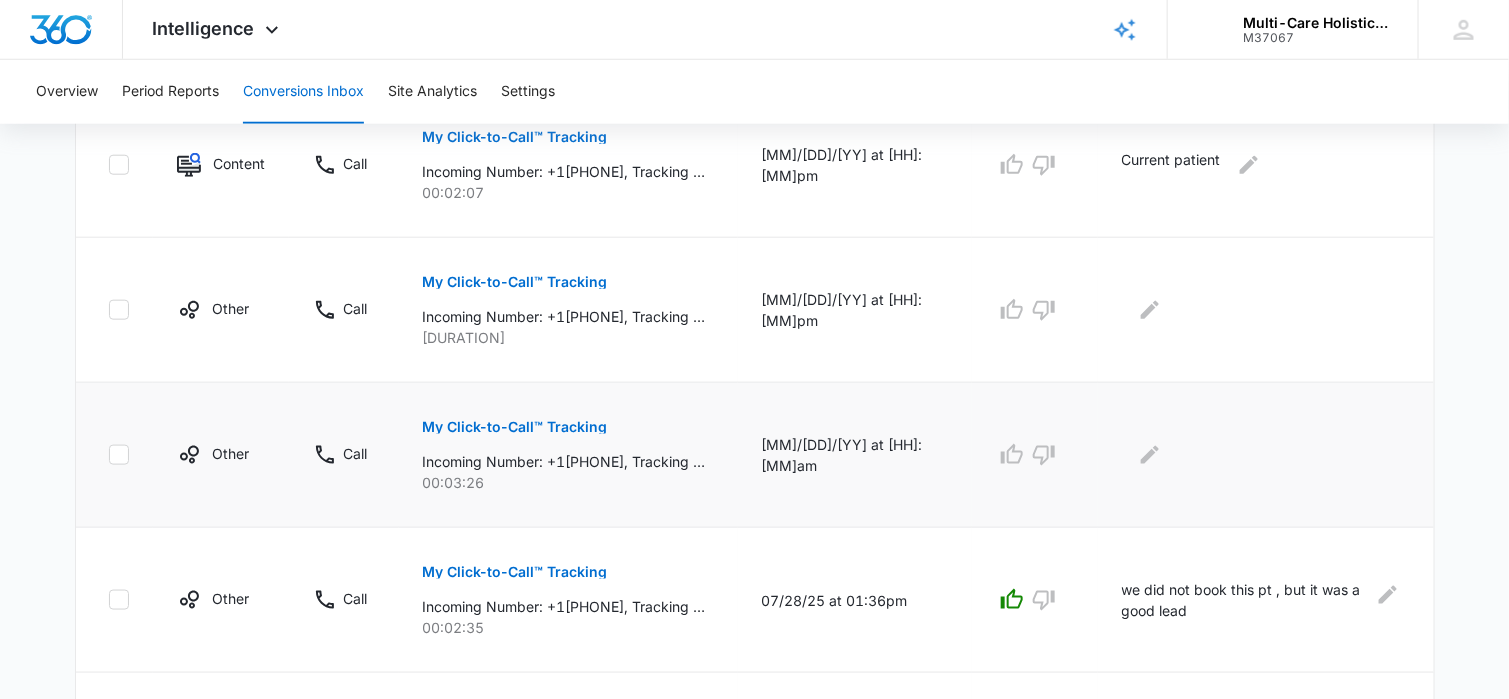 scroll, scrollTop: 700, scrollLeft: 0, axis: vertical 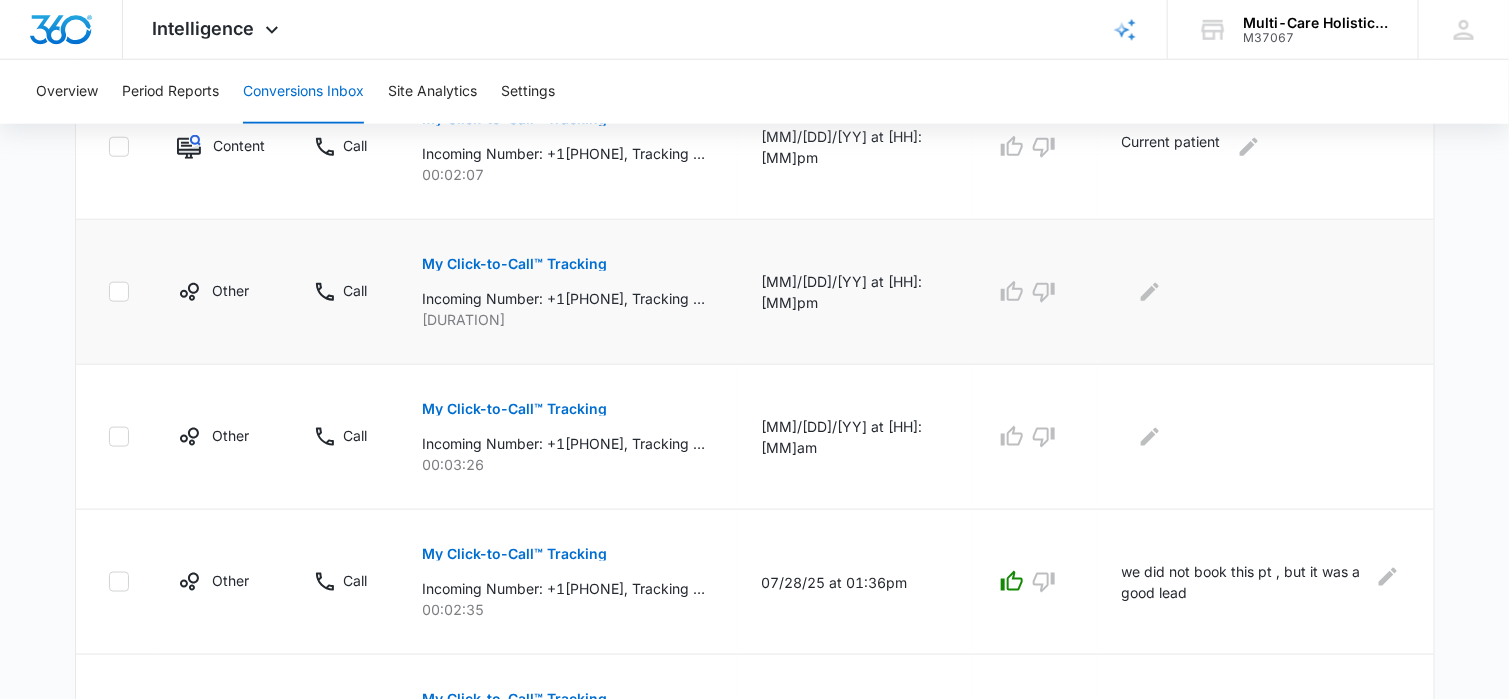 click on "My Click-to-Call™ Tracking" at bounding box center (515, 264) 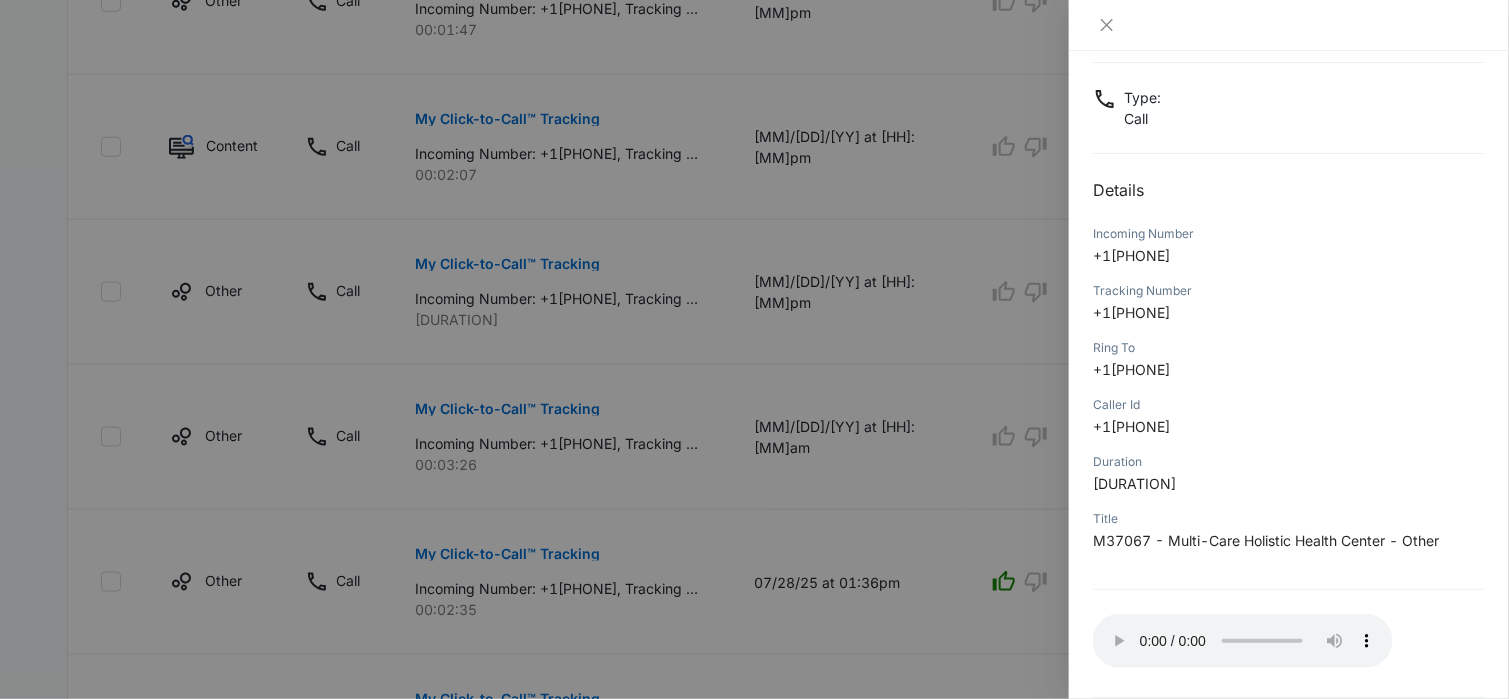 scroll, scrollTop: 188, scrollLeft: 0, axis: vertical 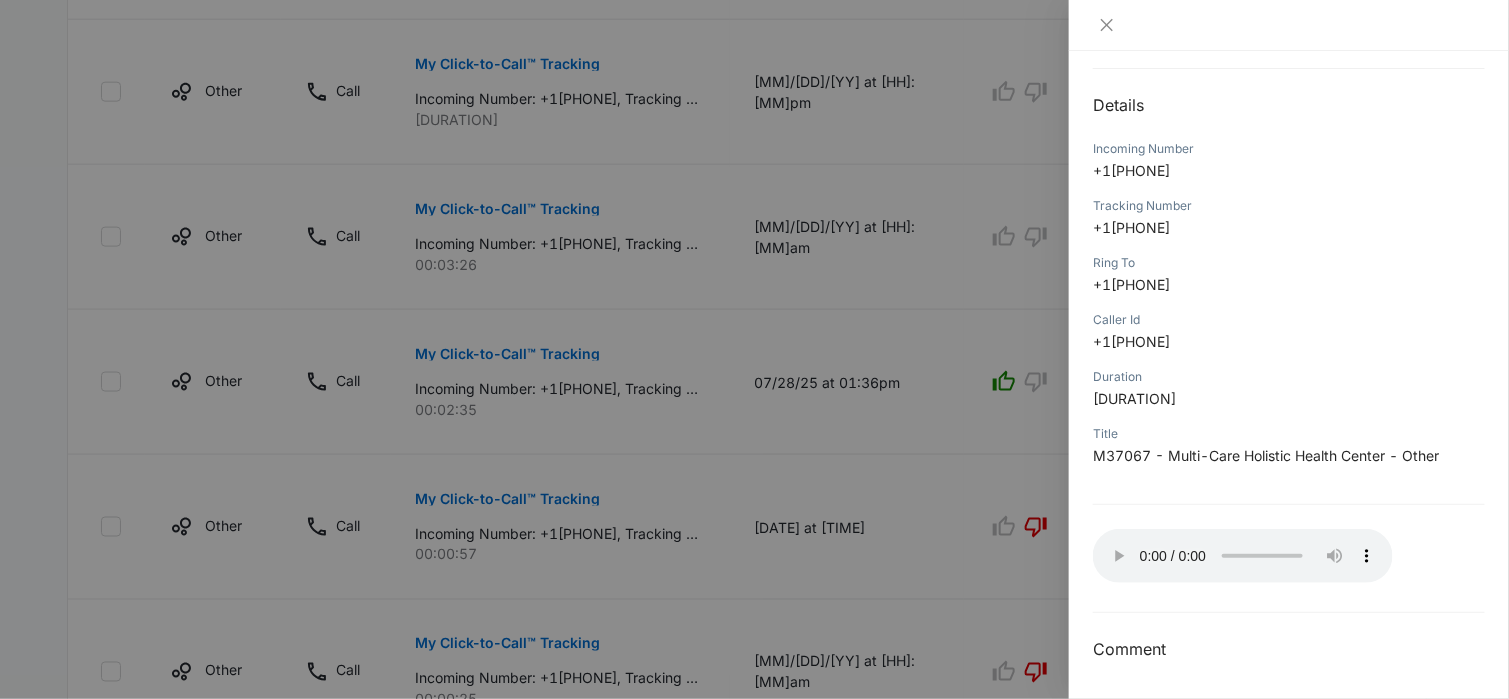 type 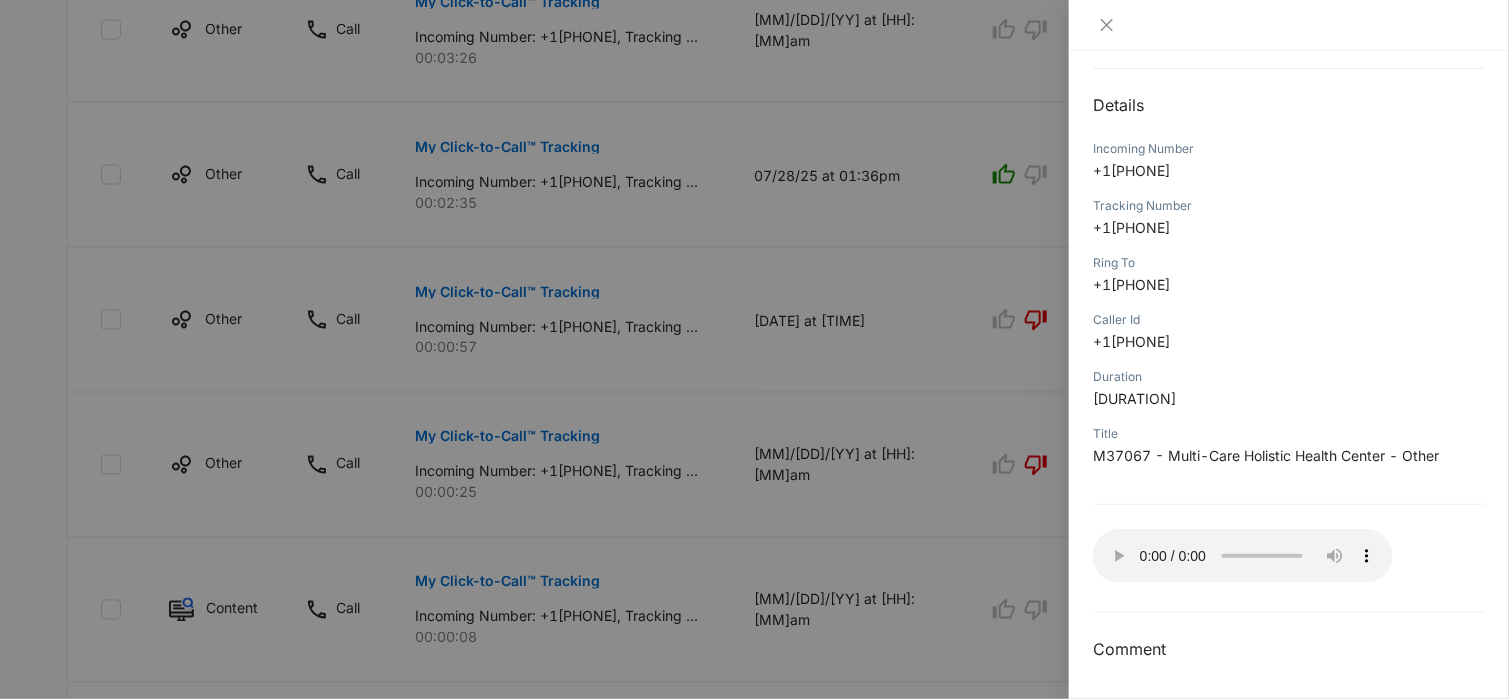scroll, scrollTop: 1200, scrollLeft: 0, axis: vertical 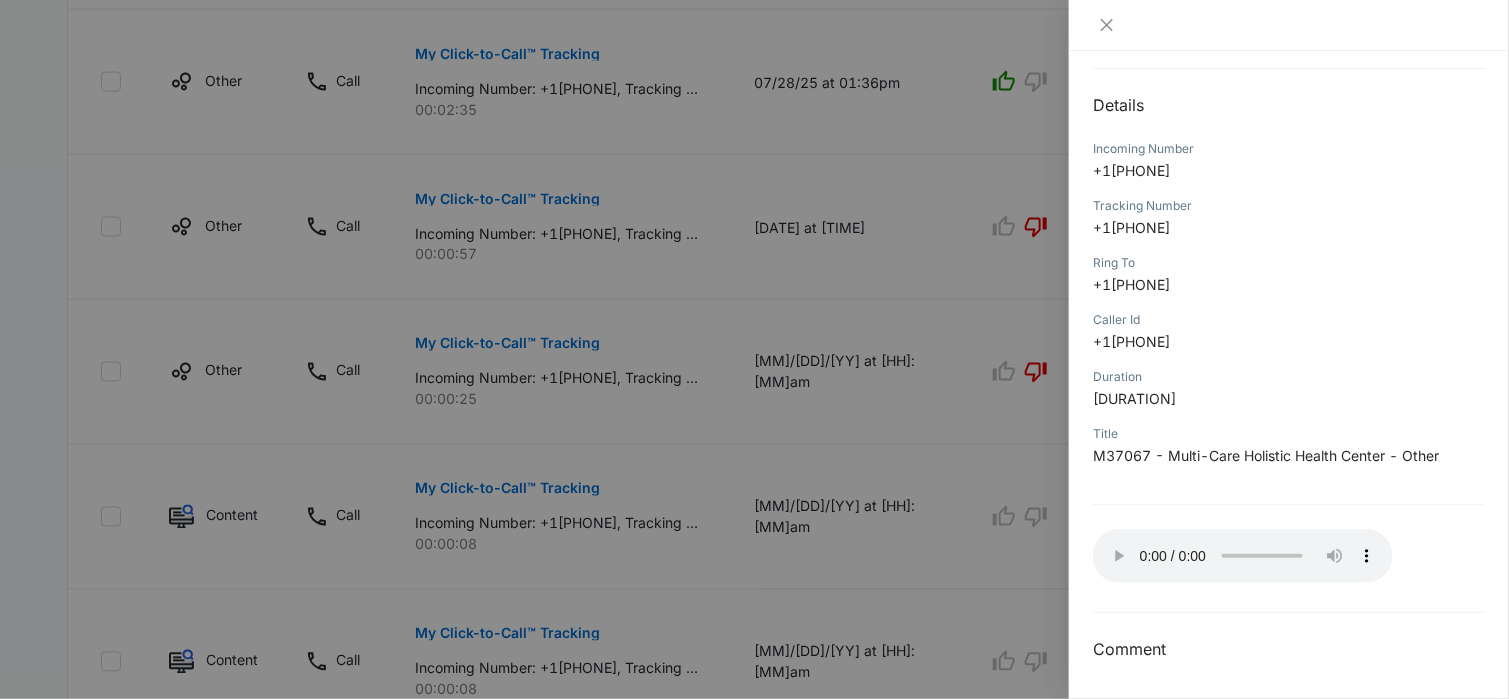 drag, startPoint x: 1112, startPoint y: 171, endPoint x: 1205, endPoint y: 169, distance: 93.0215 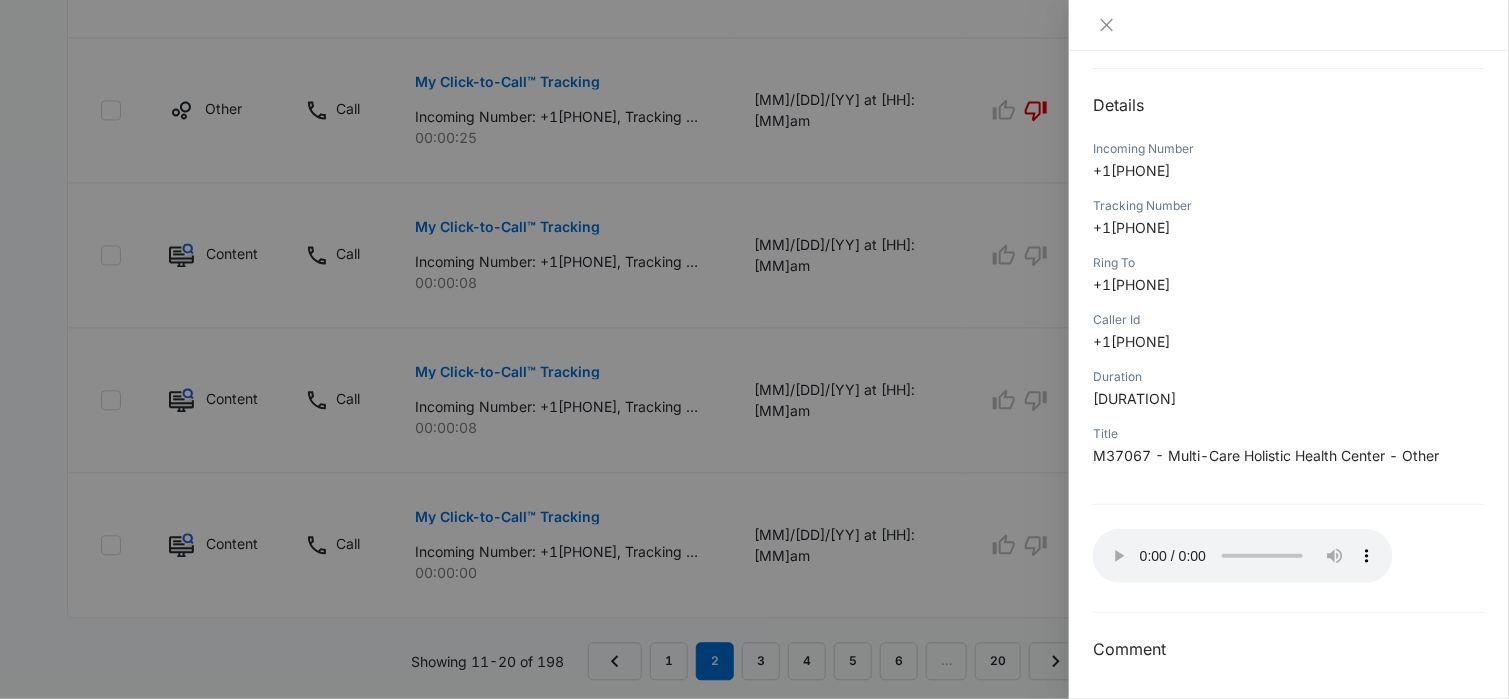 scroll, scrollTop: 1514, scrollLeft: 0, axis: vertical 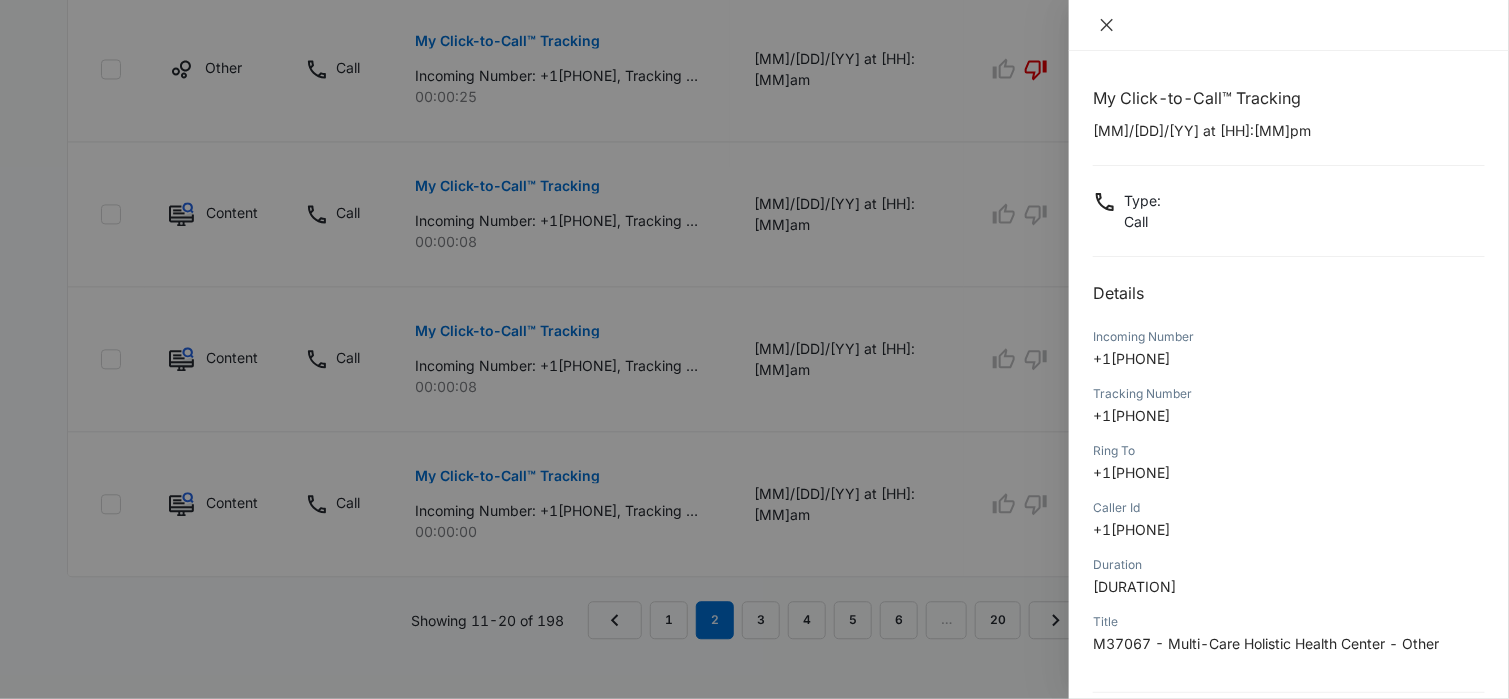 click 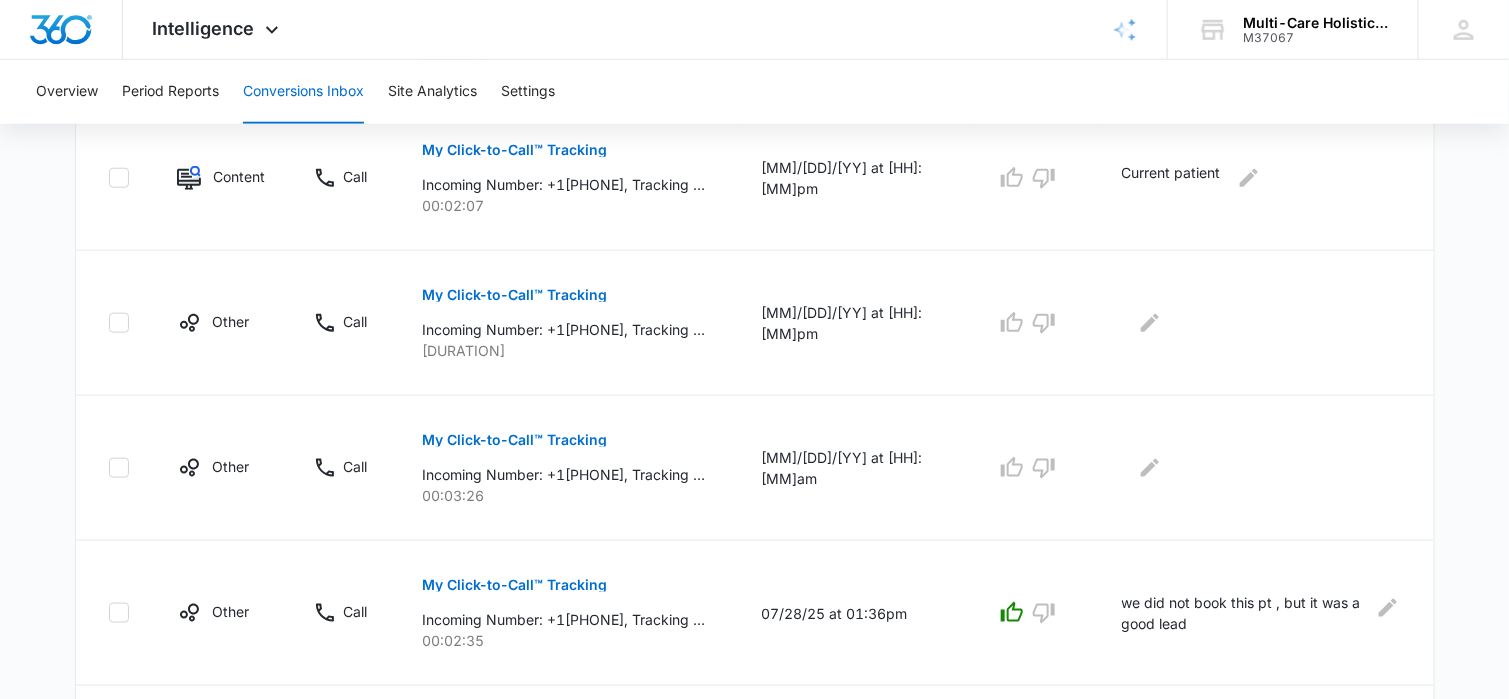 scroll, scrollTop: 539, scrollLeft: 0, axis: vertical 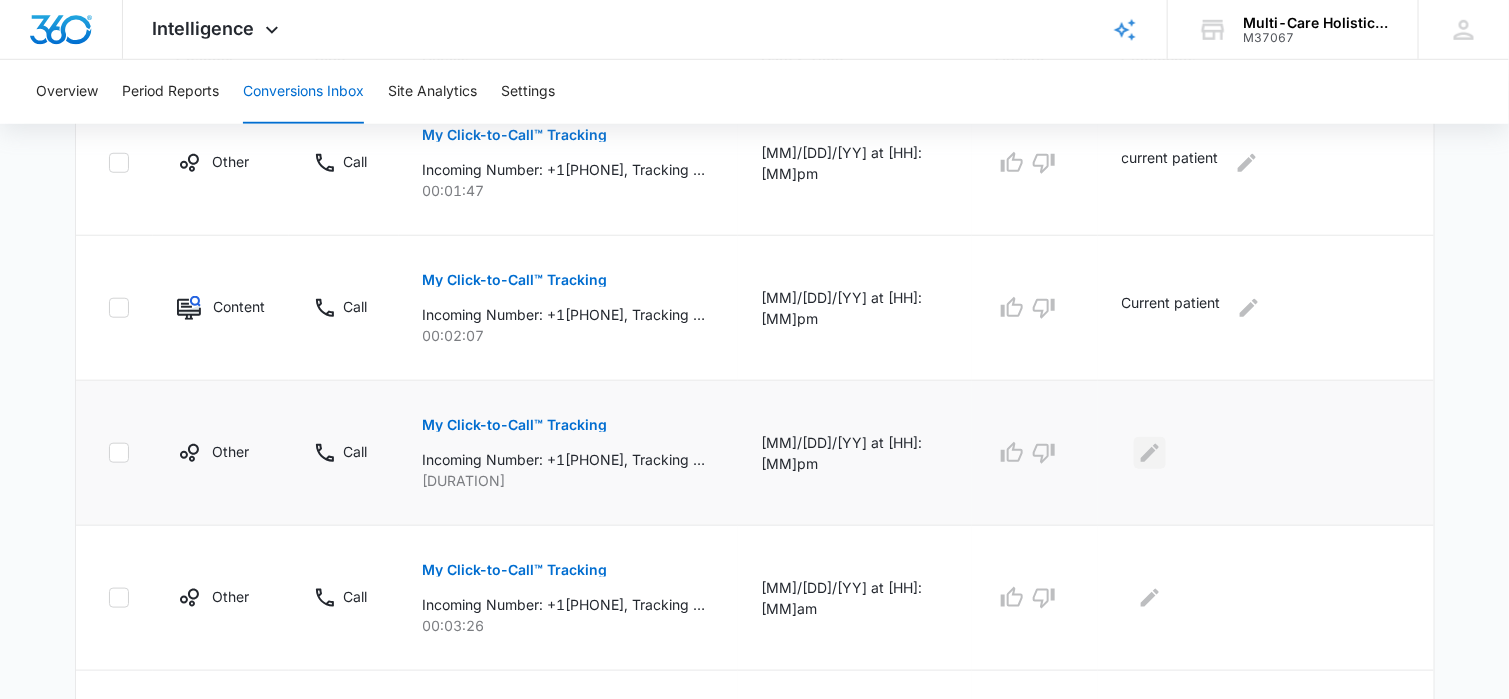 click 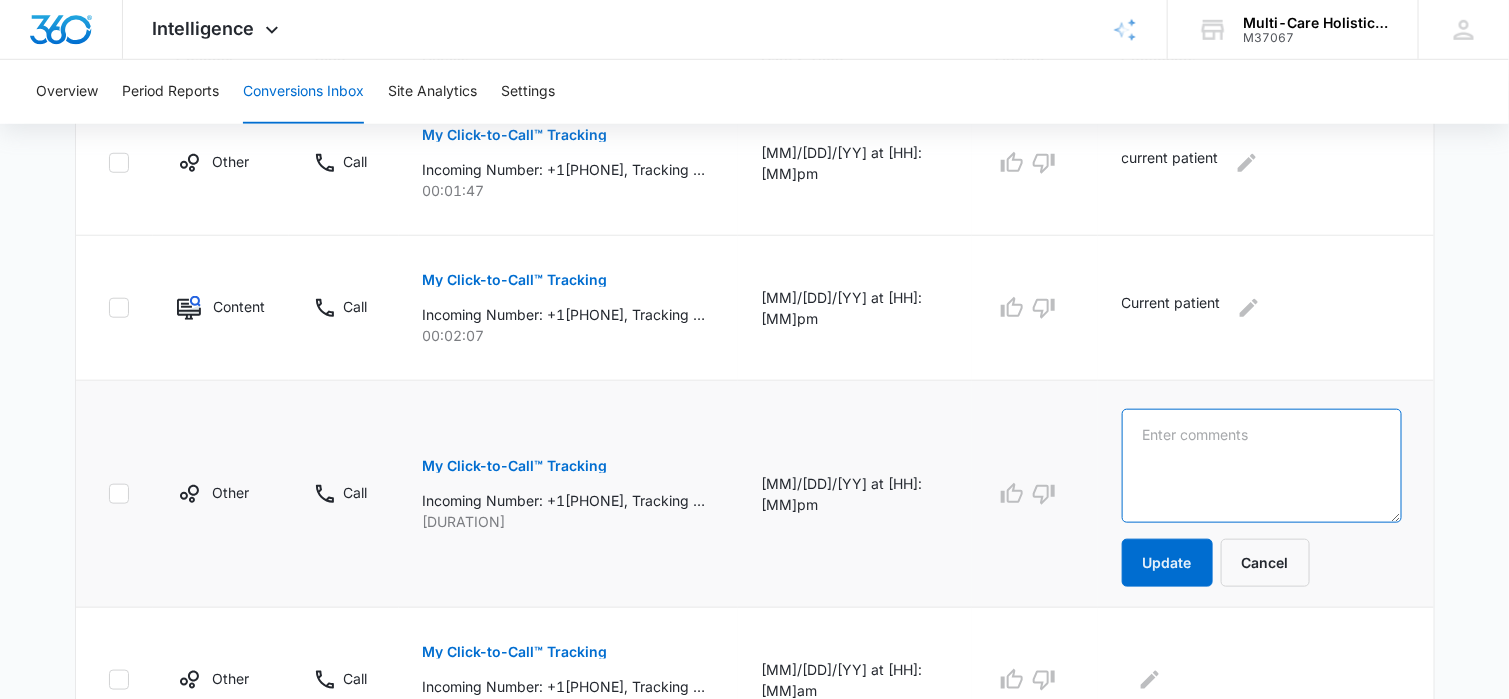 click at bounding box center [1262, 466] 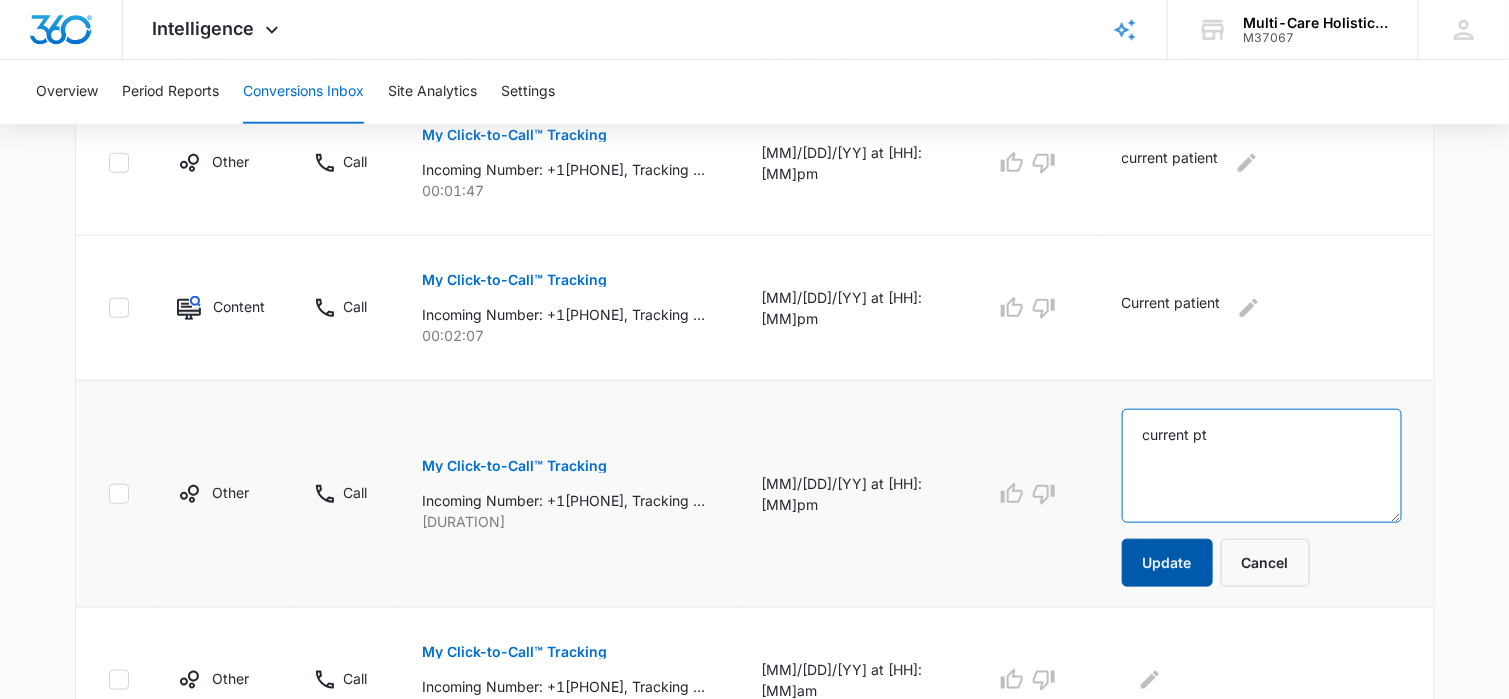 type on "current pt" 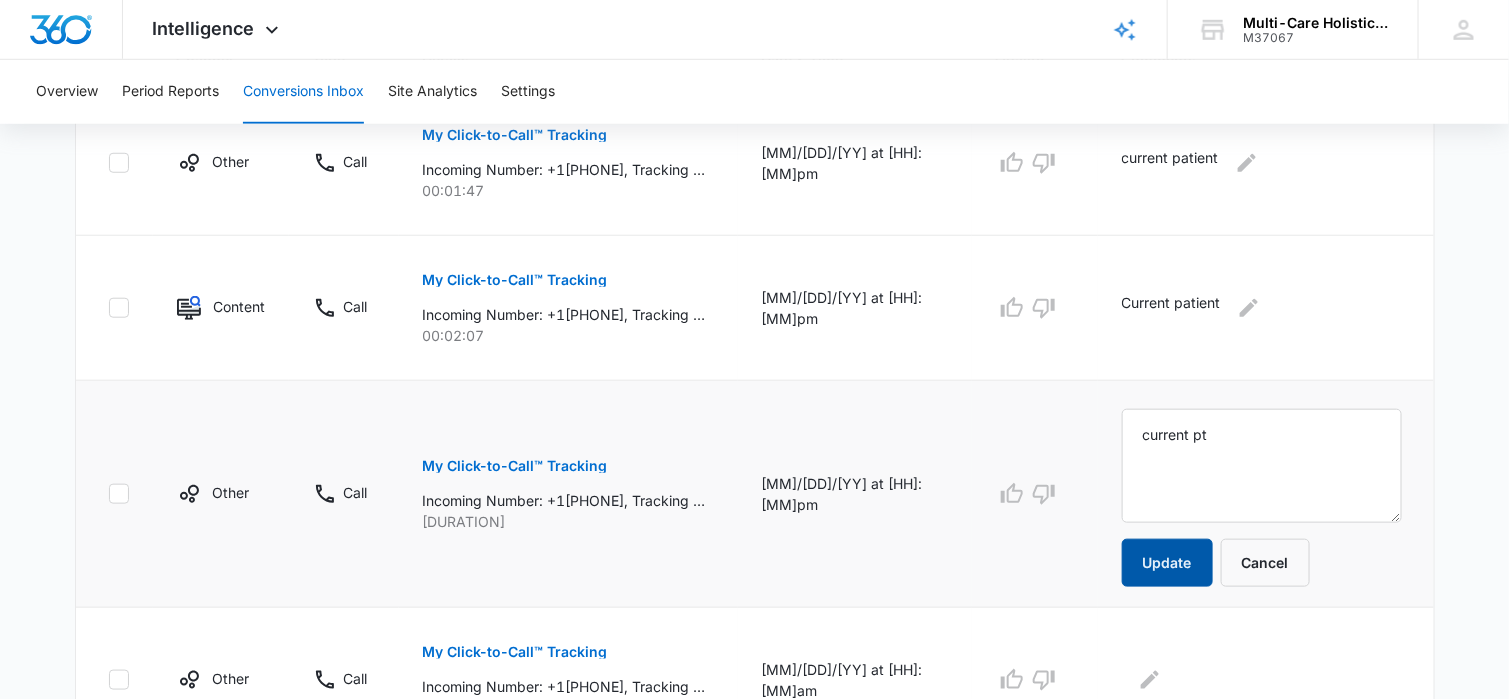 click on "Update" at bounding box center (1167, 563) 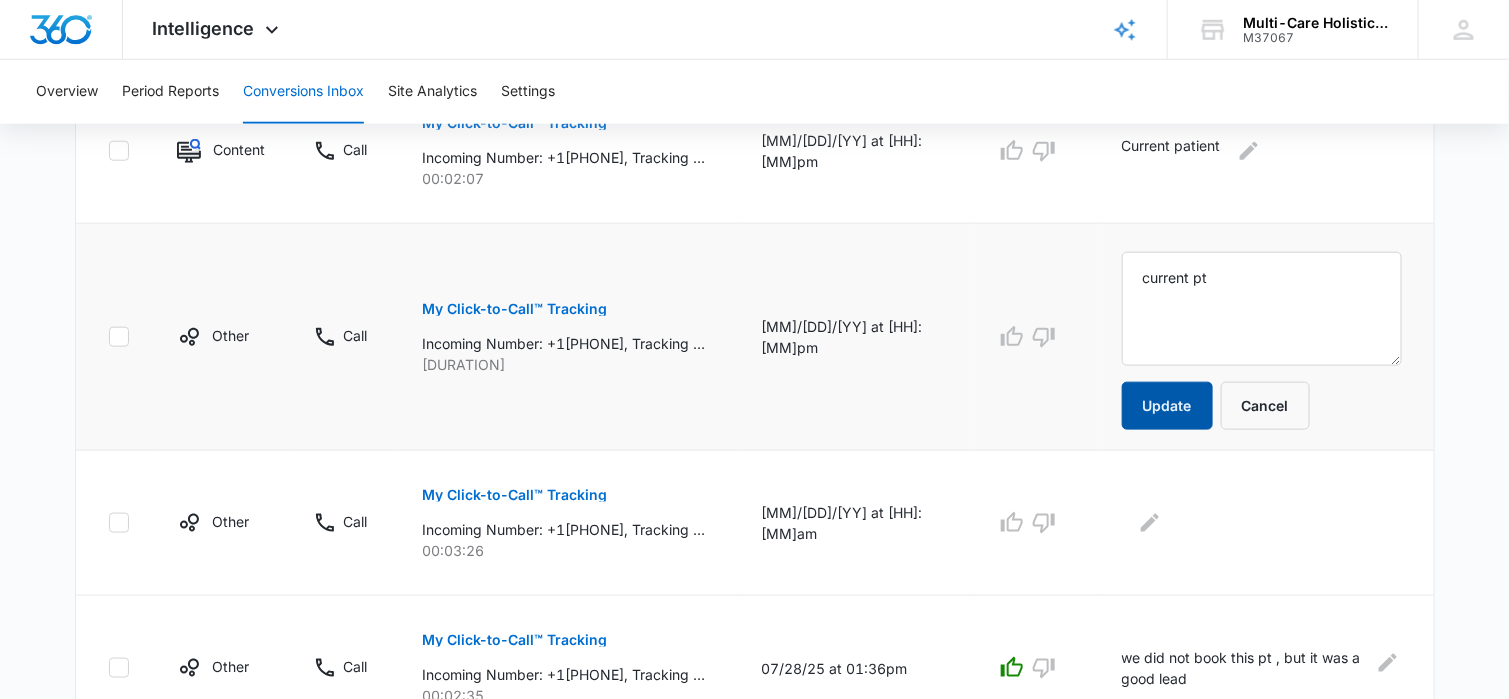 scroll, scrollTop: 739, scrollLeft: 0, axis: vertical 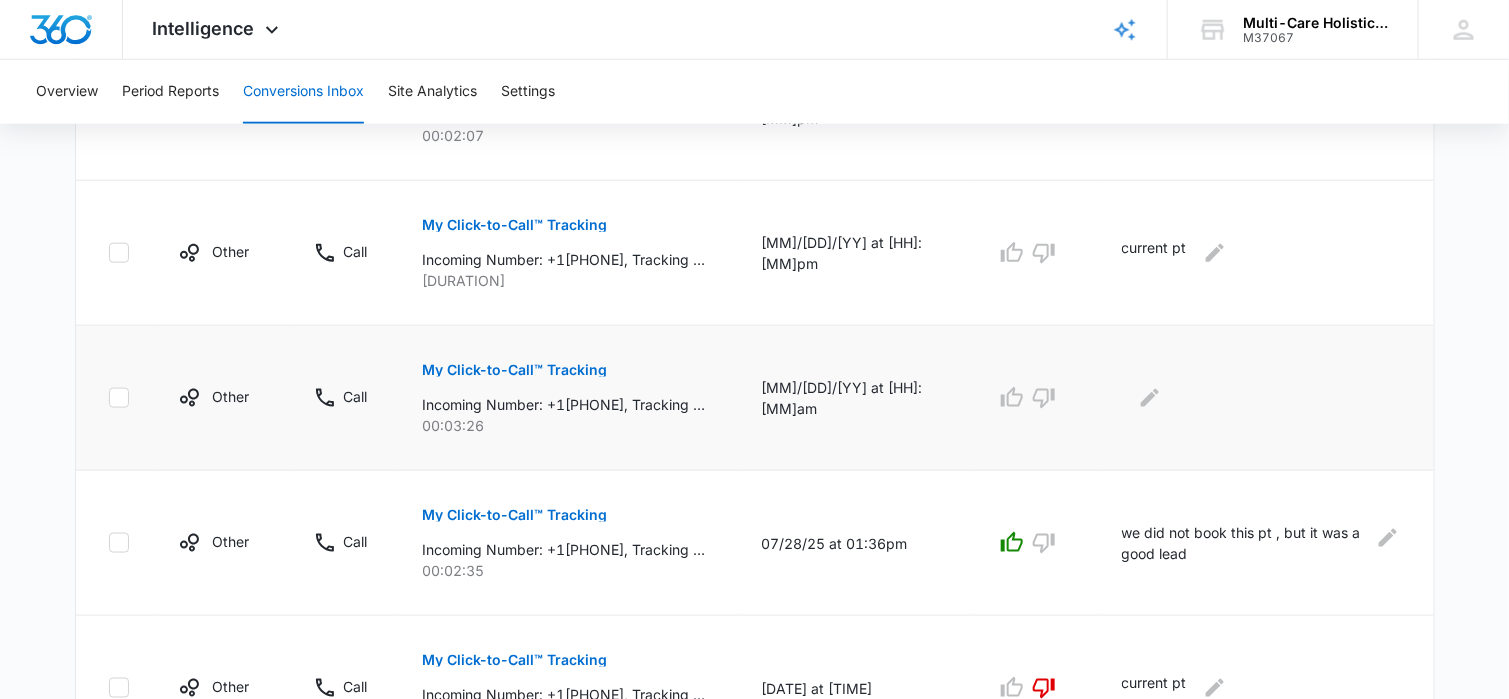 click on "My Click-to-Call™ Tracking" at bounding box center [515, 370] 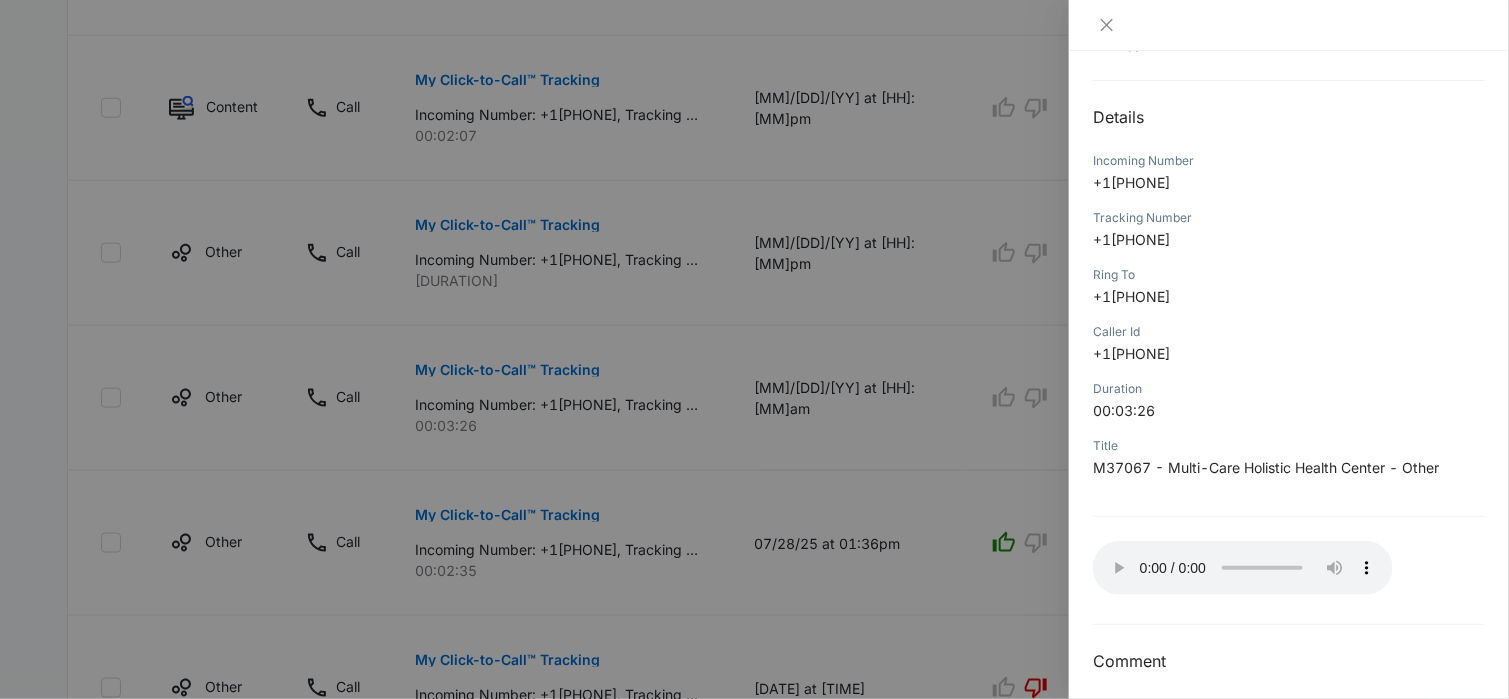 scroll, scrollTop: 188, scrollLeft: 0, axis: vertical 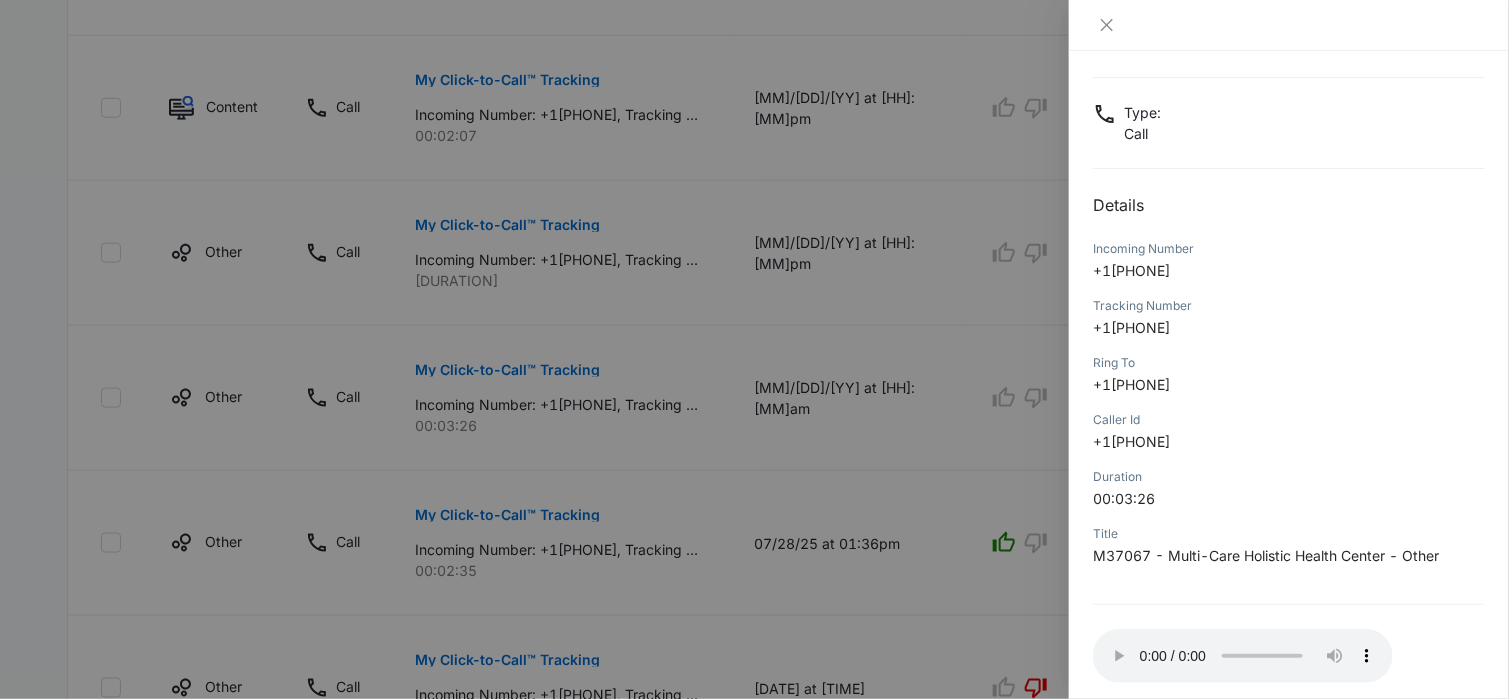 type 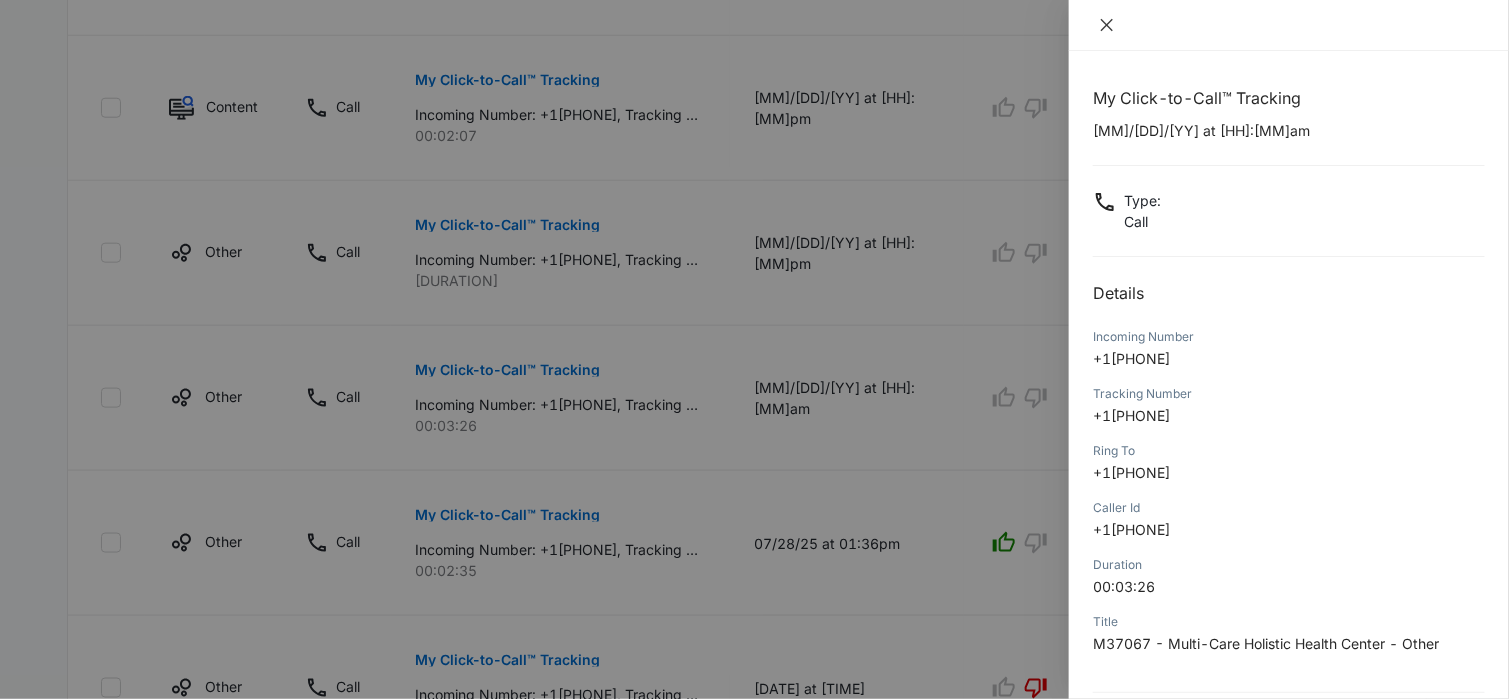 click 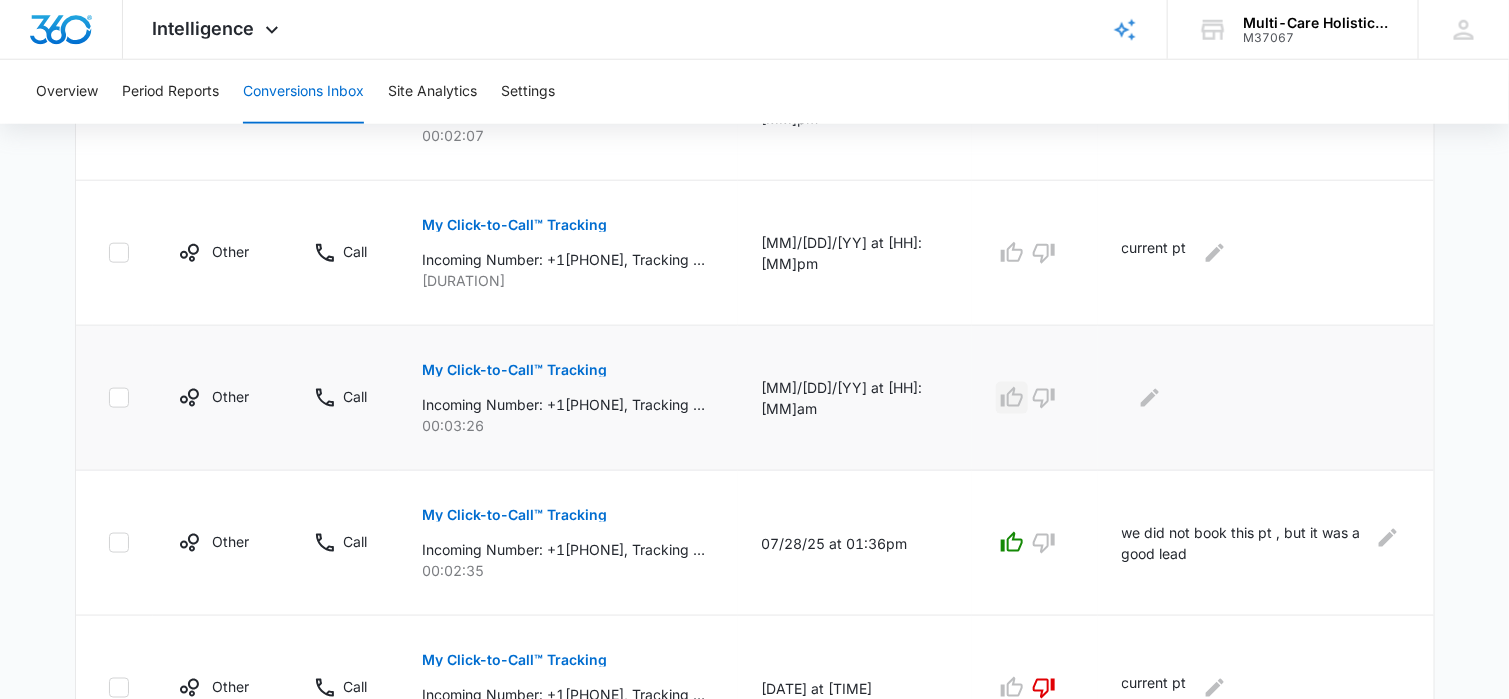click 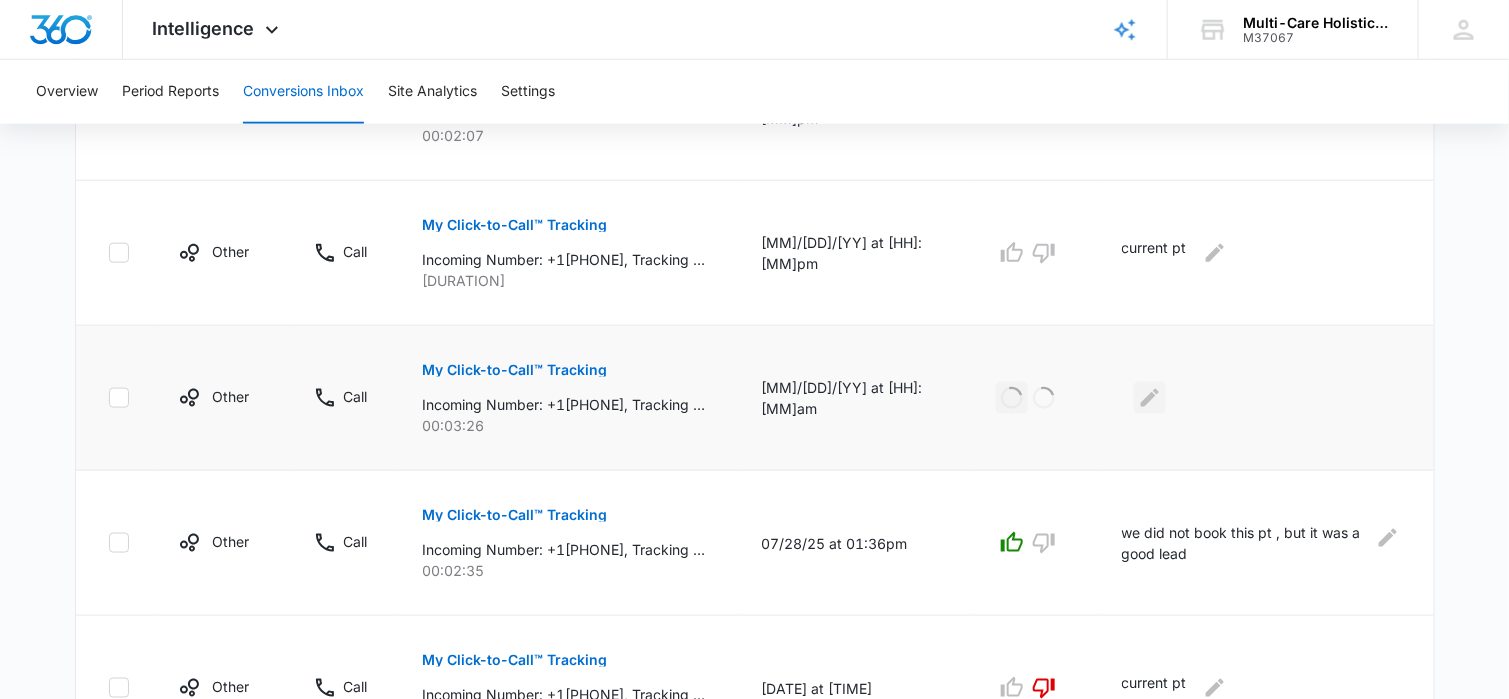 click 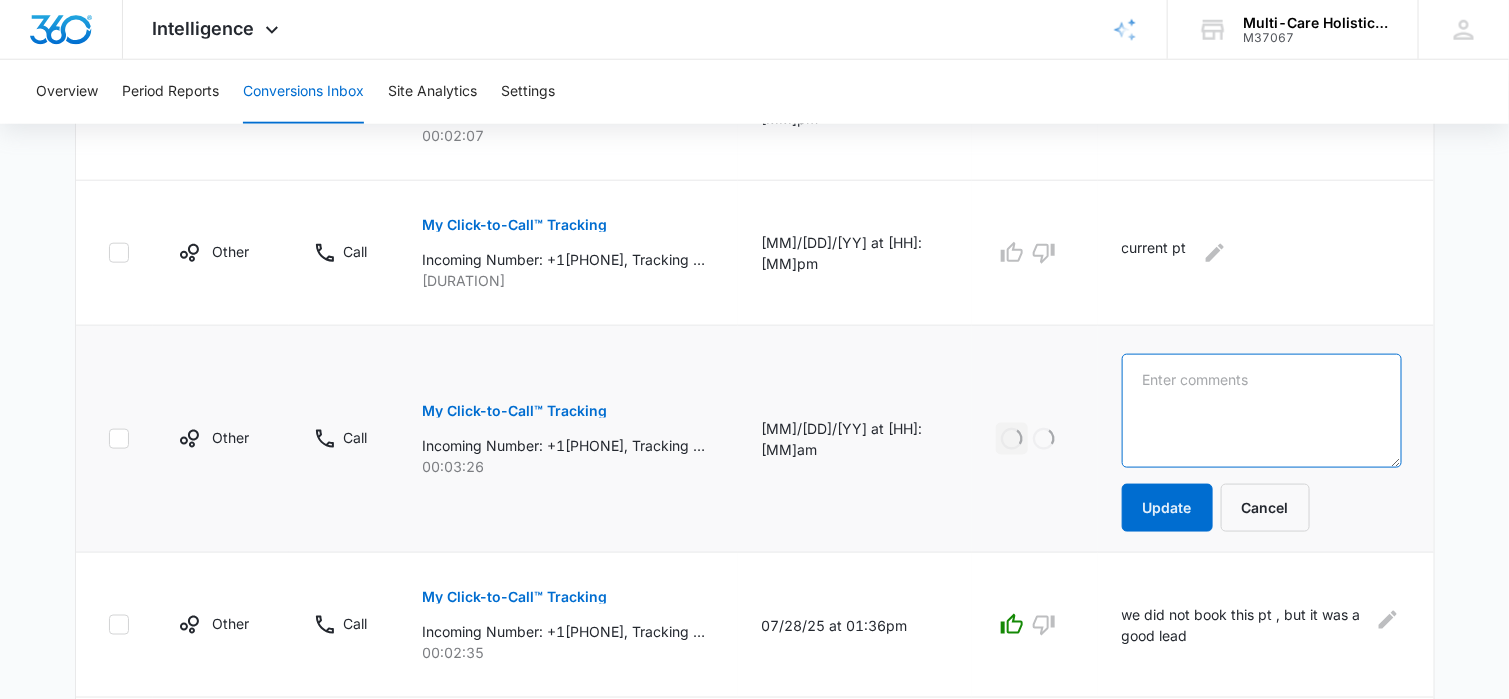 click at bounding box center [1262, 411] 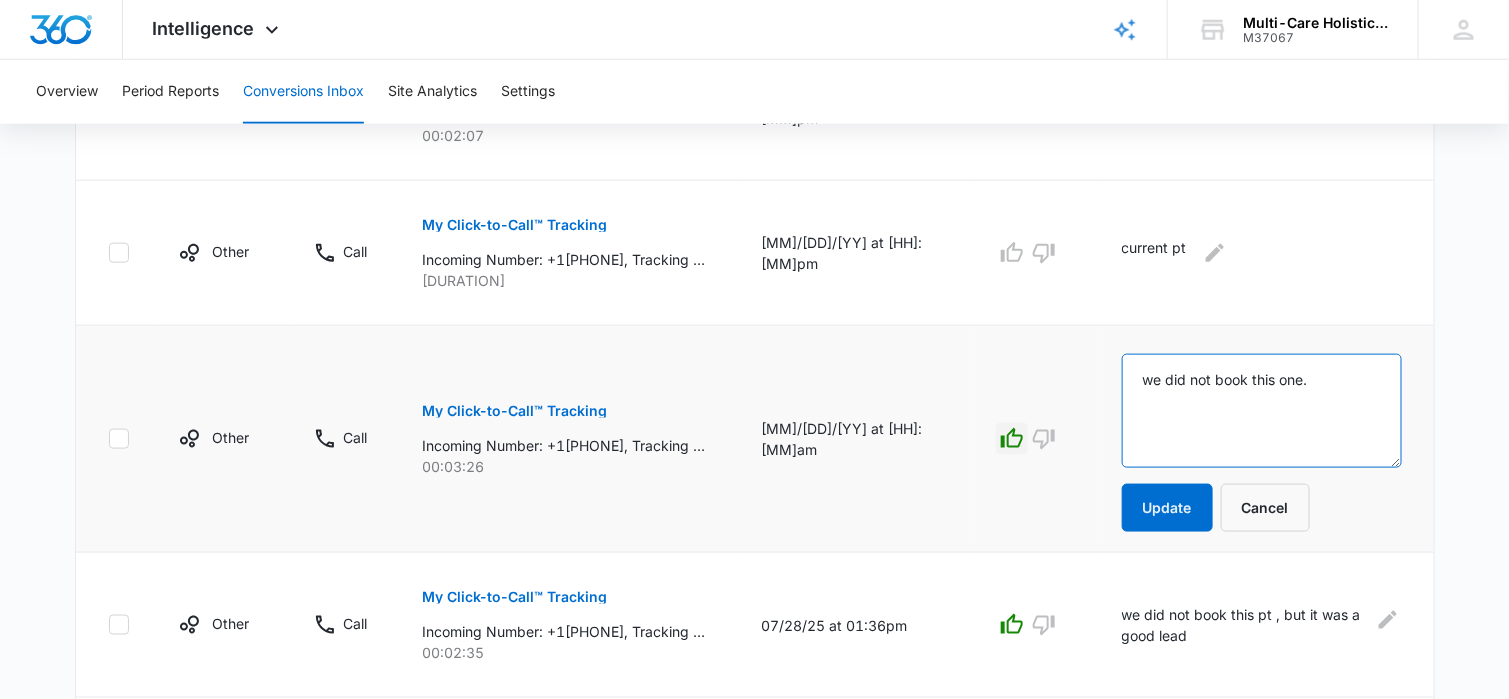 click on "we did not book this one." at bounding box center [1262, 411] 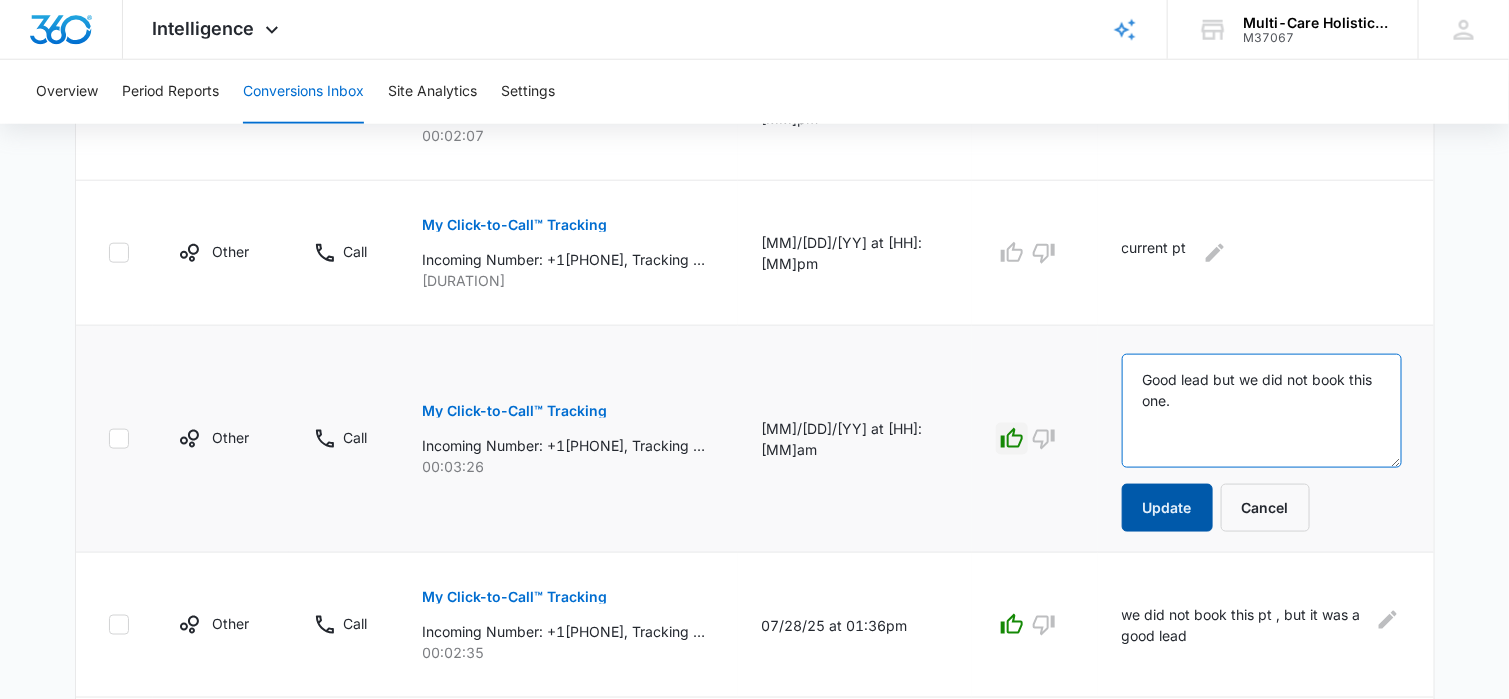 type on "Good lead but we did not book this one." 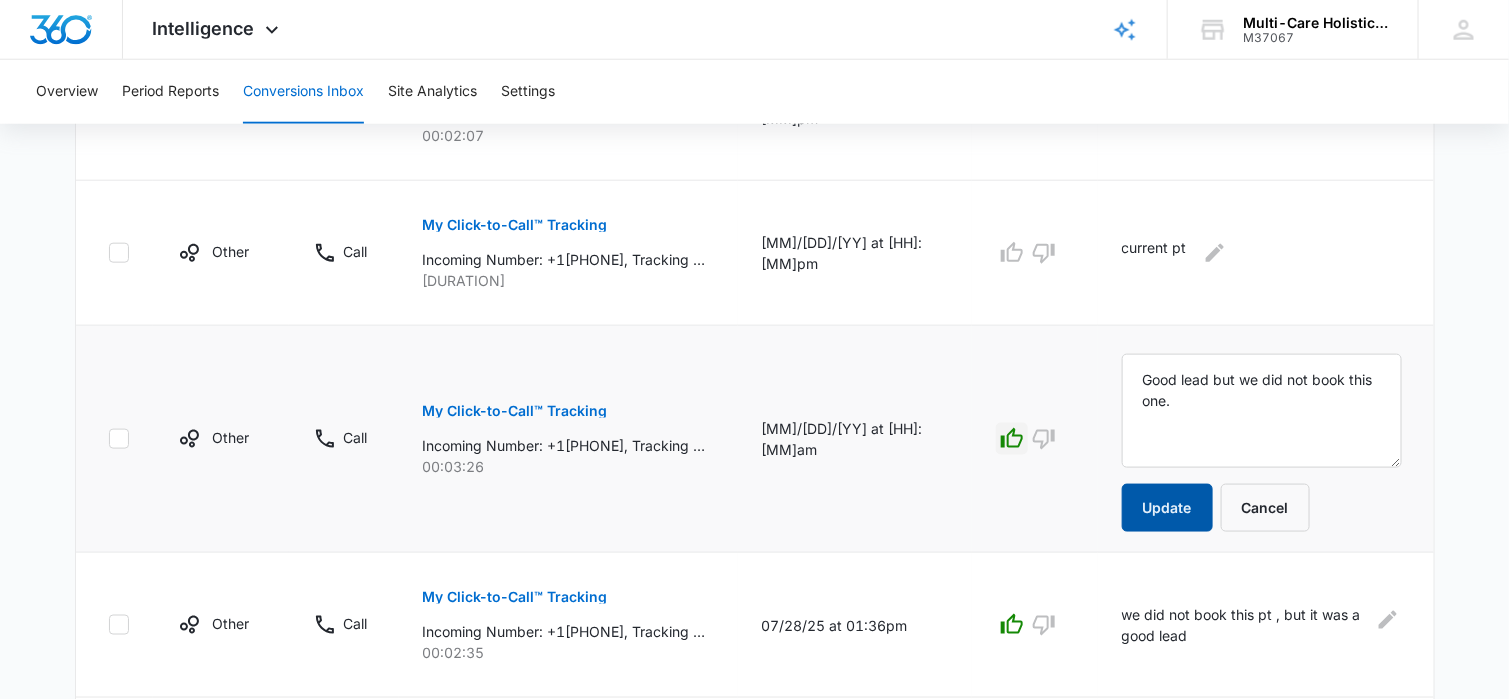 click on "Update" at bounding box center [1167, 508] 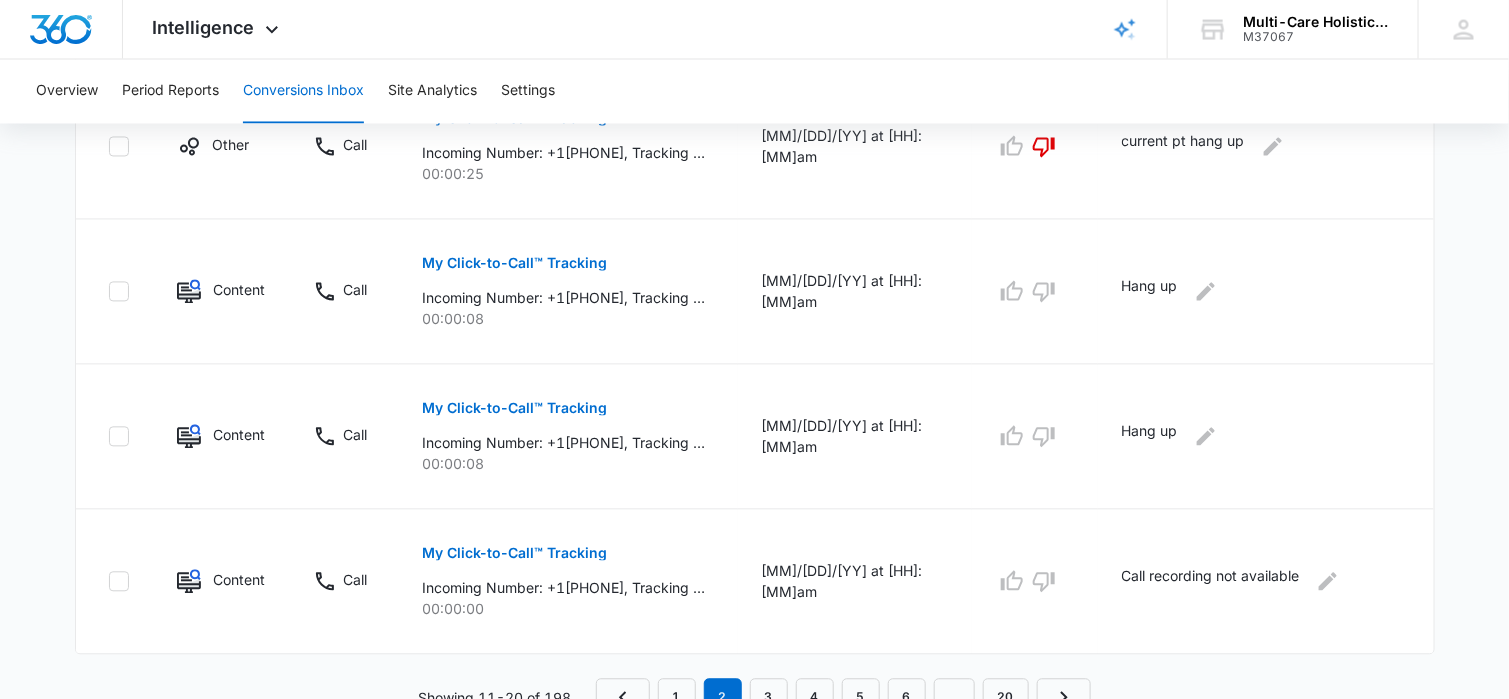scroll, scrollTop: 1439, scrollLeft: 0, axis: vertical 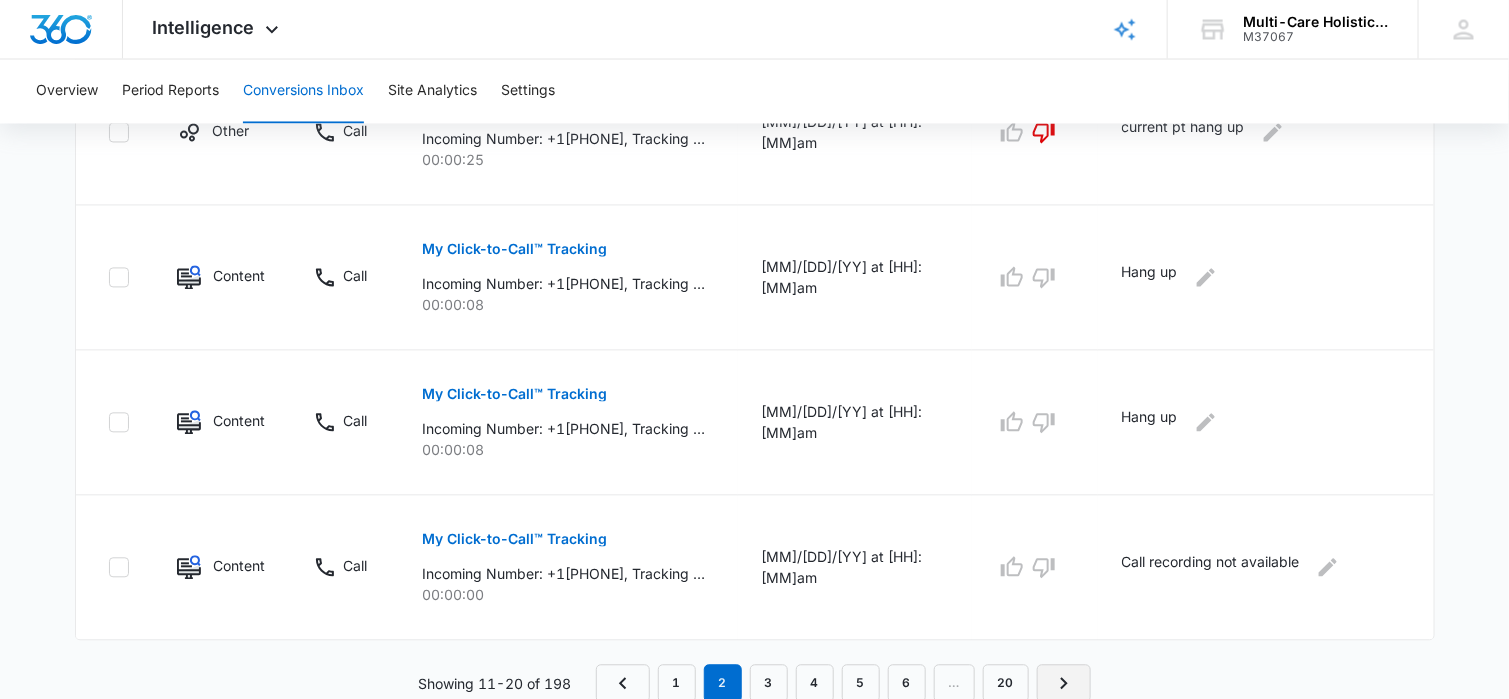 click at bounding box center (1064, 684) 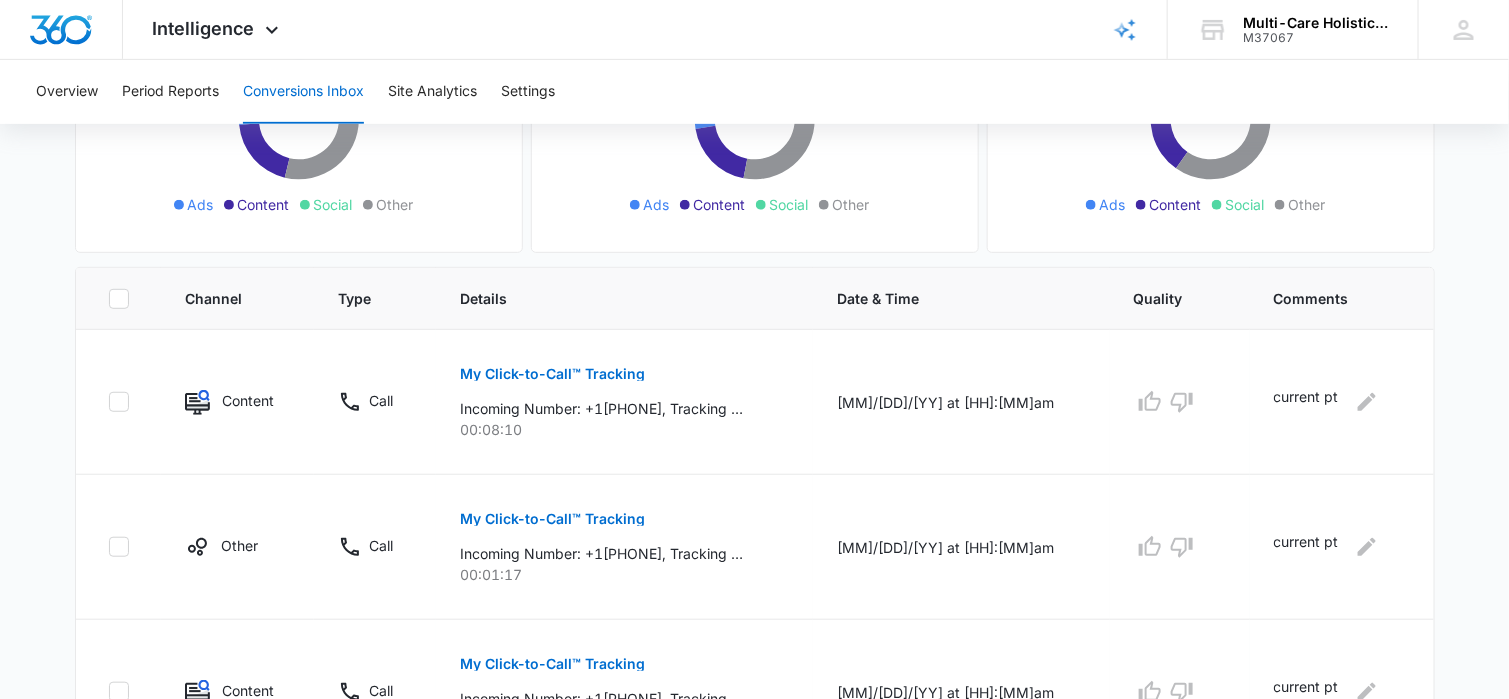 scroll, scrollTop: 0, scrollLeft: 0, axis: both 